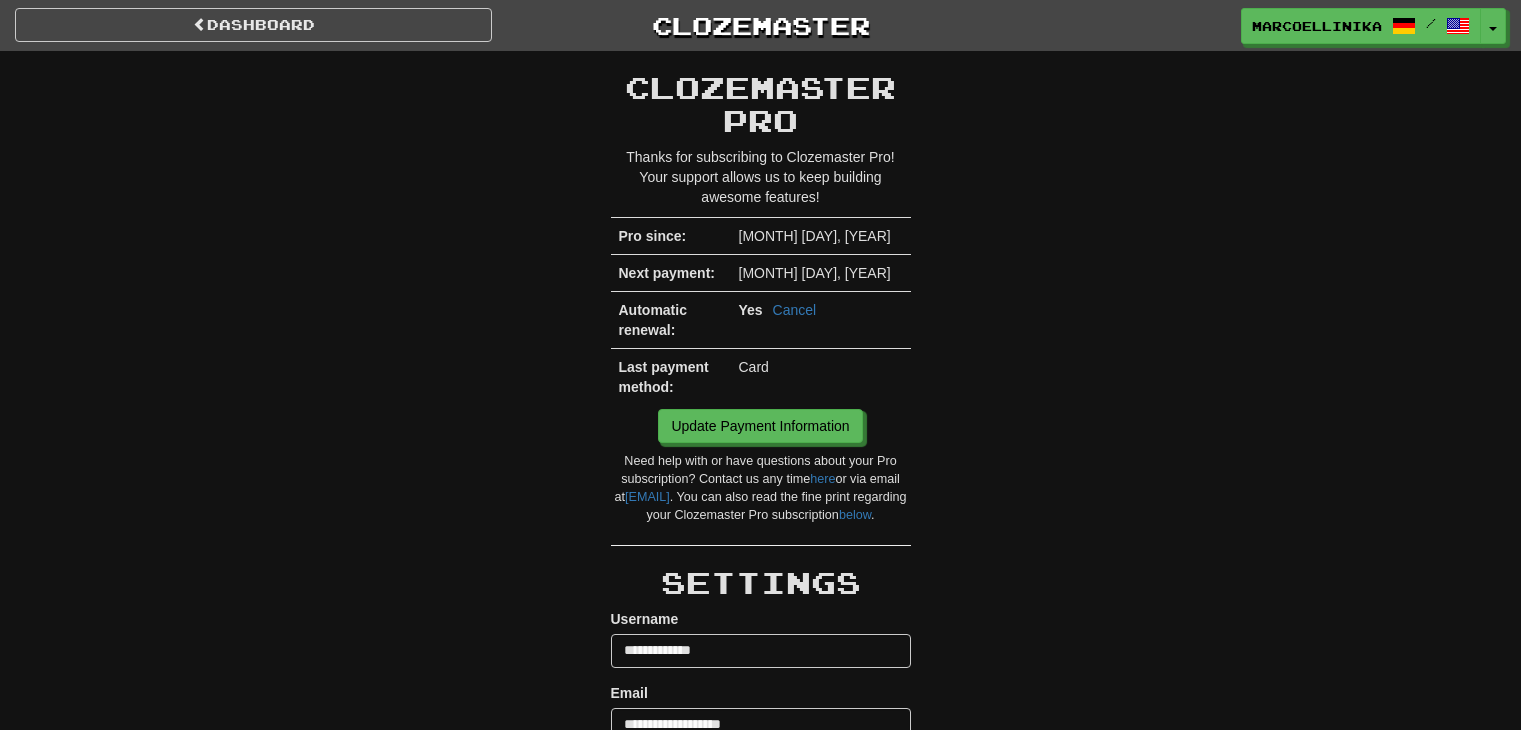 scroll, scrollTop: 0, scrollLeft: 0, axis: both 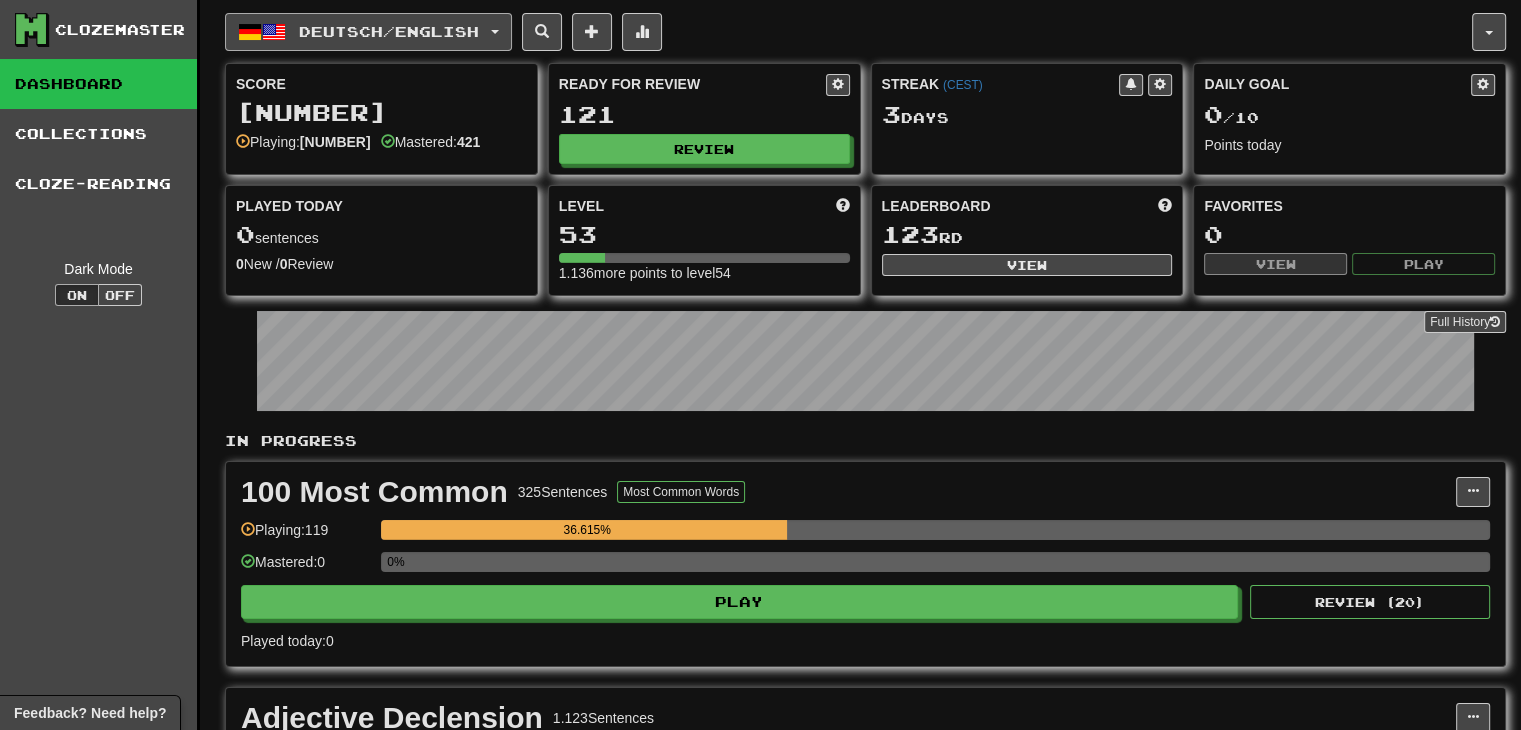 click on "Deutsch  /  English" at bounding box center (389, 31) 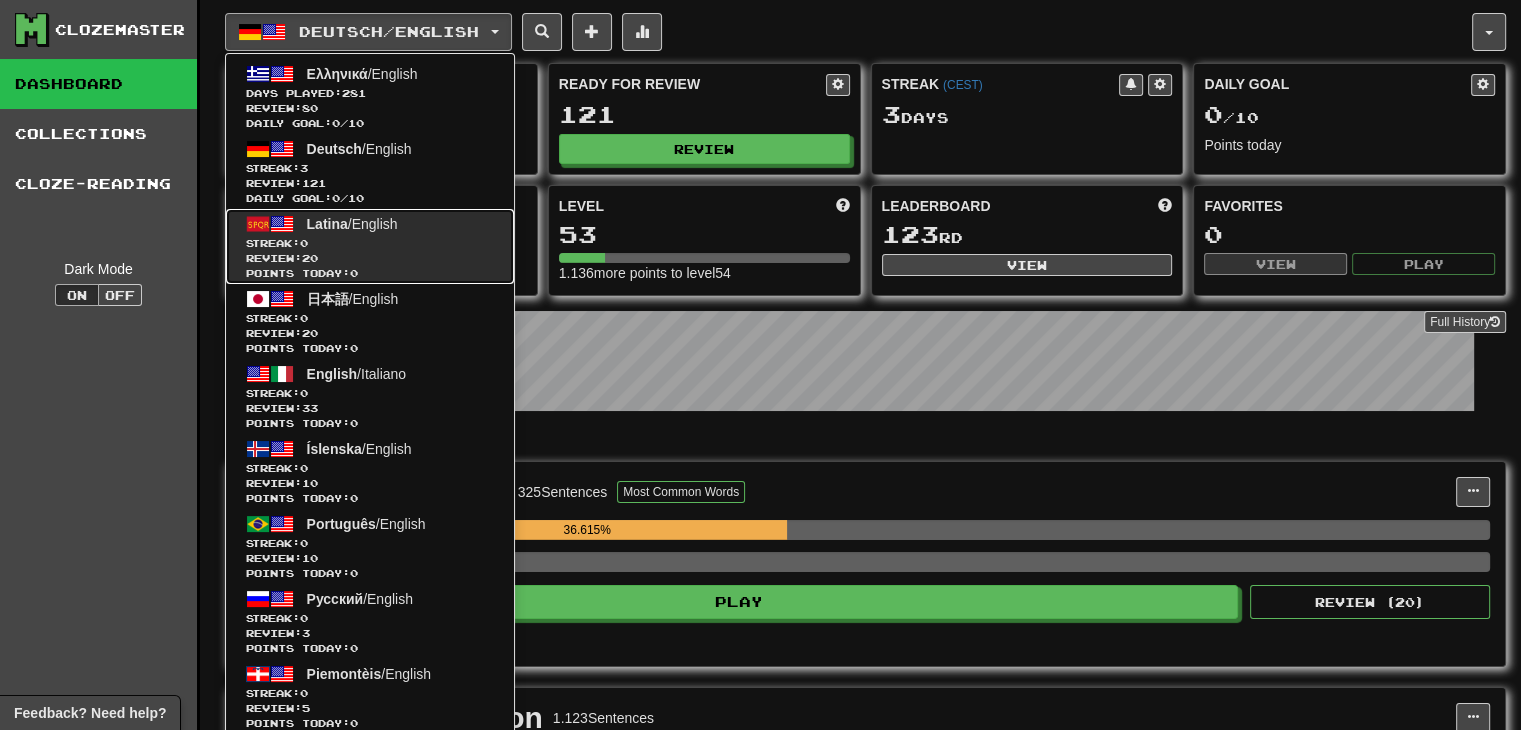click on "Review:  20" at bounding box center (370, 258) 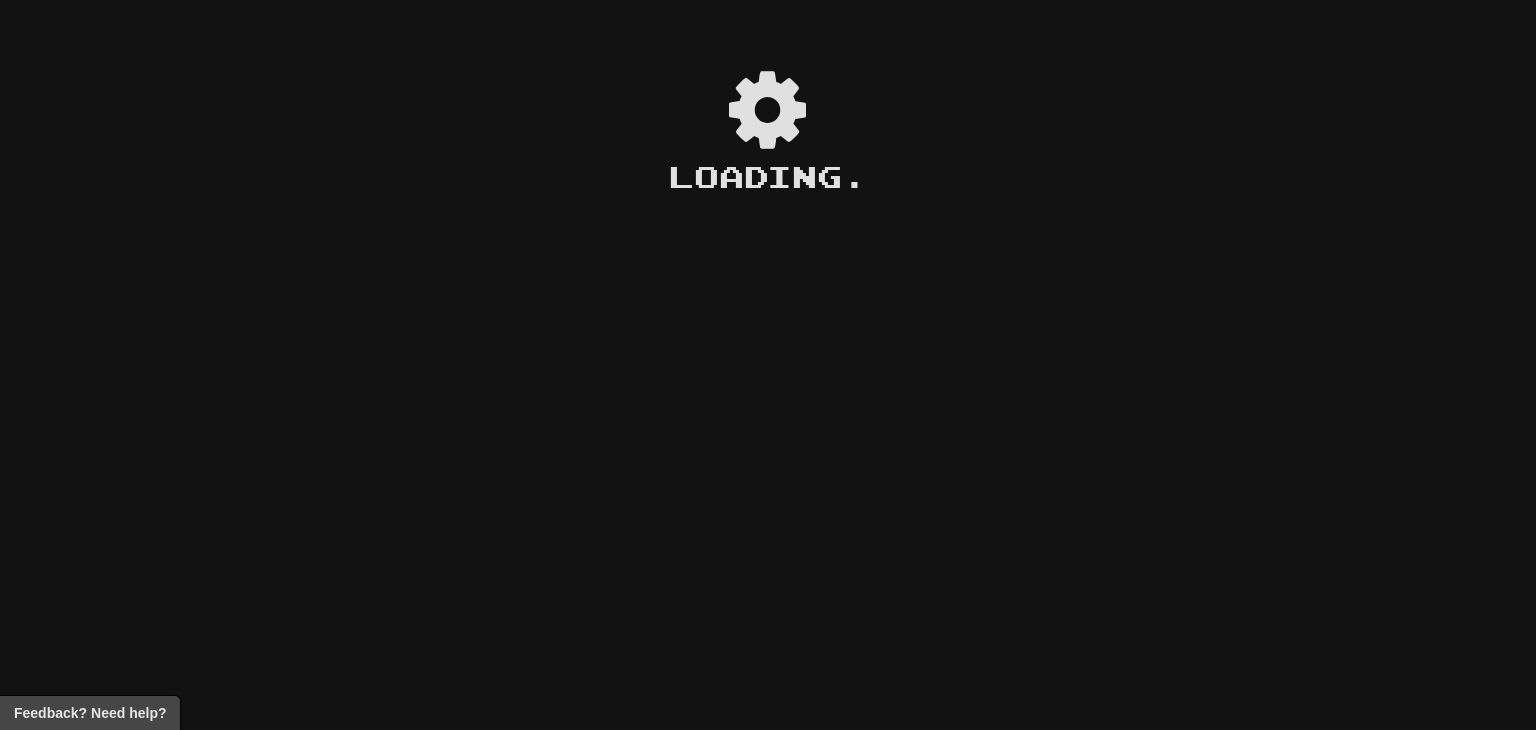 scroll, scrollTop: 0, scrollLeft: 0, axis: both 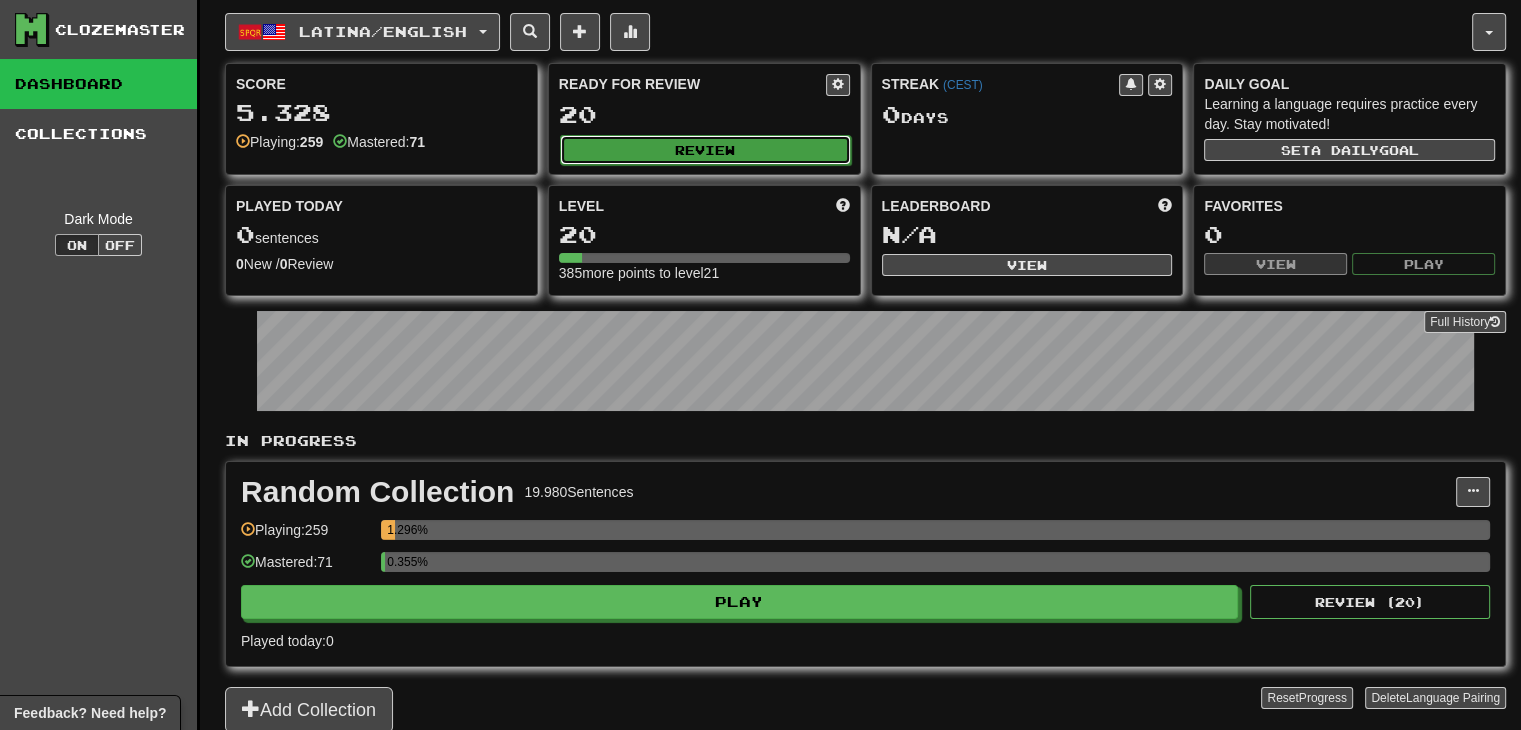 click on "Review" at bounding box center (705, 150) 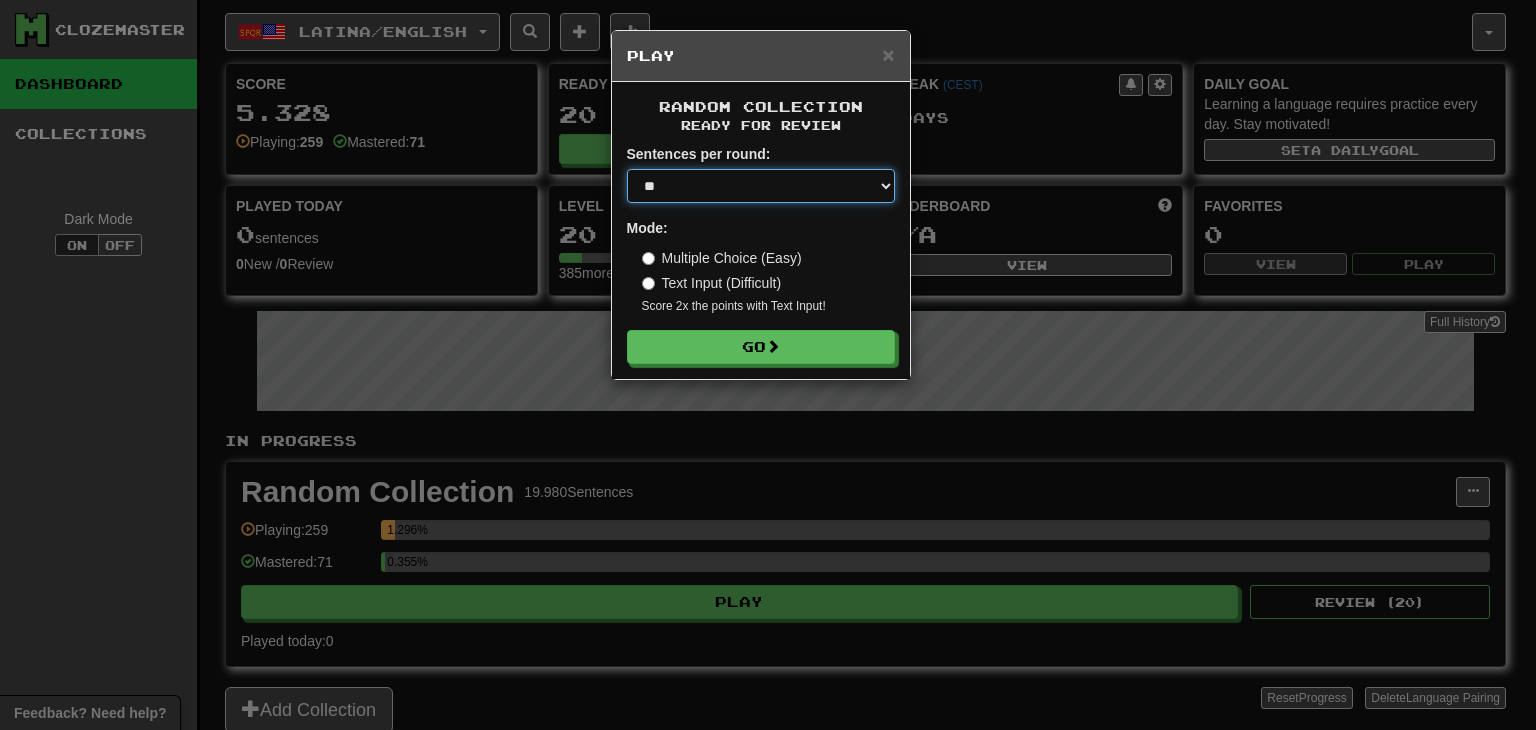 click on "* ** ** ** ** ** *** ********" at bounding box center [761, 186] 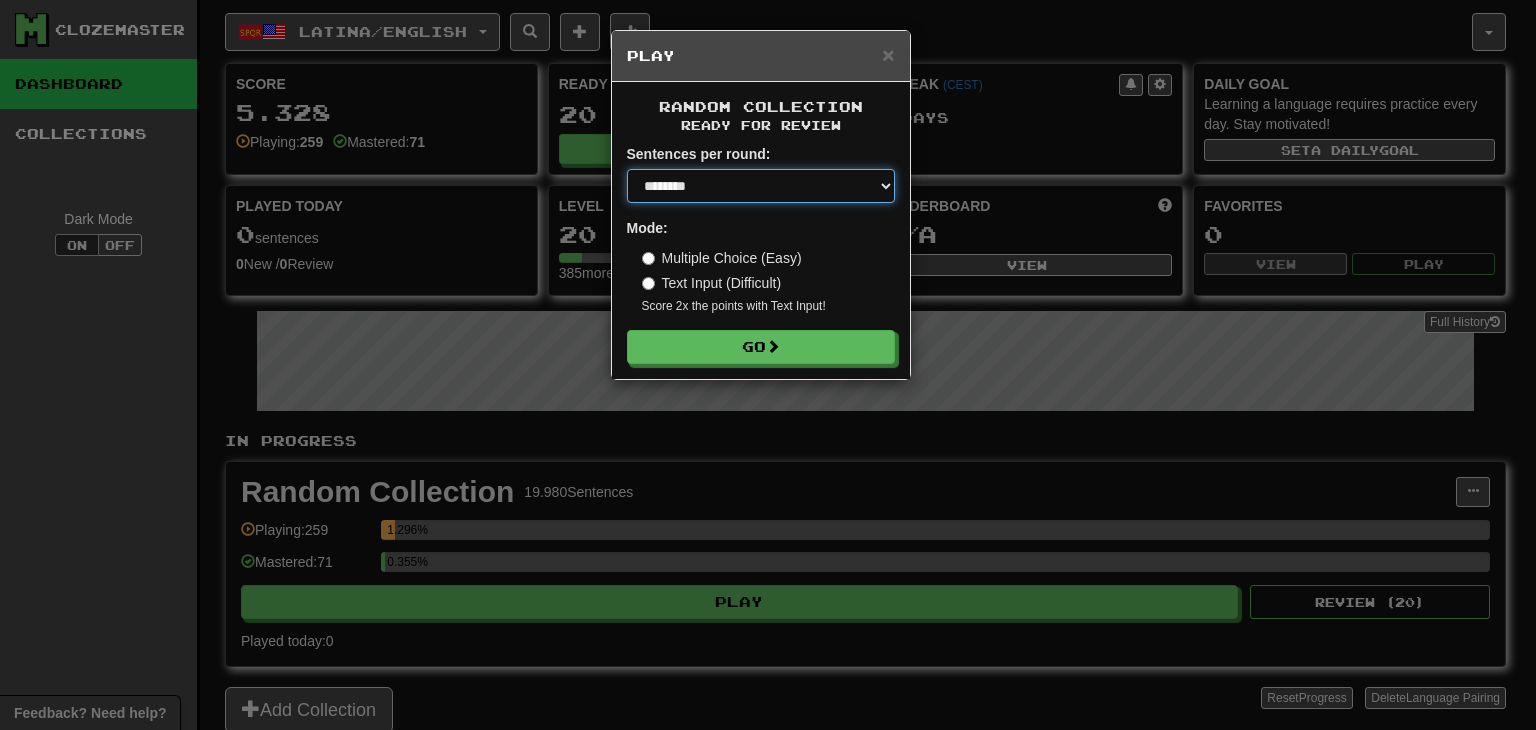 click on "* ** ** ** ** ** *** ********" at bounding box center [761, 186] 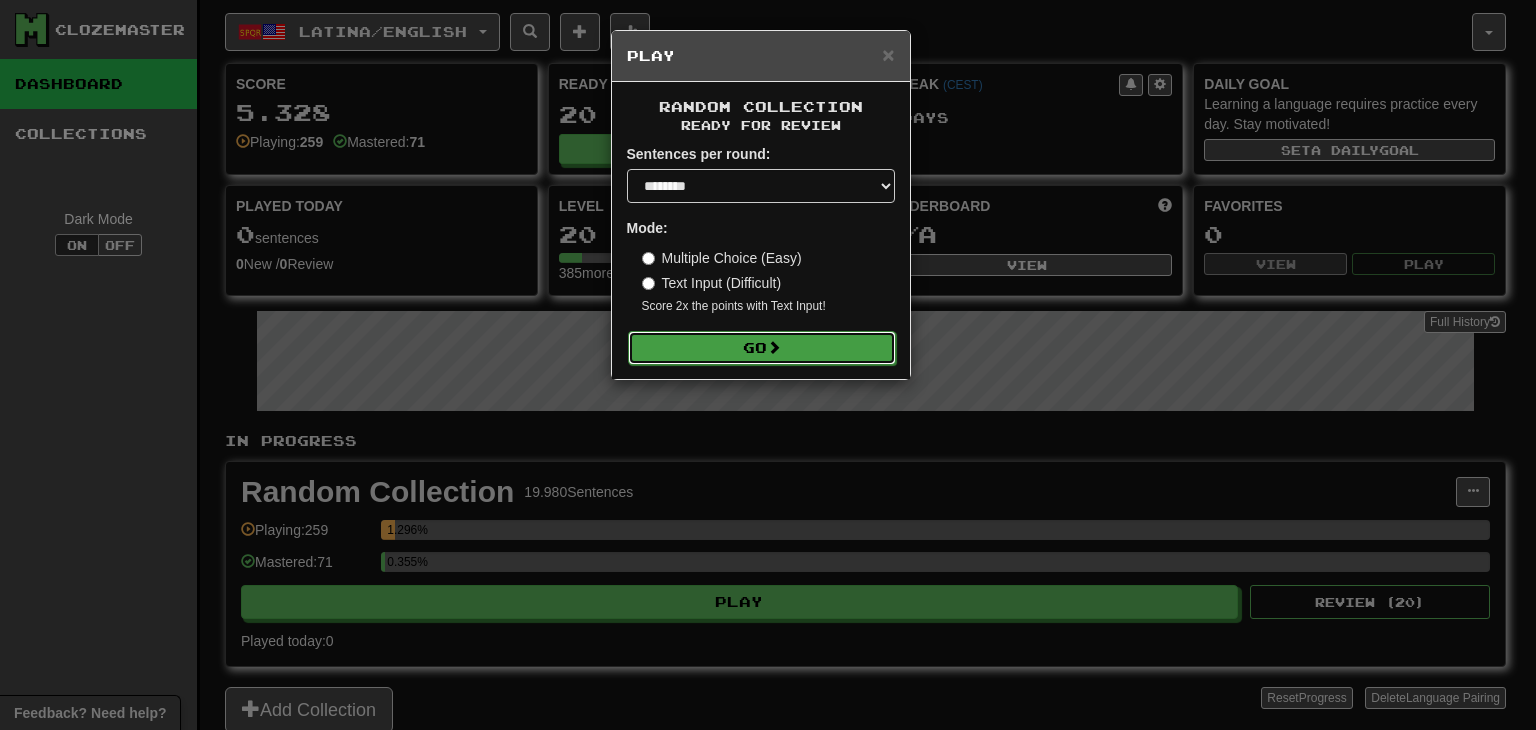 click on "Go" at bounding box center [762, 348] 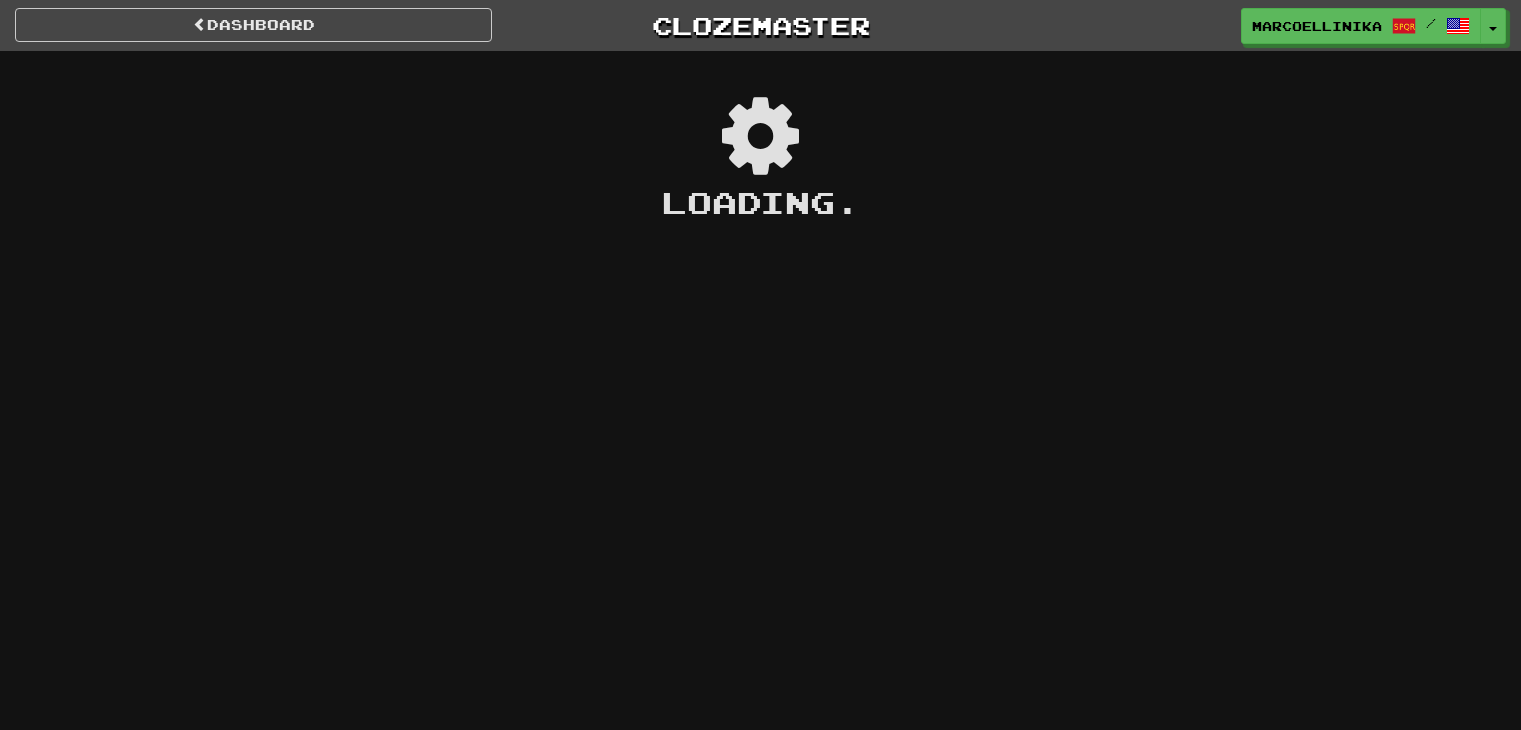 scroll, scrollTop: 0, scrollLeft: 0, axis: both 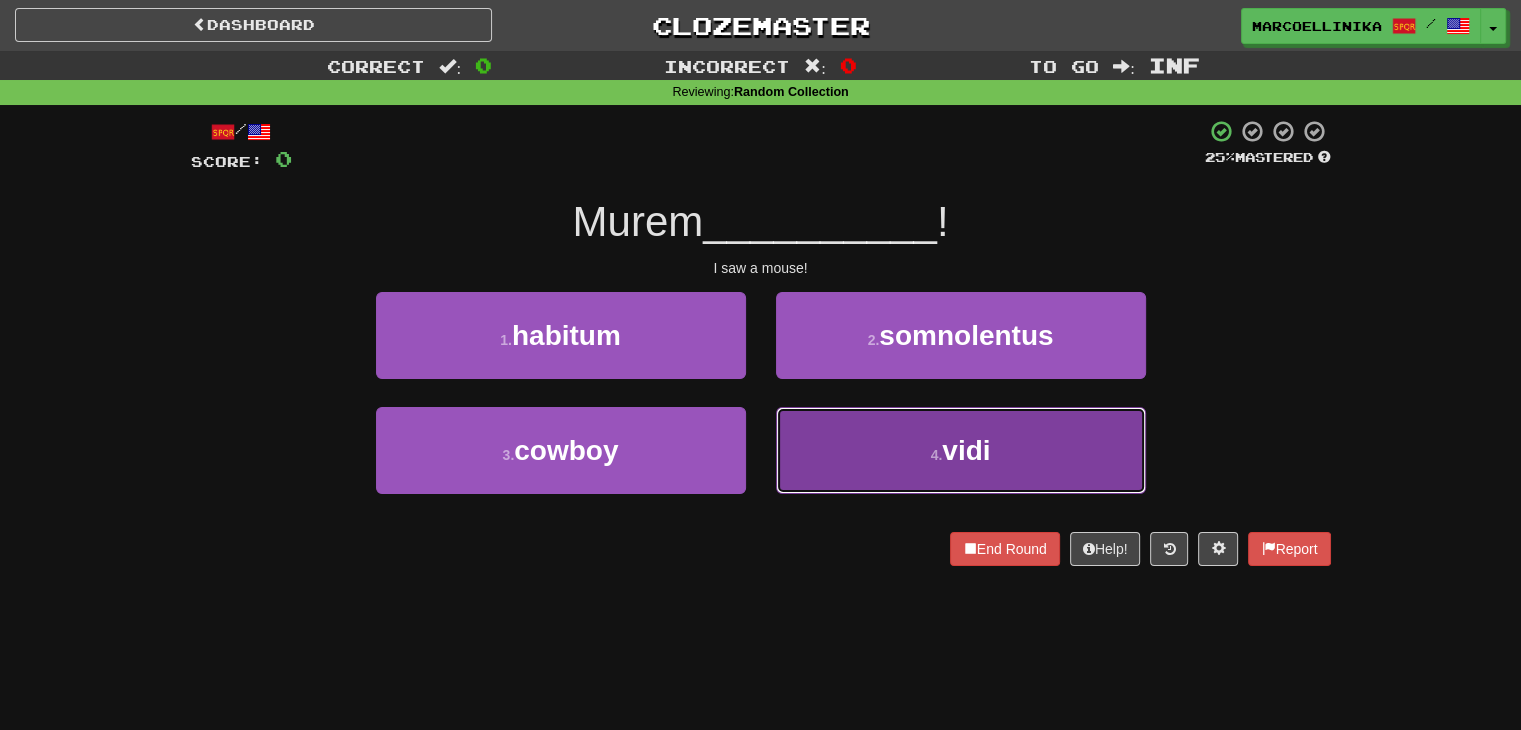 click on "4 .  vidi" at bounding box center (961, 450) 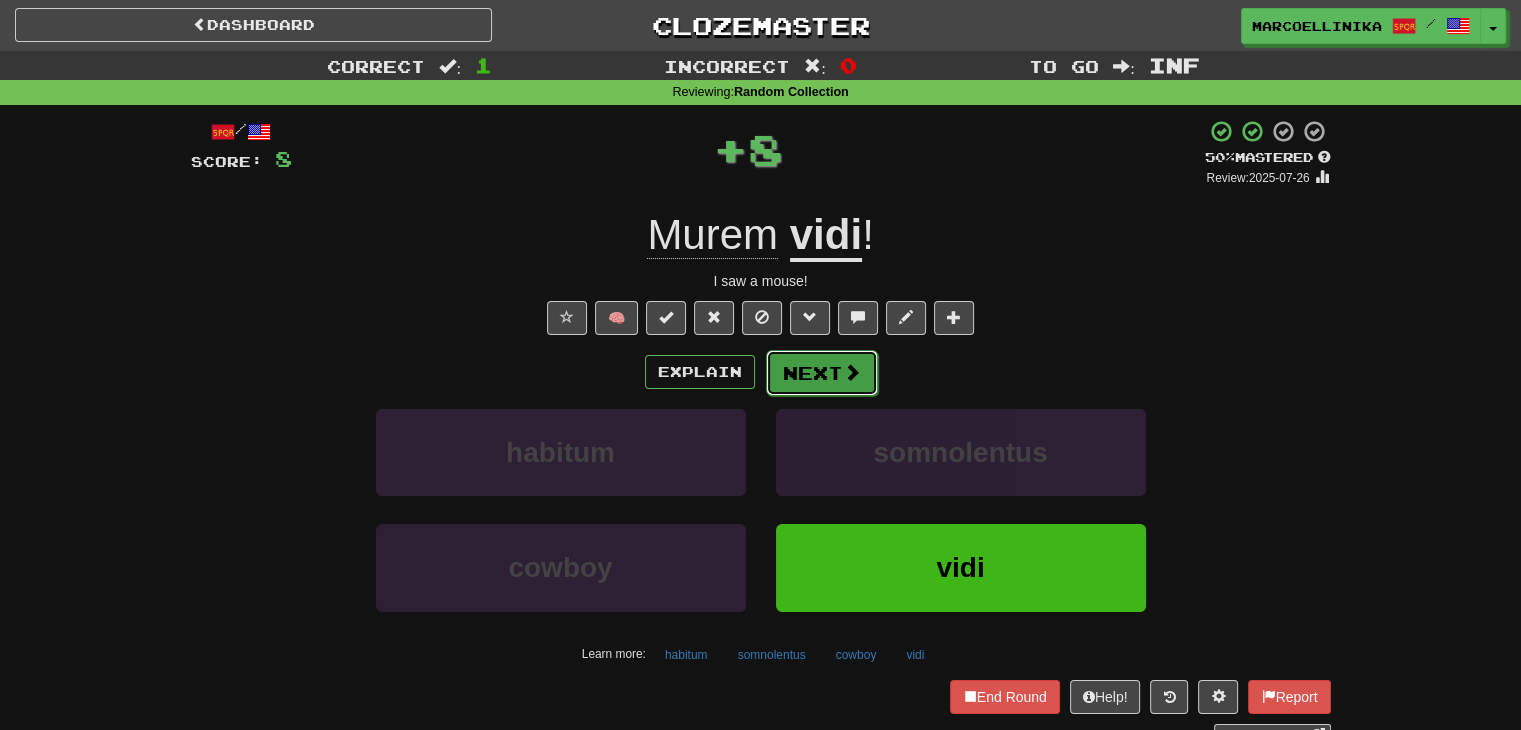 click on "Next" at bounding box center (822, 373) 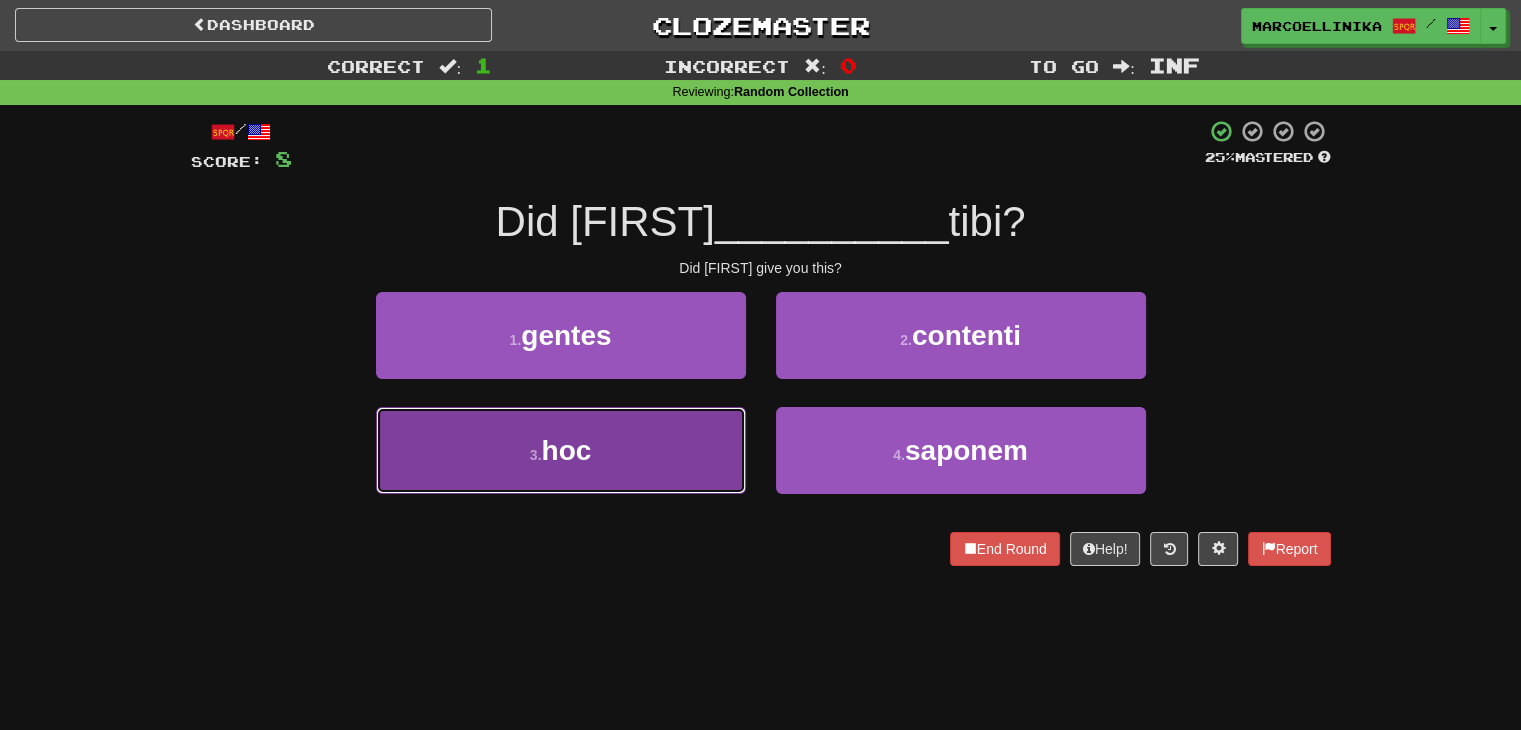 click on "3 .  hoc" at bounding box center [561, 450] 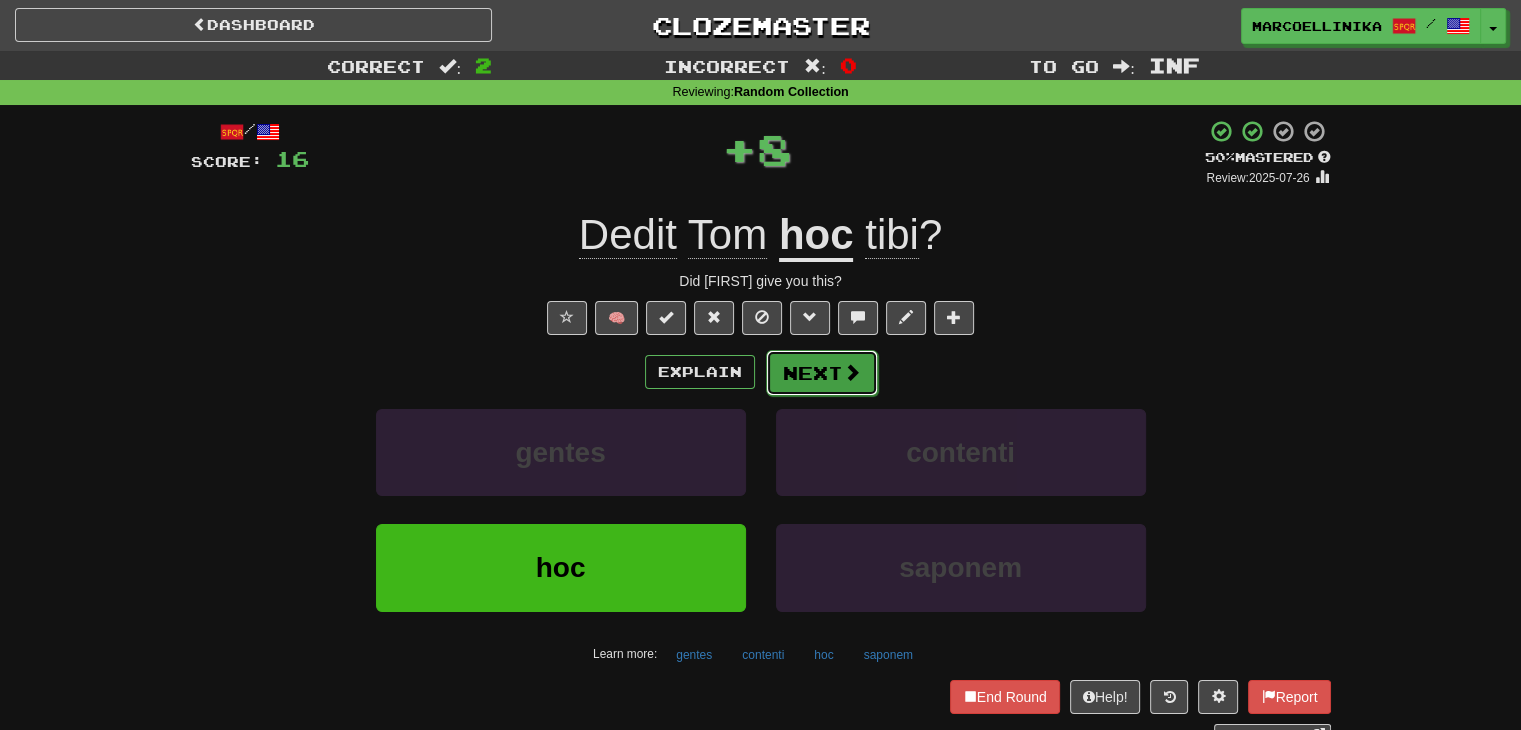 click on "Next" at bounding box center (822, 373) 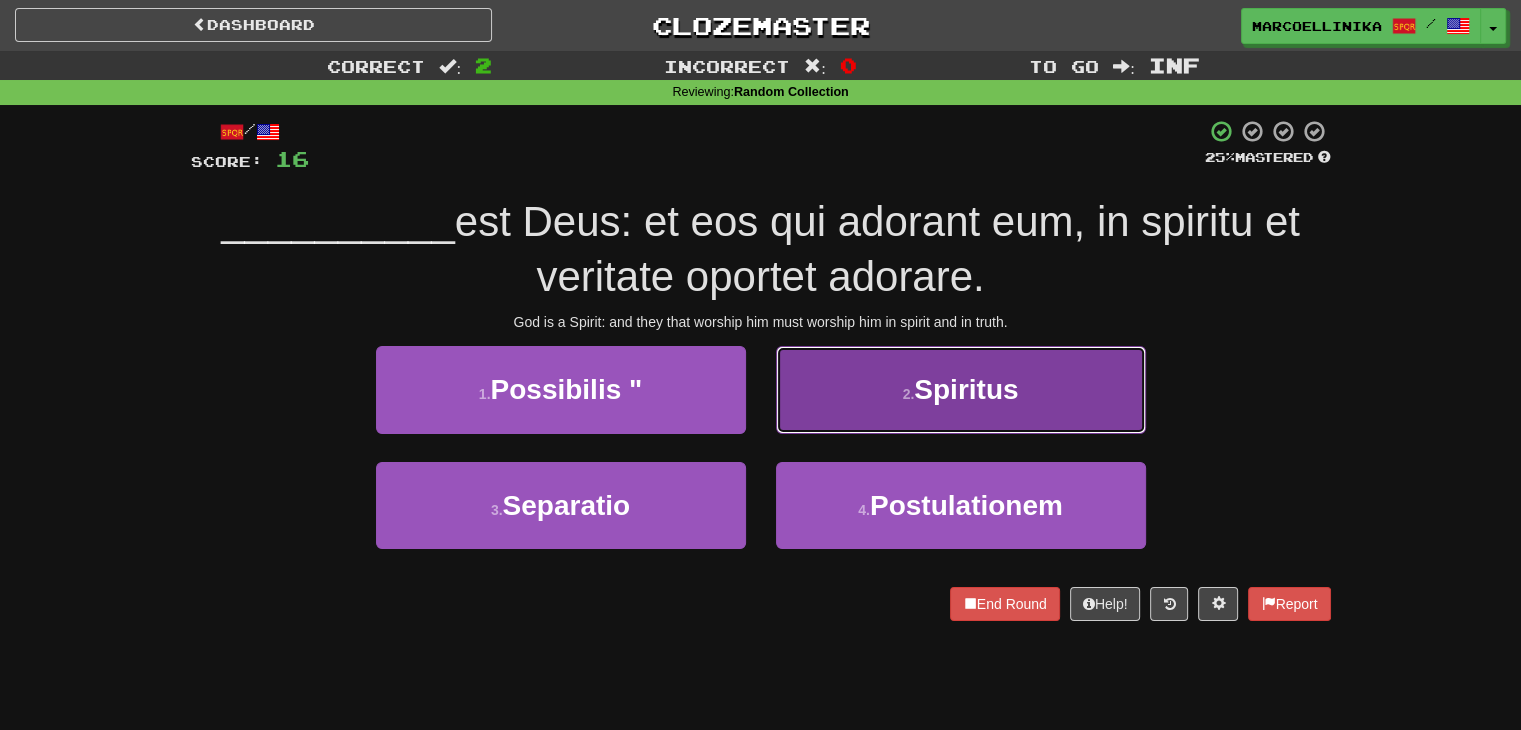 click on "2 .  Spiritus" at bounding box center [961, 389] 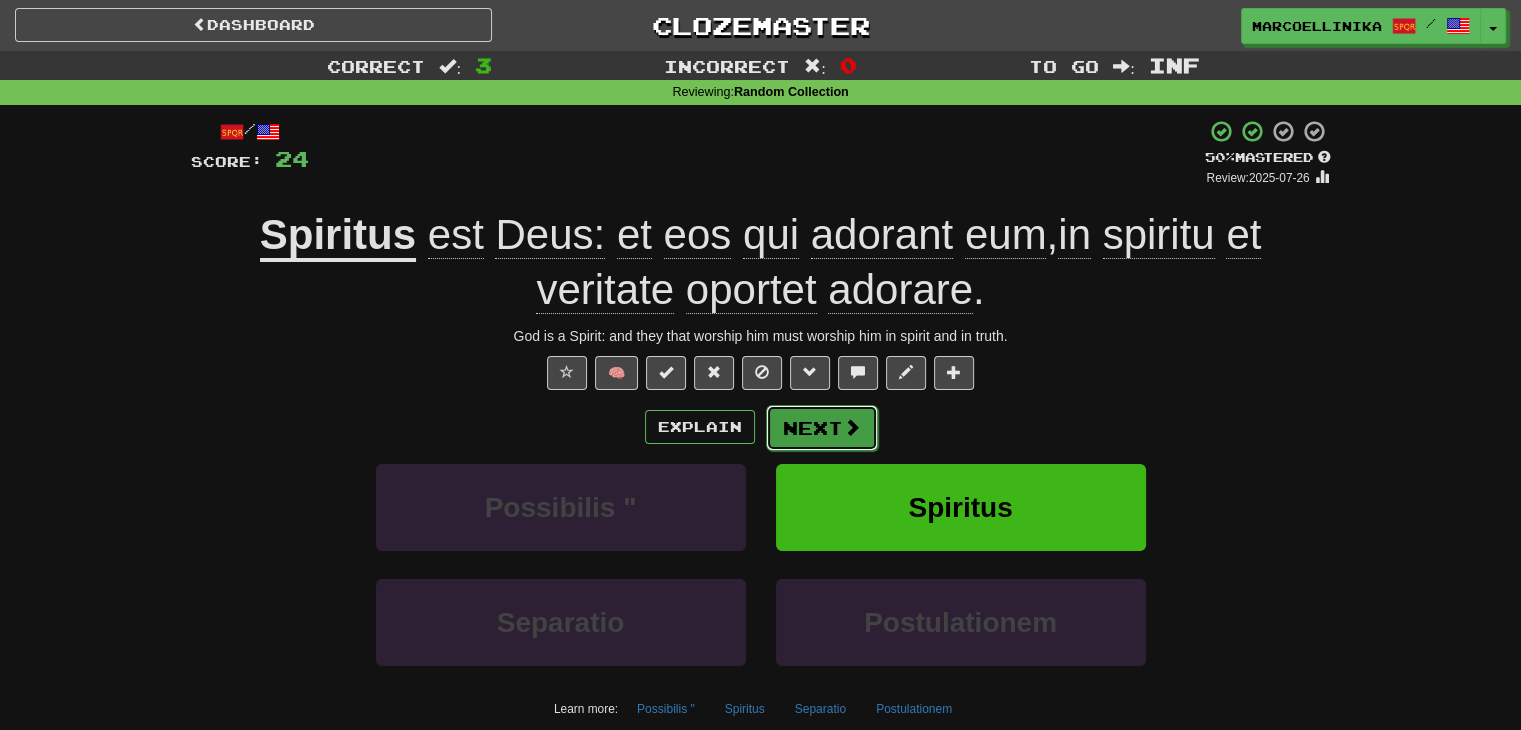 click on "Next" at bounding box center (822, 428) 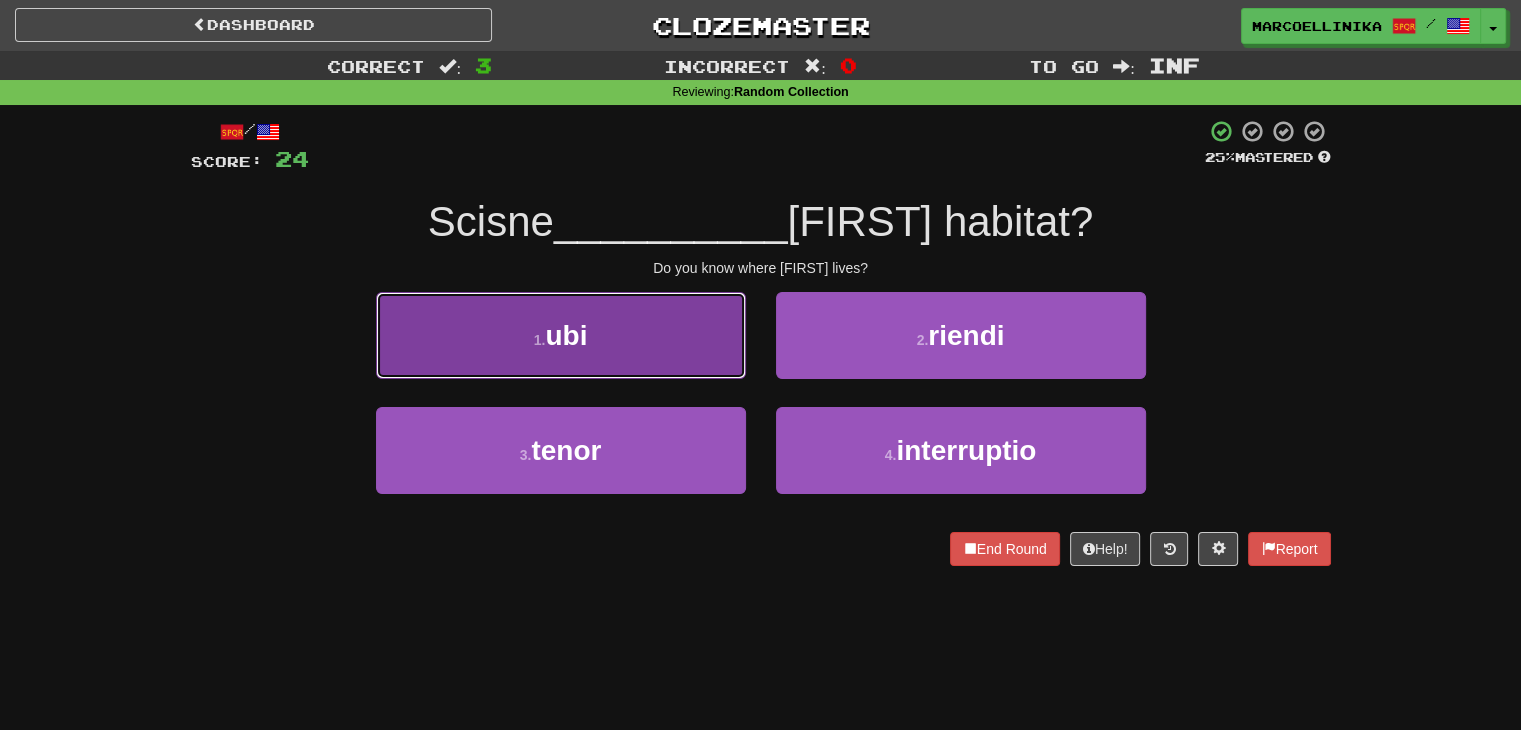 click on "1 .  ubi" at bounding box center [561, 335] 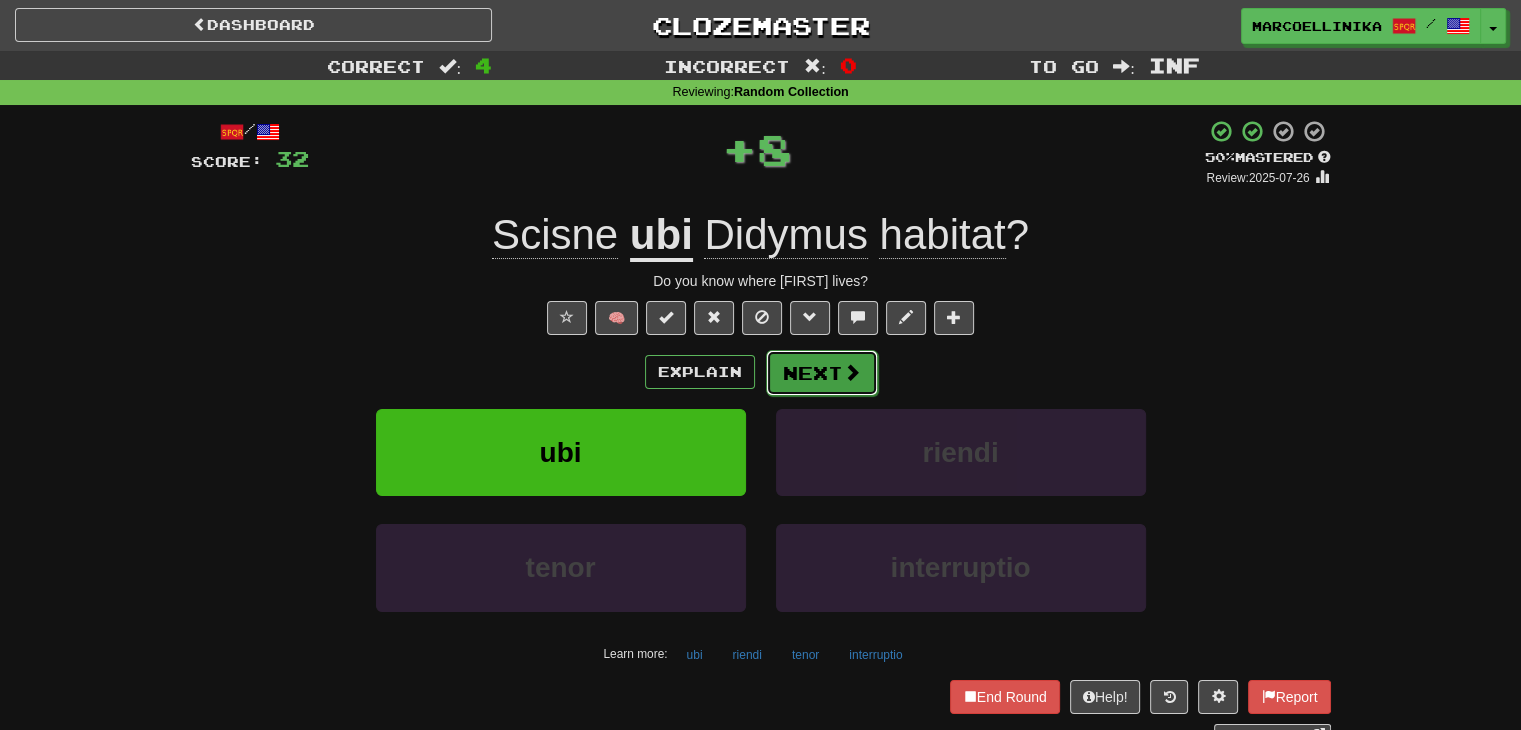 click on "Next" at bounding box center [822, 373] 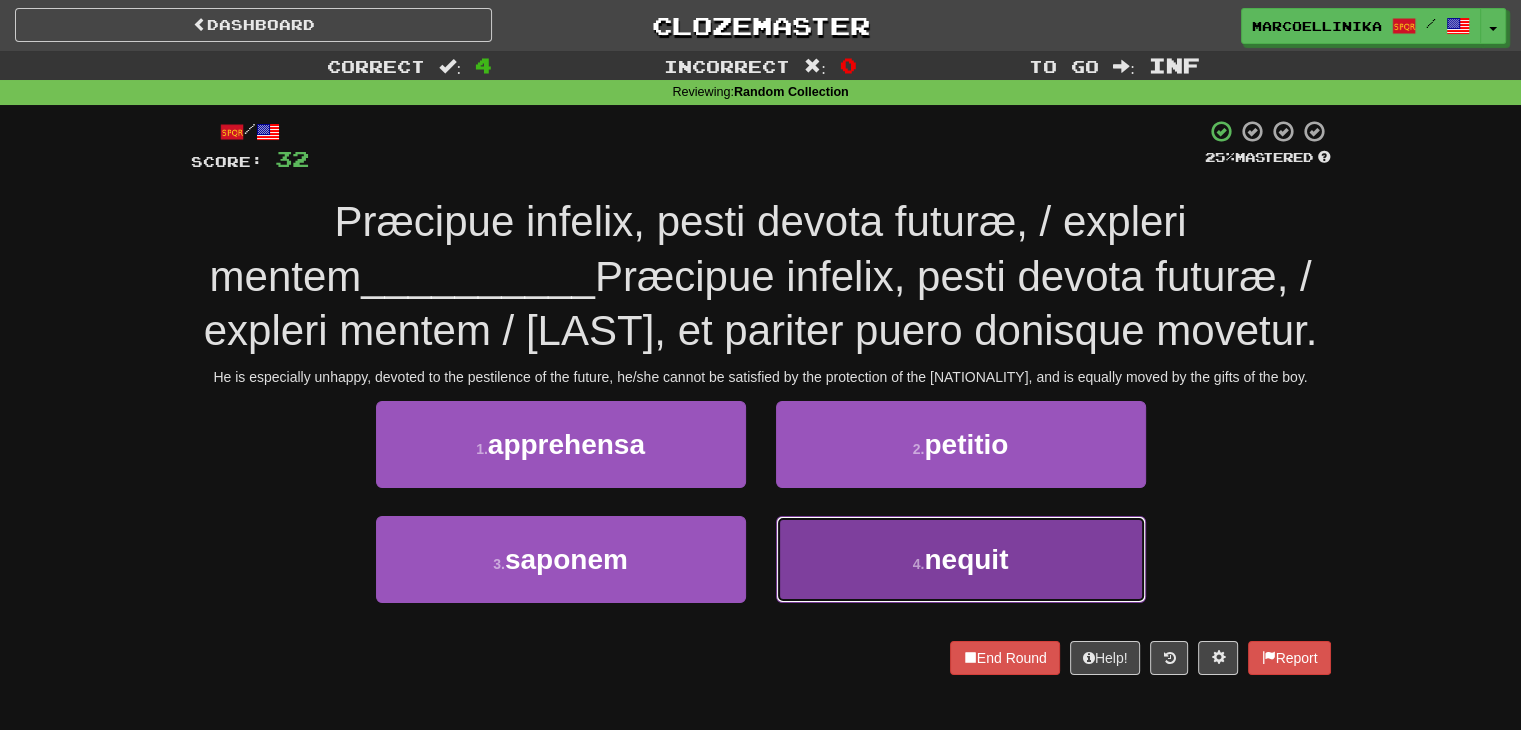 click on "4 .  nequit" at bounding box center [961, 559] 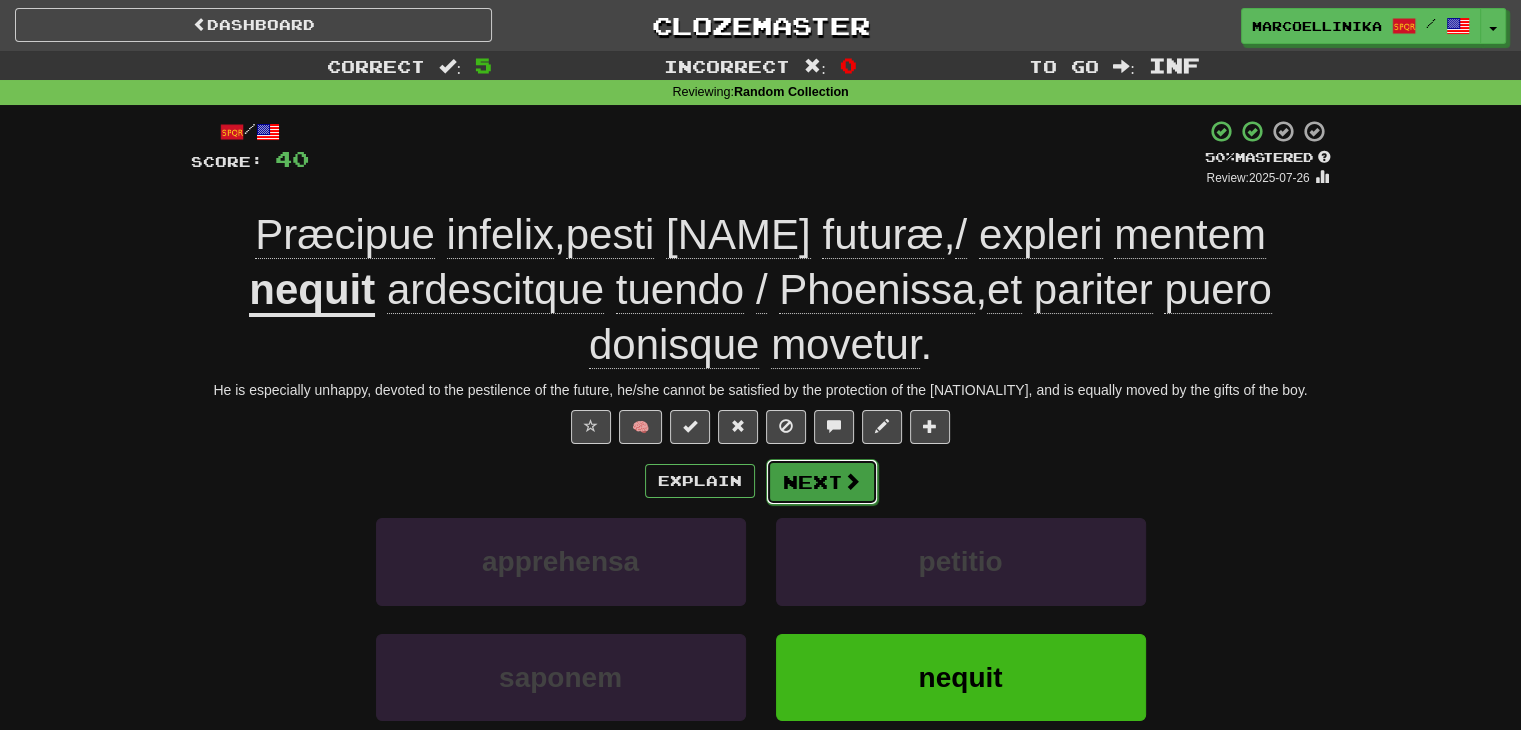 click at bounding box center [852, 481] 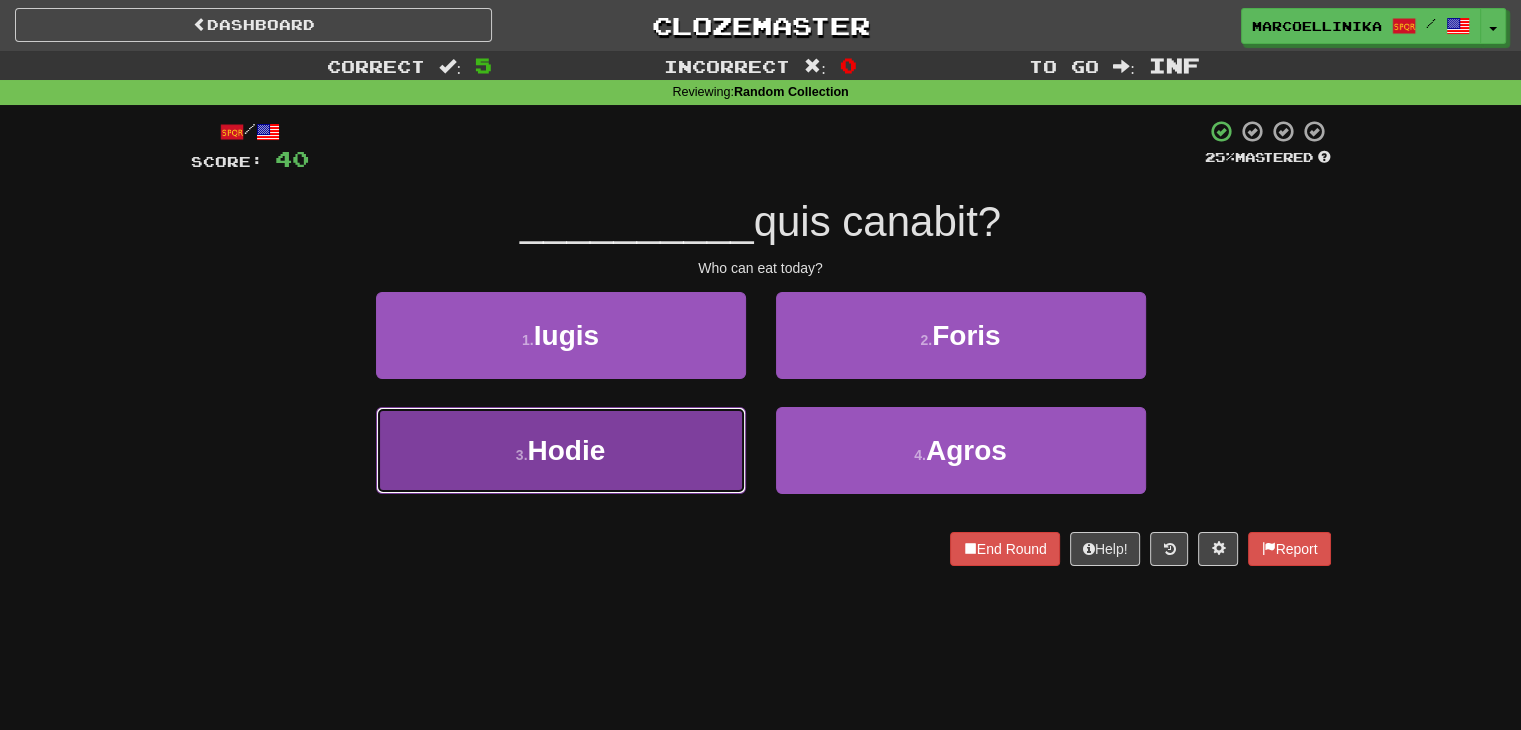 click on "3 .  Hodie" at bounding box center (561, 450) 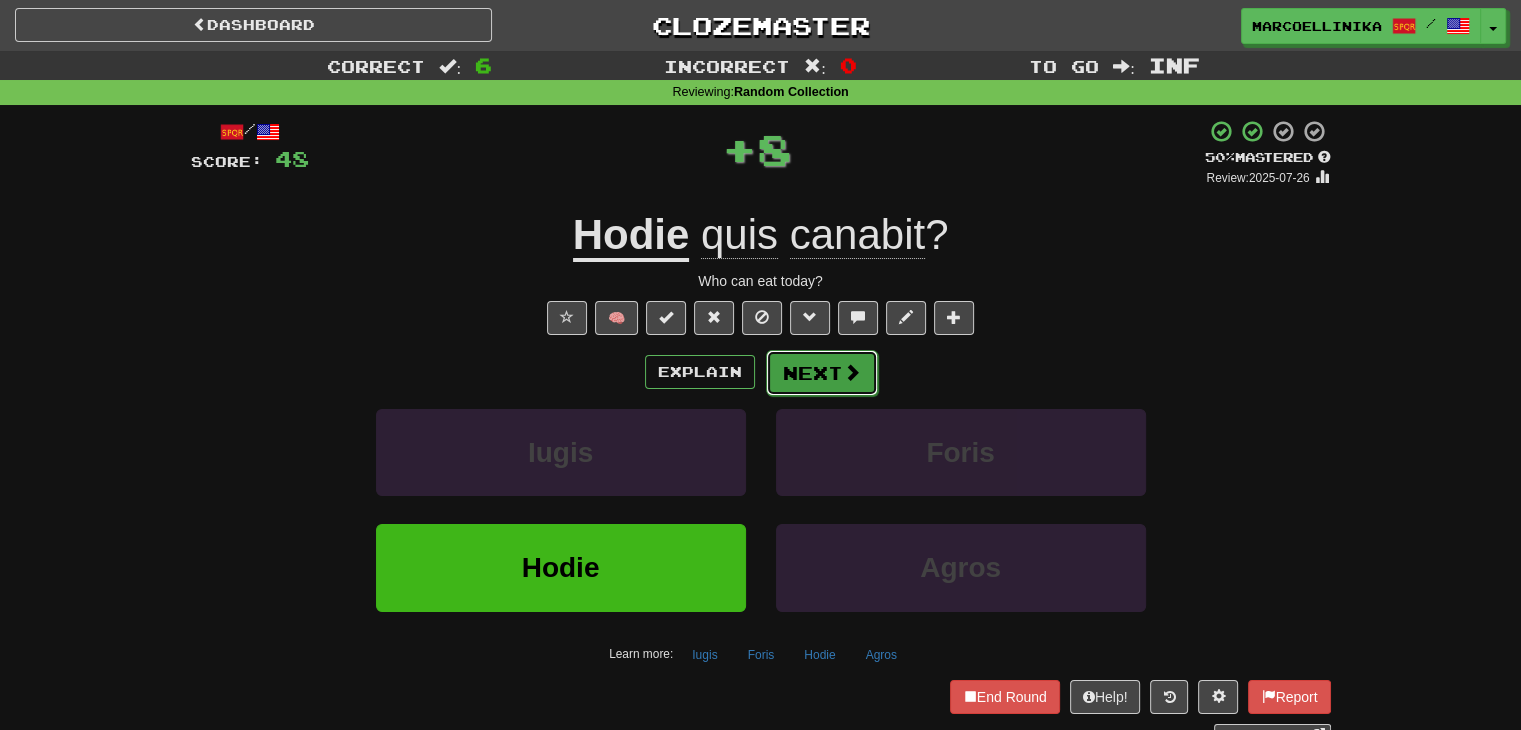 click on "Next" at bounding box center [822, 373] 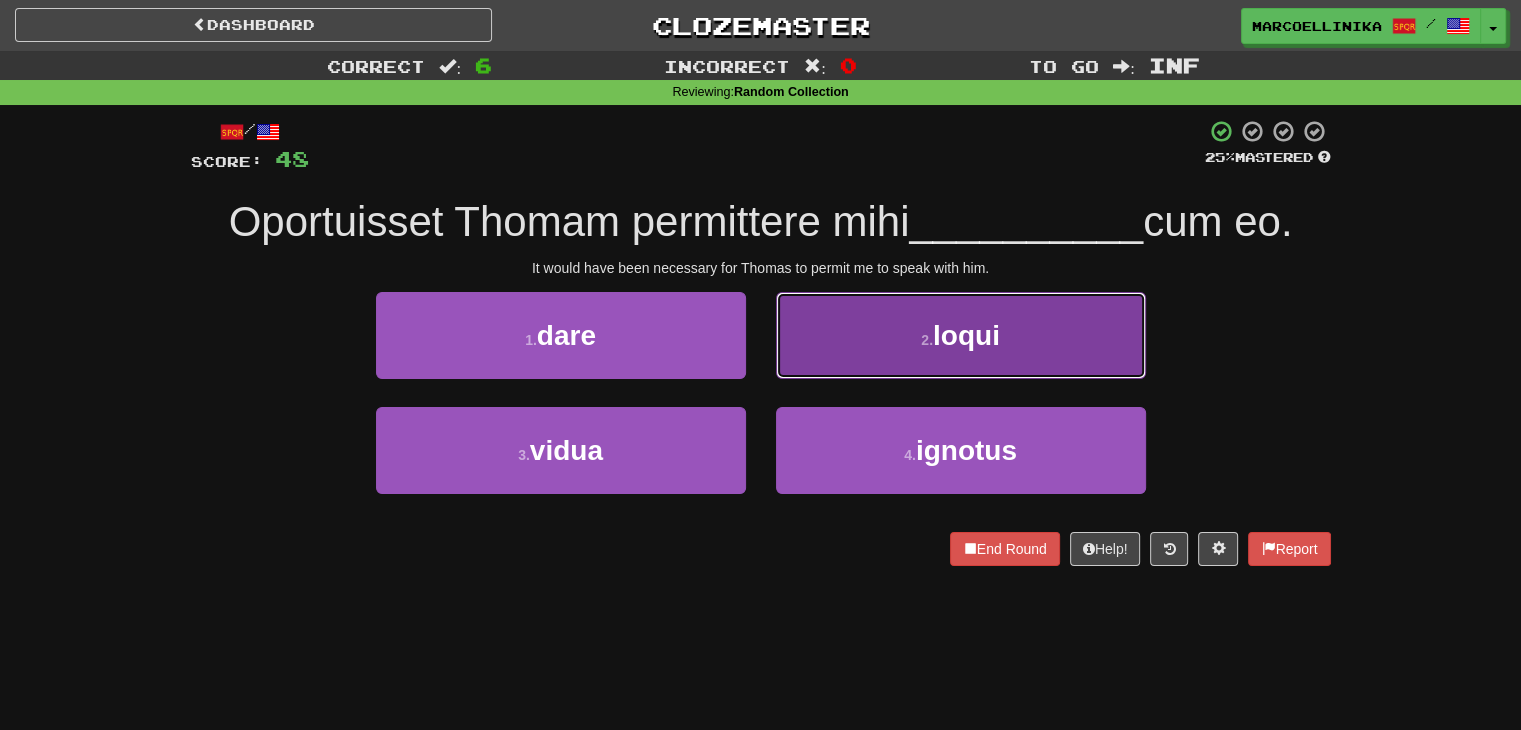 click on "2 .  loqui" at bounding box center [961, 335] 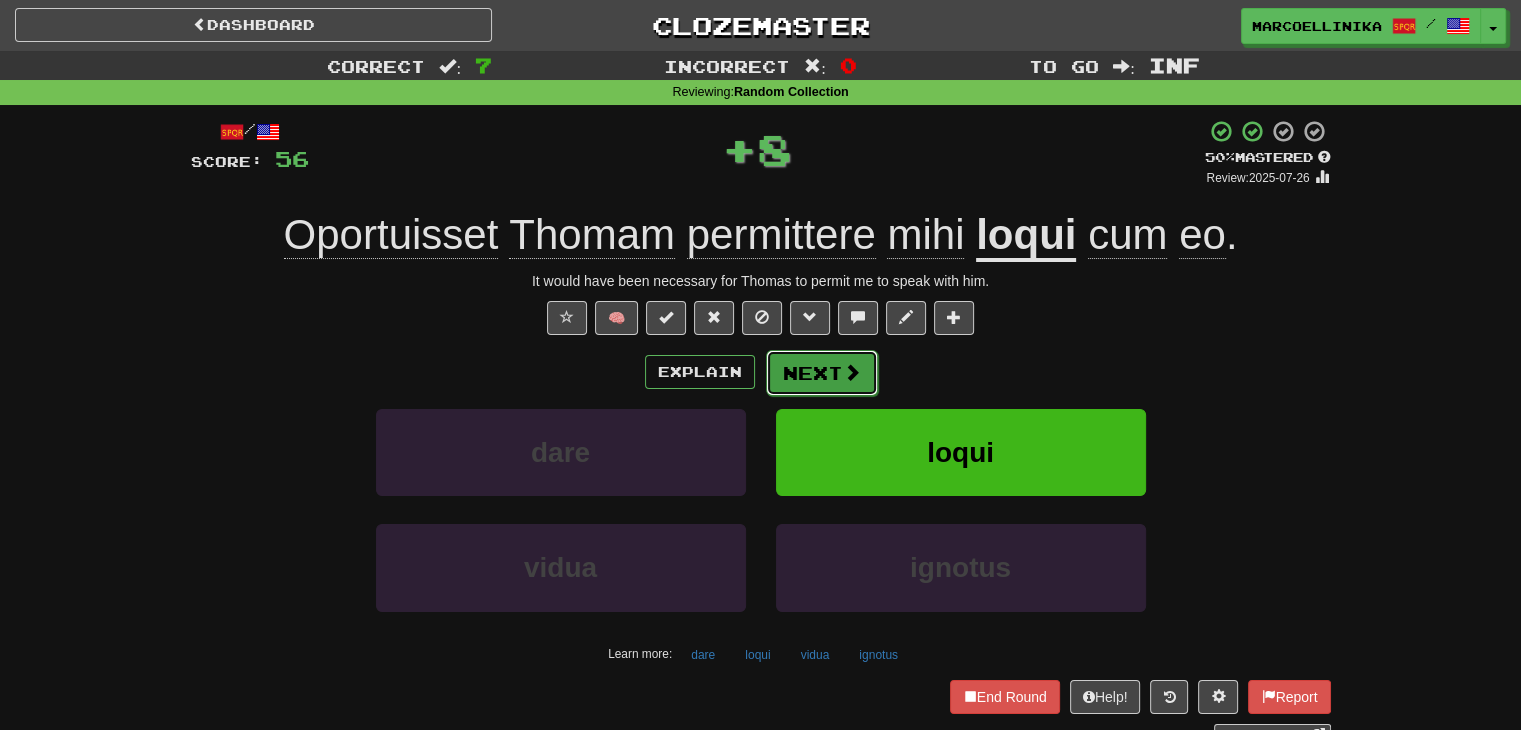 click on "Next" at bounding box center [822, 373] 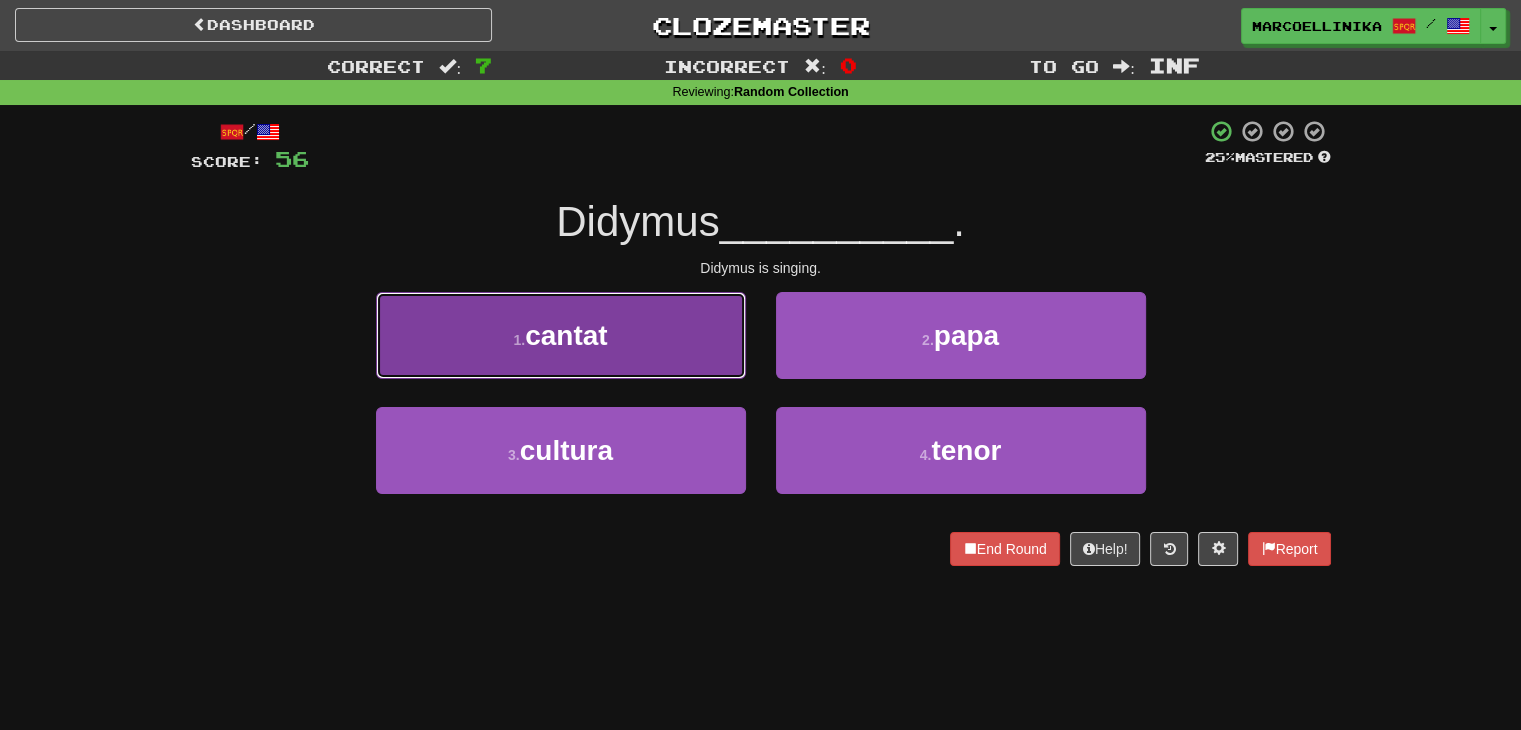 click on "1 .  cantat" at bounding box center (561, 335) 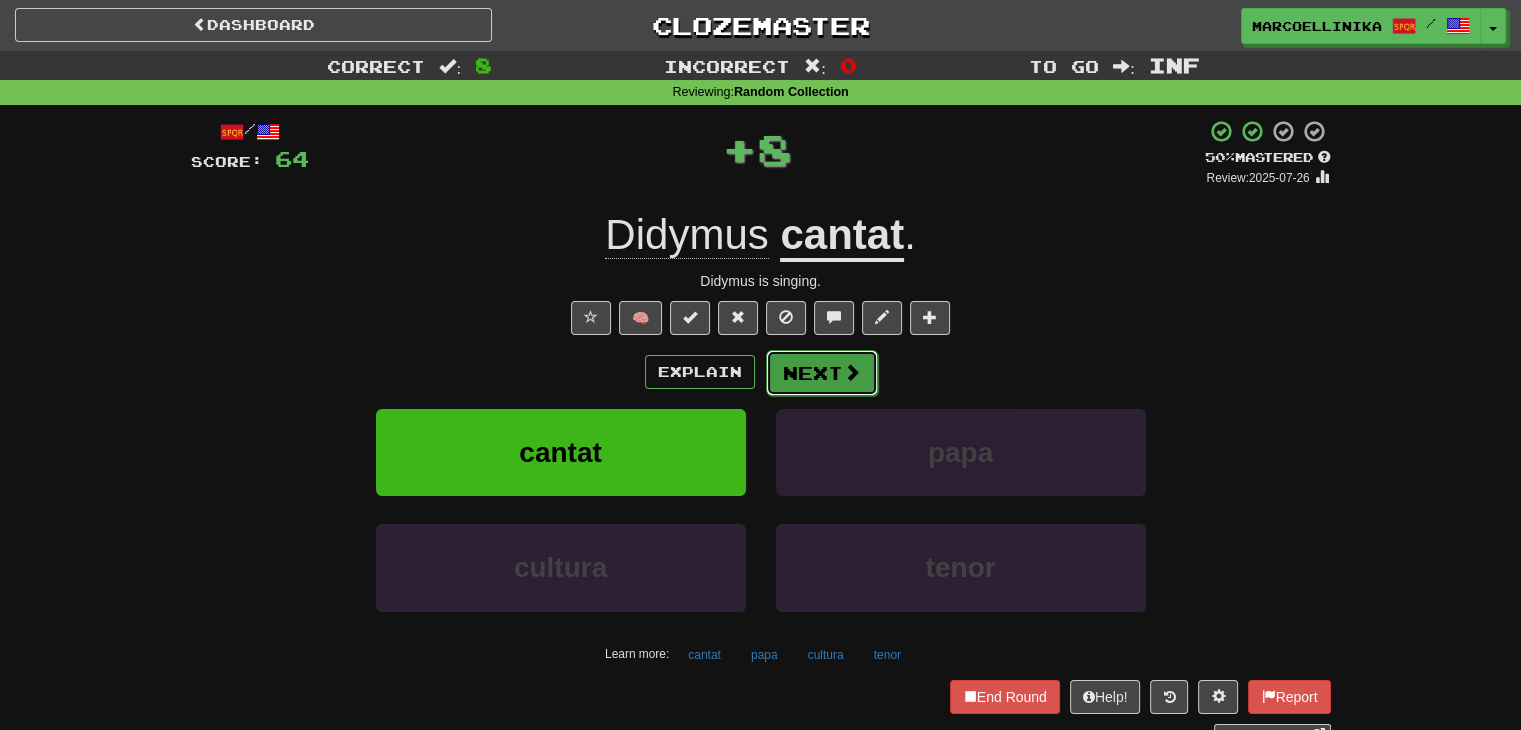 click on "Next" at bounding box center [822, 373] 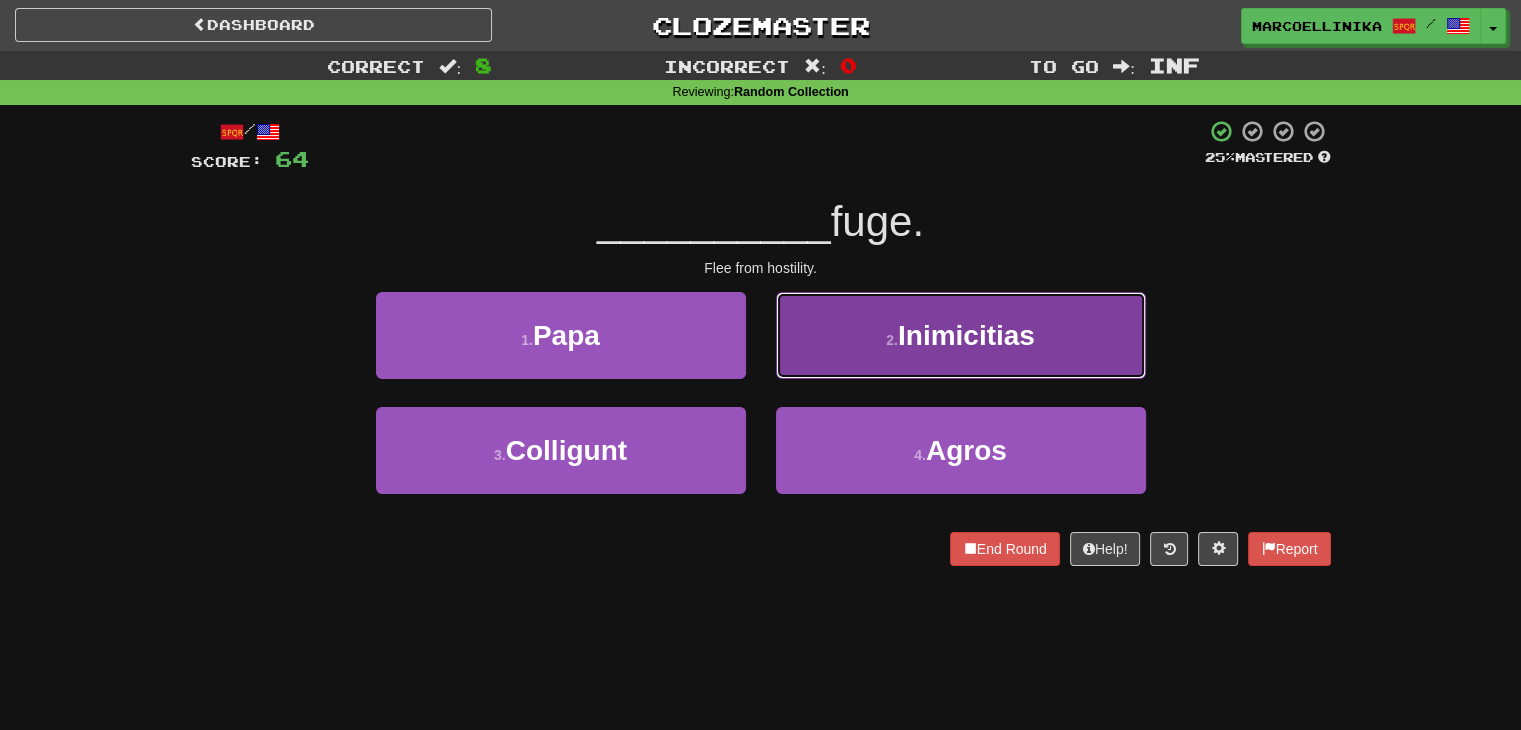 click on "2 .  Inimicitias" at bounding box center [961, 335] 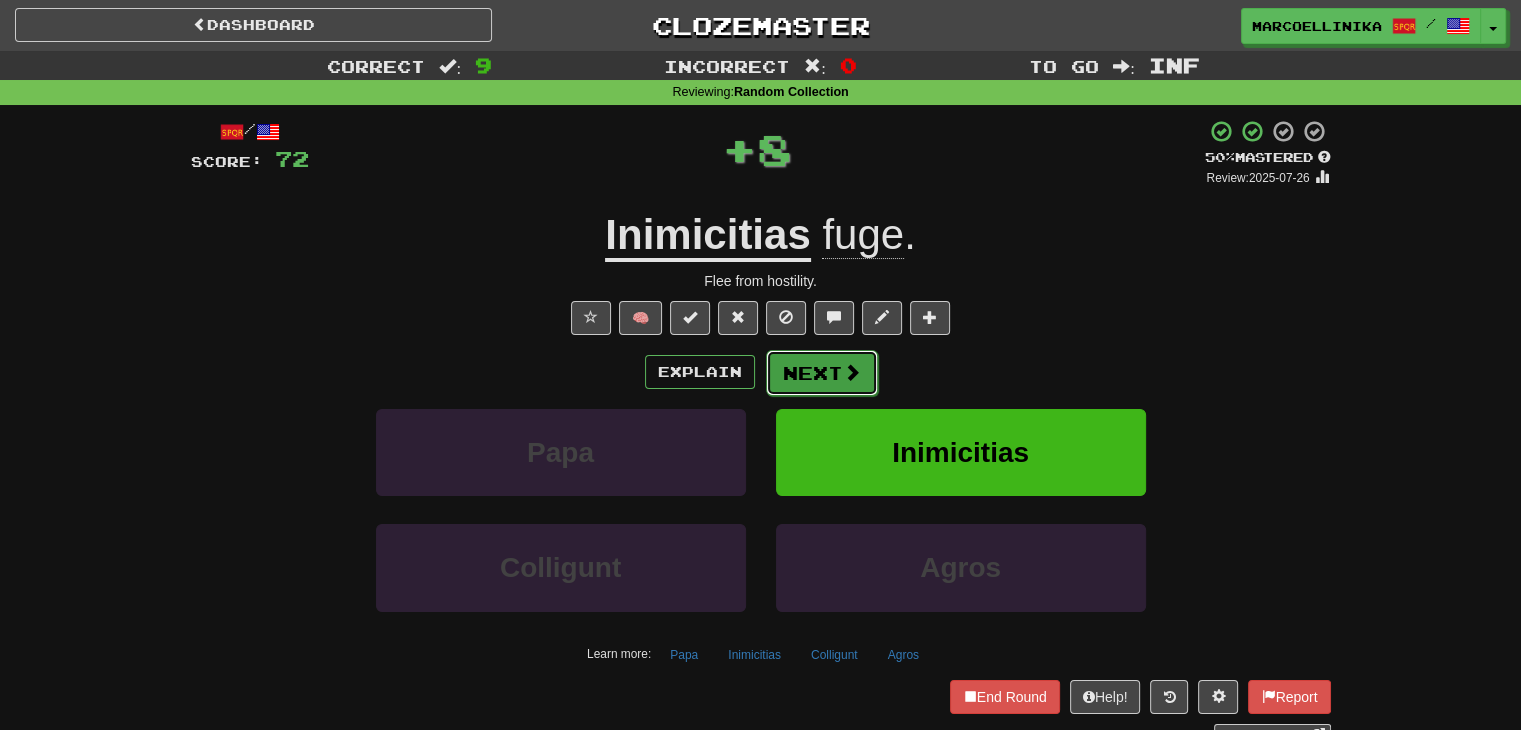 click at bounding box center [852, 372] 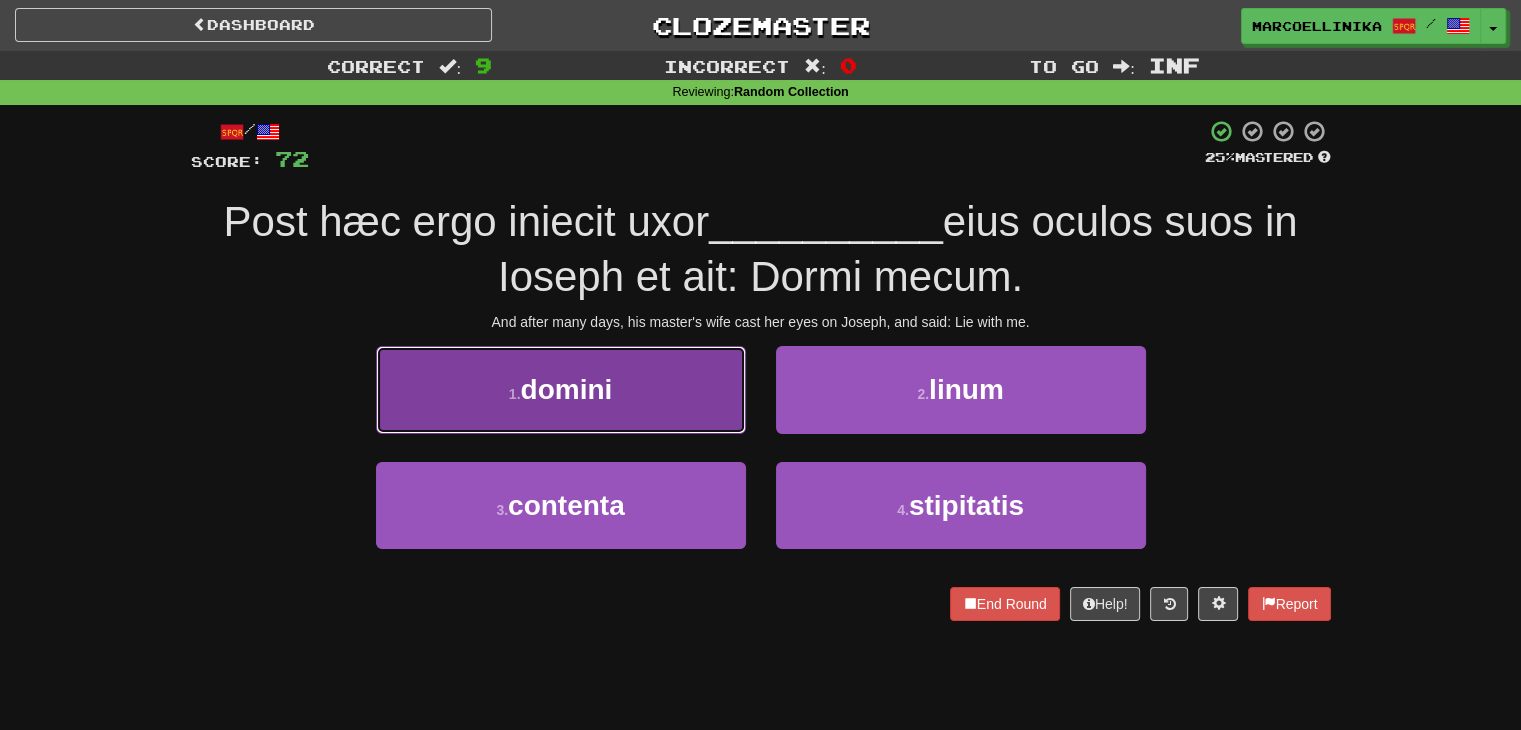 click on "1 .  domini" at bounding box center (561, 389) 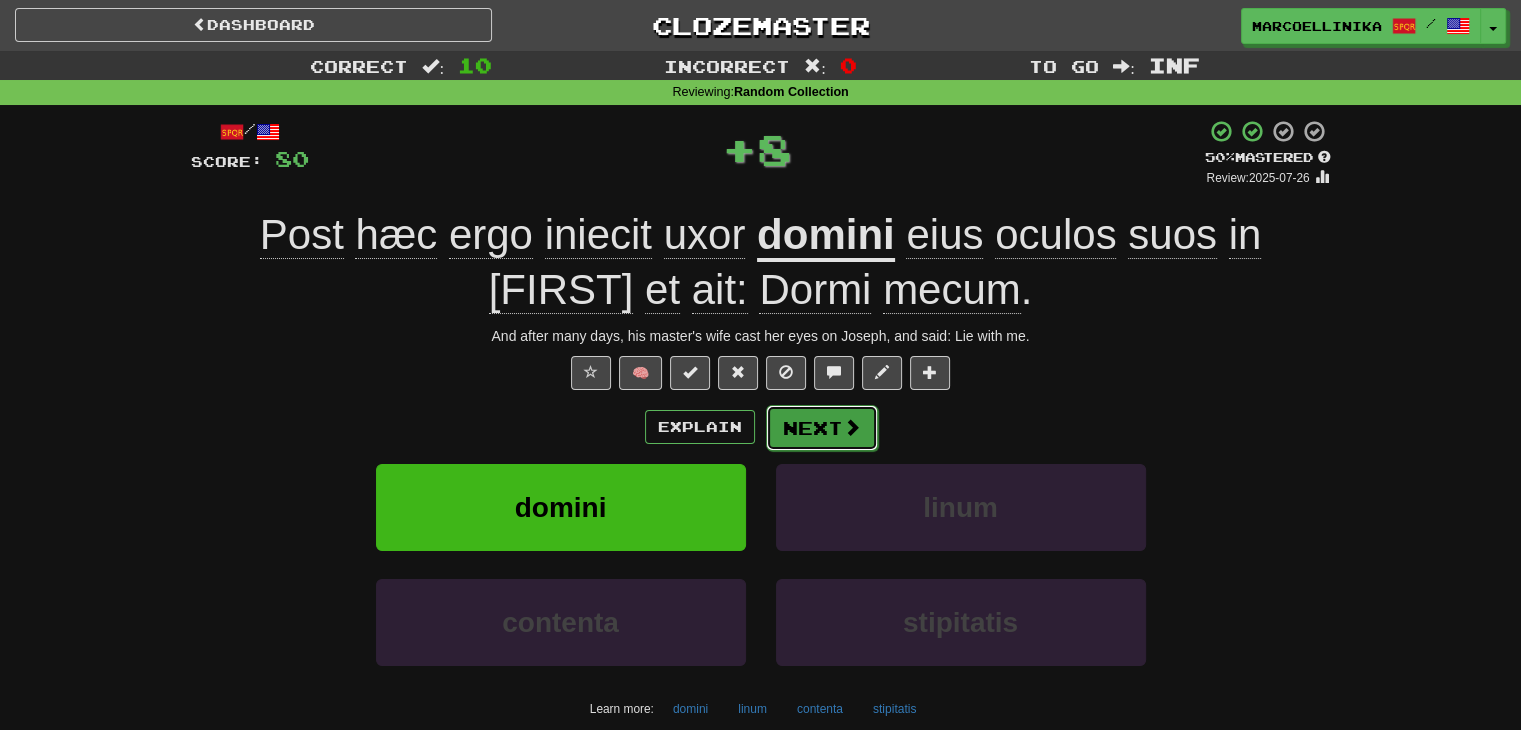 click on "Next" at bounding box center (822, 428) 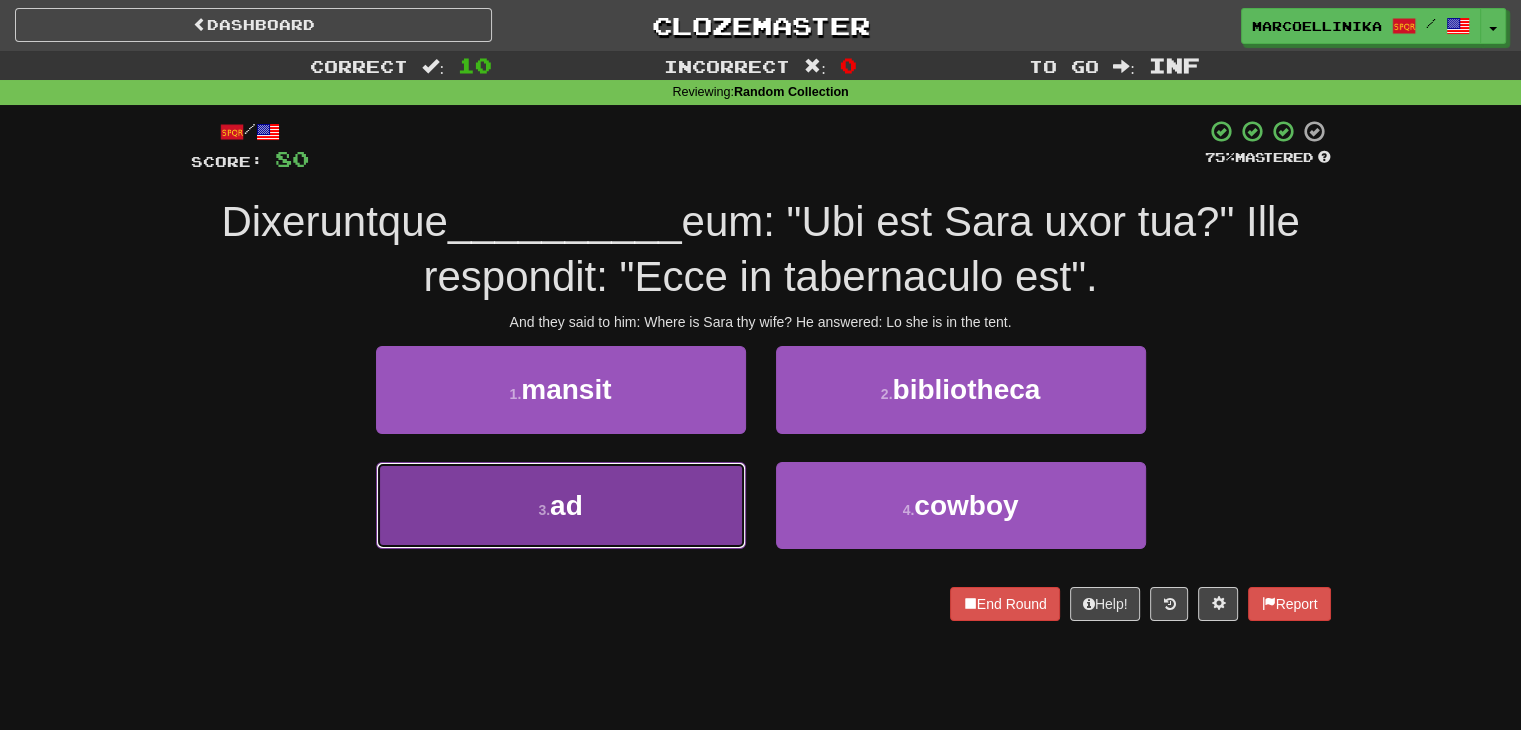 click on "3 .  ad" at bounding box center [561, 505] 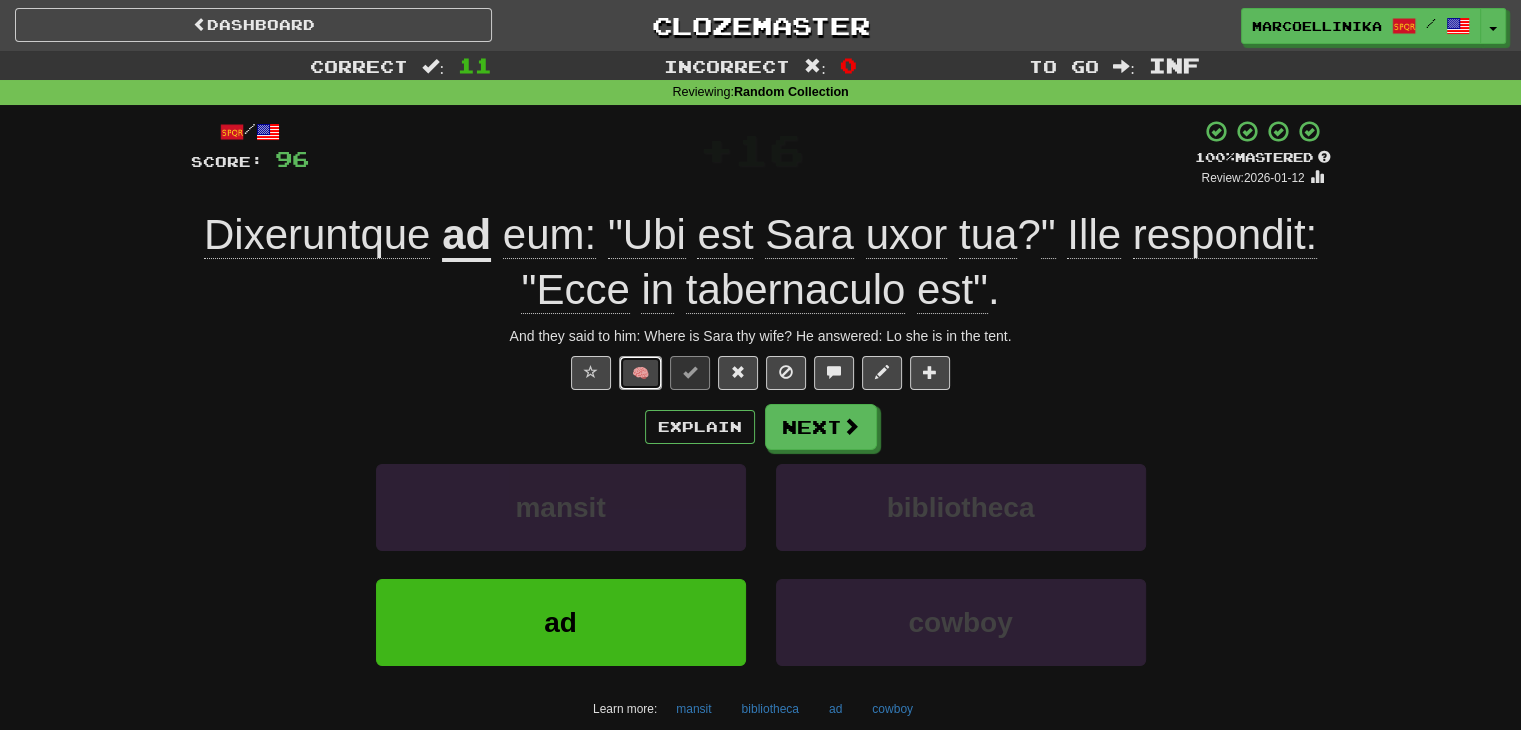 click on "🧠" at bounding box center [640, 373] 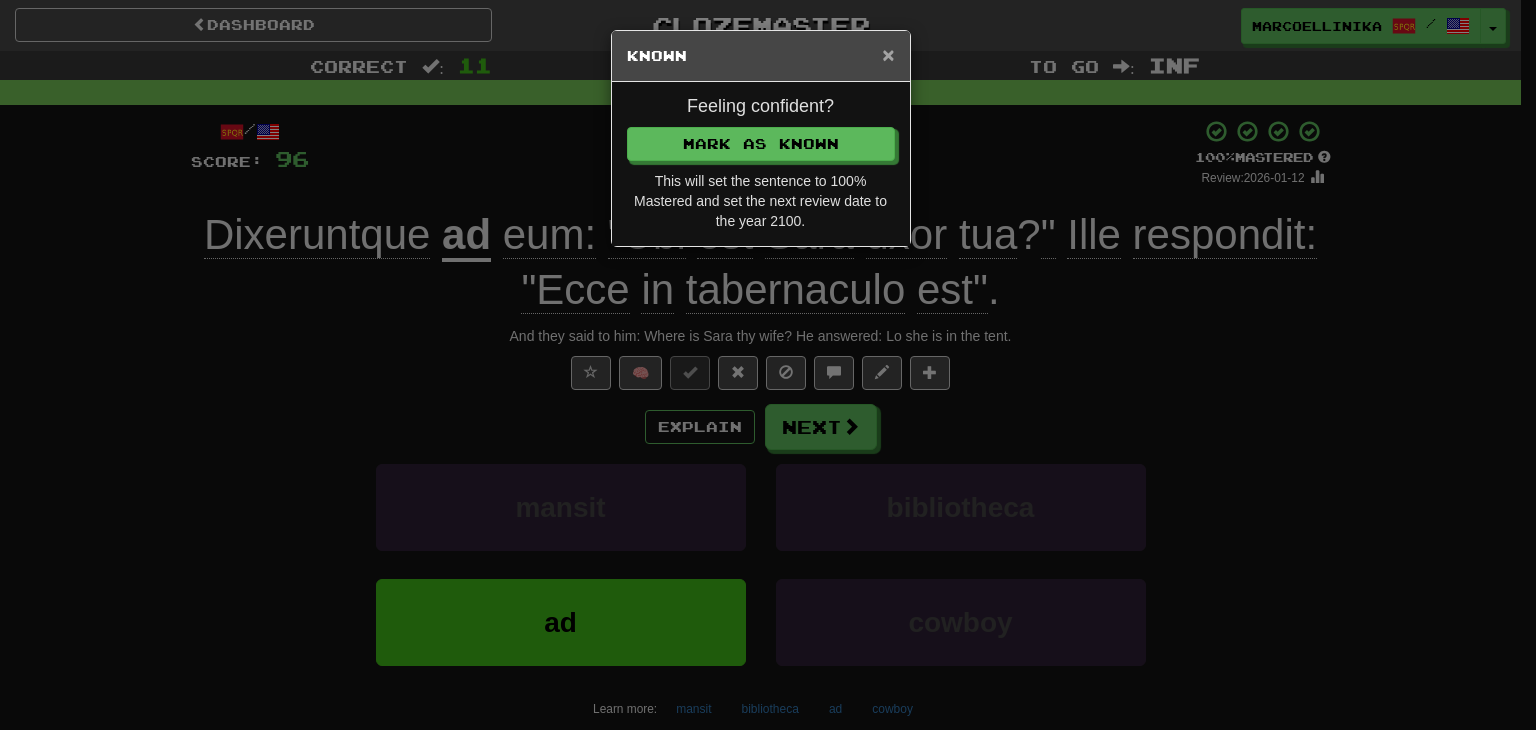 click on "×" at bounding box center [888, 54] 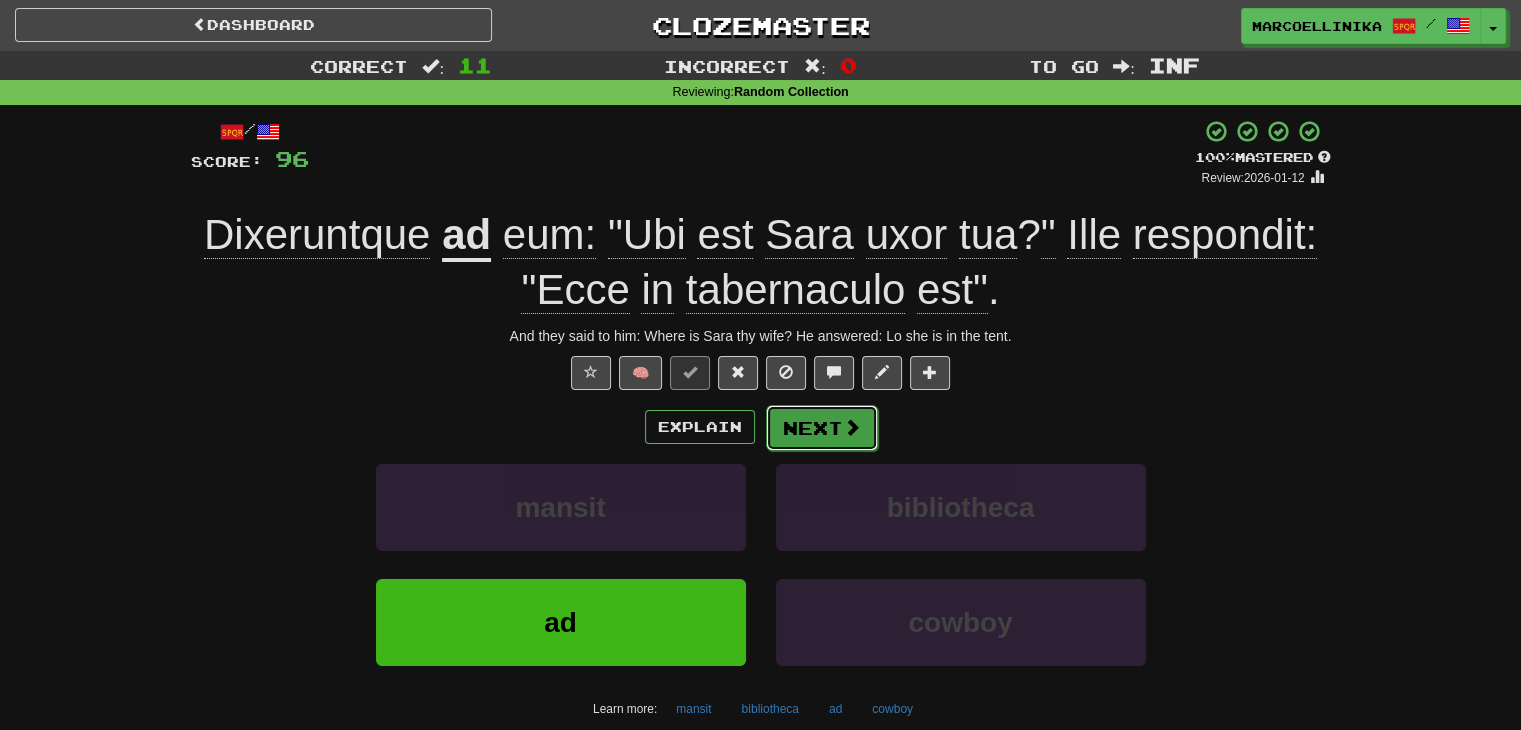 click at bounding box center [852, 427] 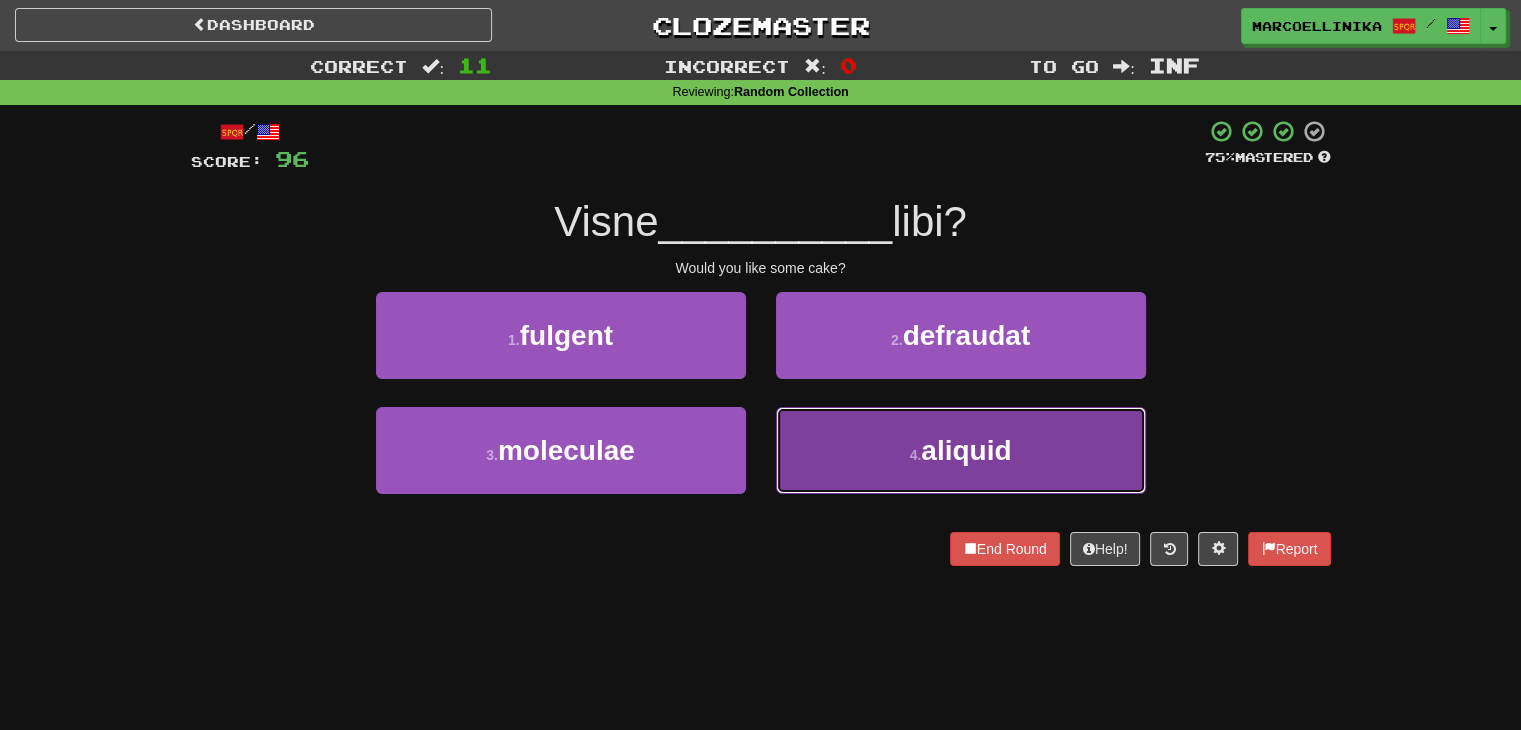 click on "4 .  aliquid" at bounding box center [961, 450] 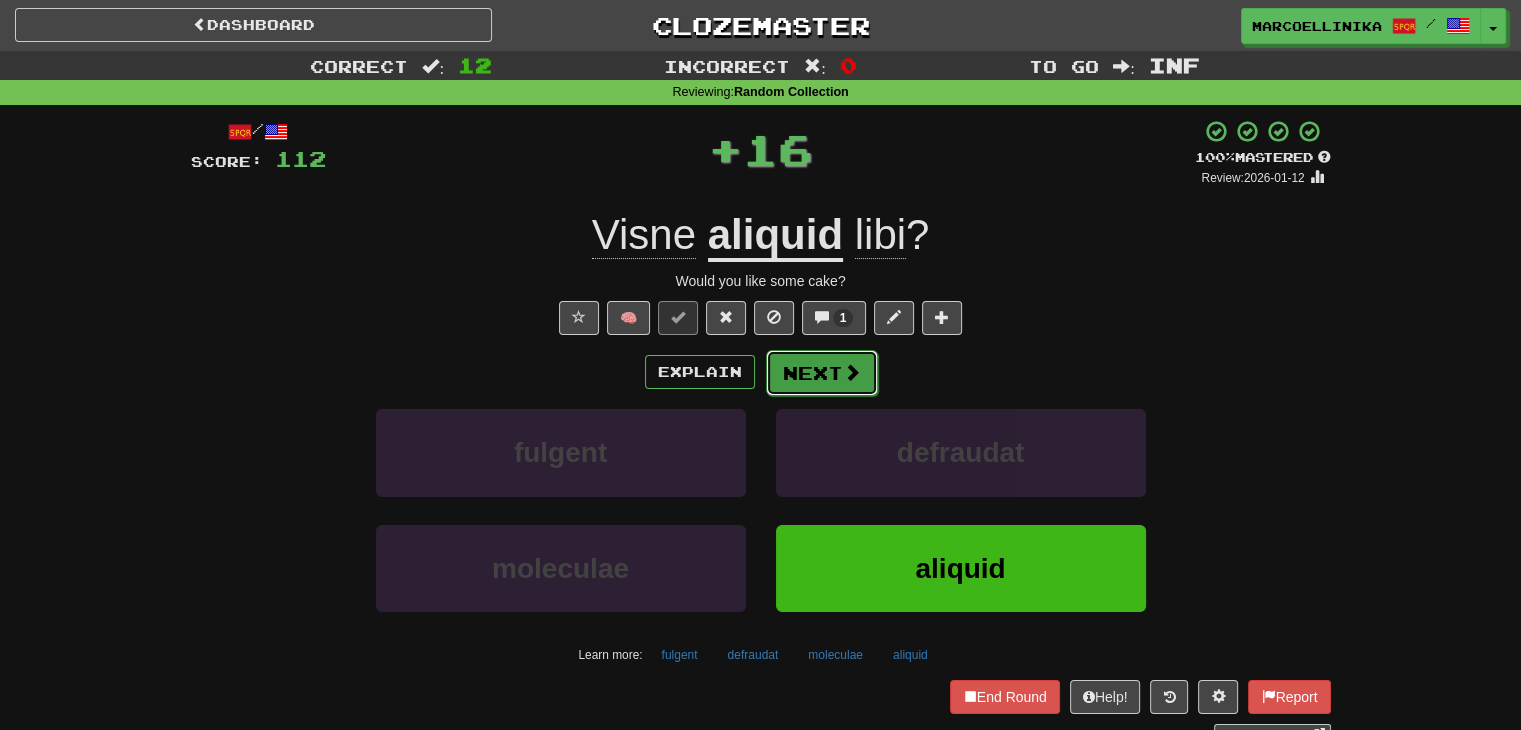 click on "Next" at bounding box center (822, 373) 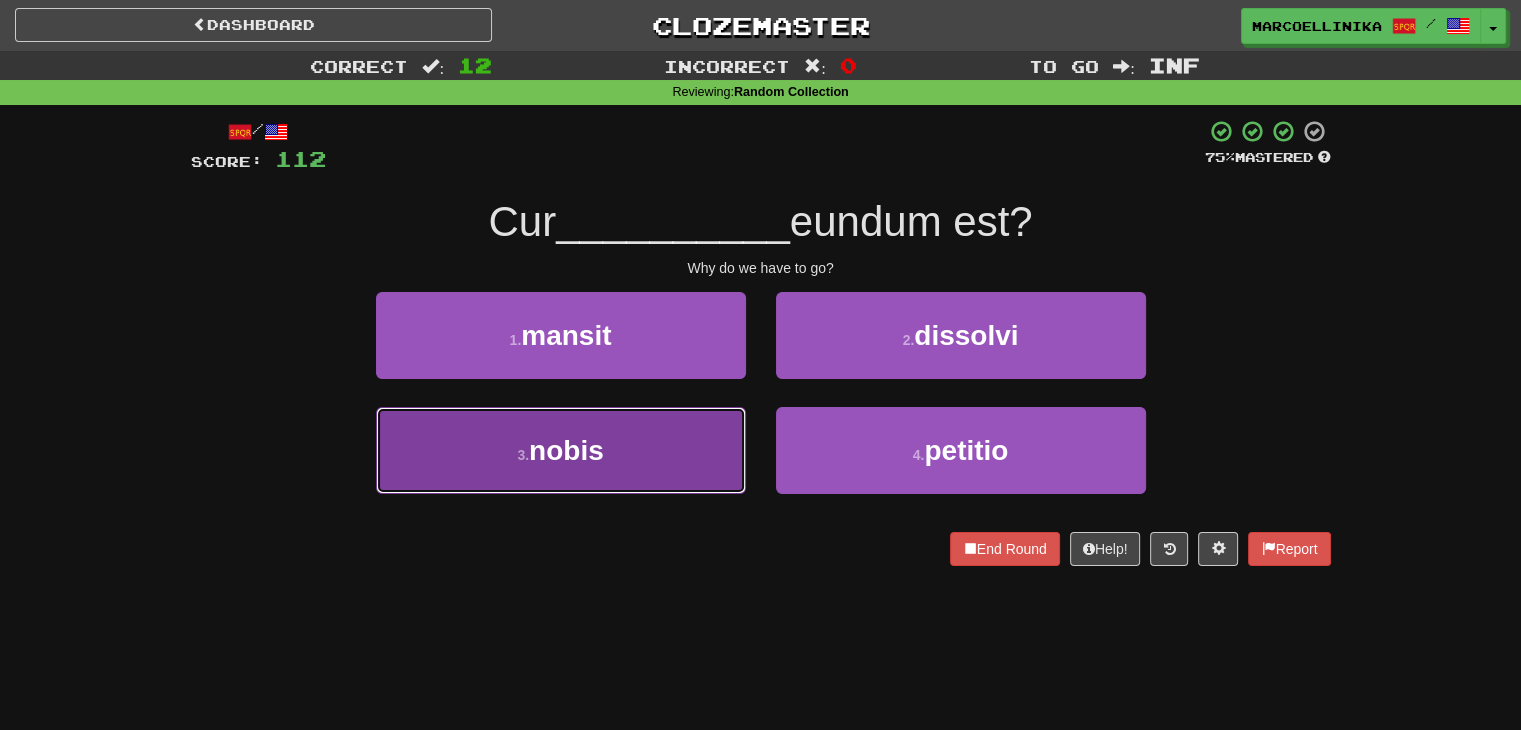 click on "3 .  nobis" at bounding box center (561, 450) 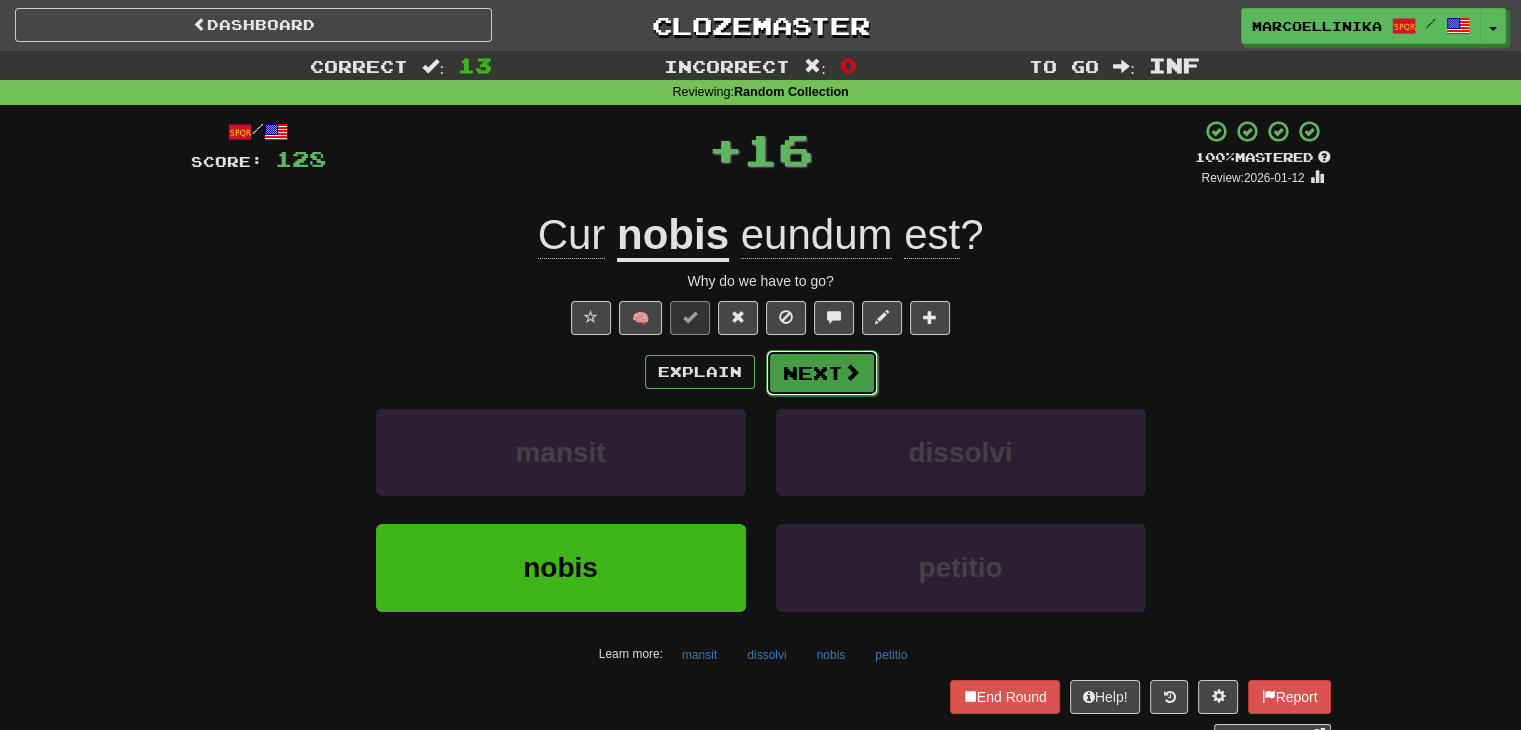 click on "Next" at bounding box center (822, 373) 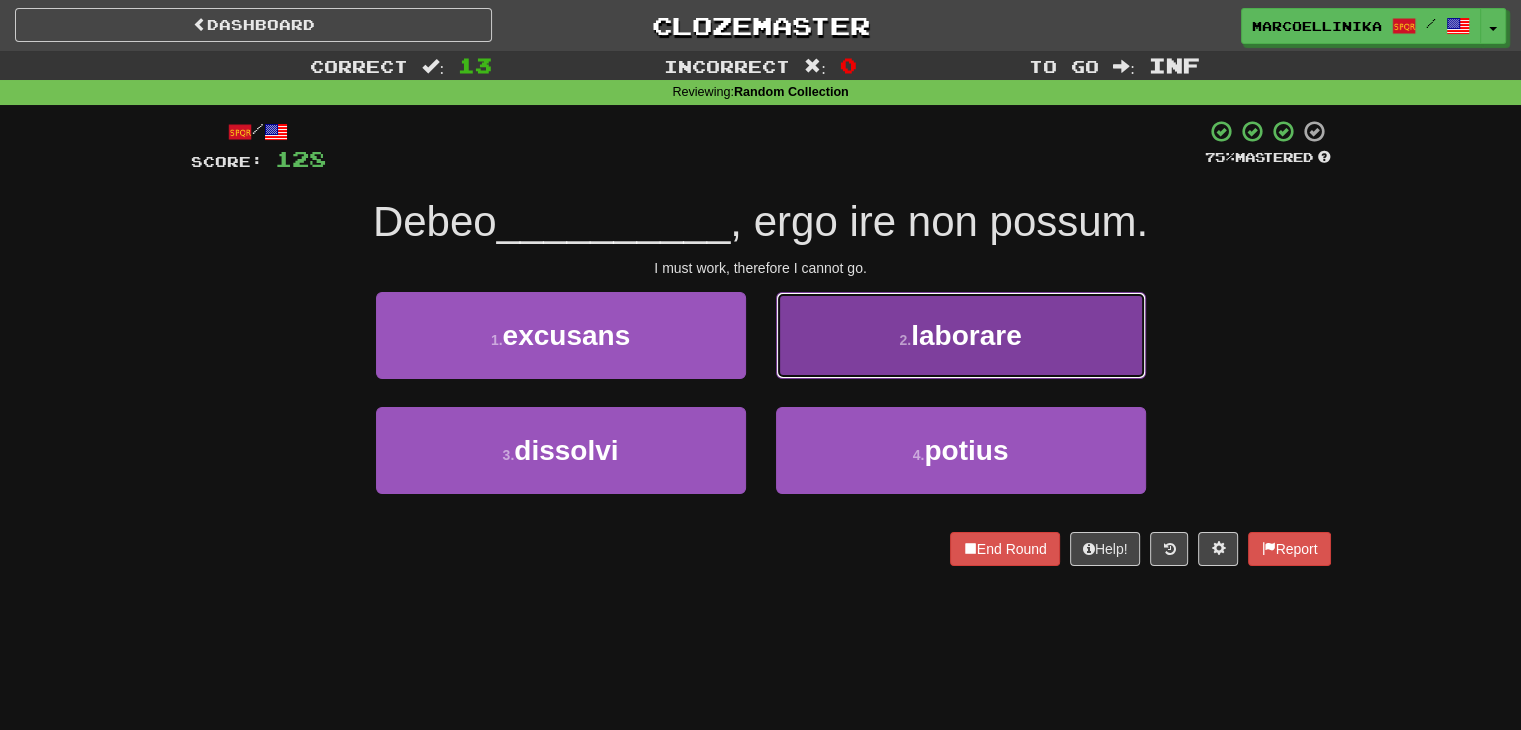 click on "2 .  laborare" at bounding box center [961, 335] 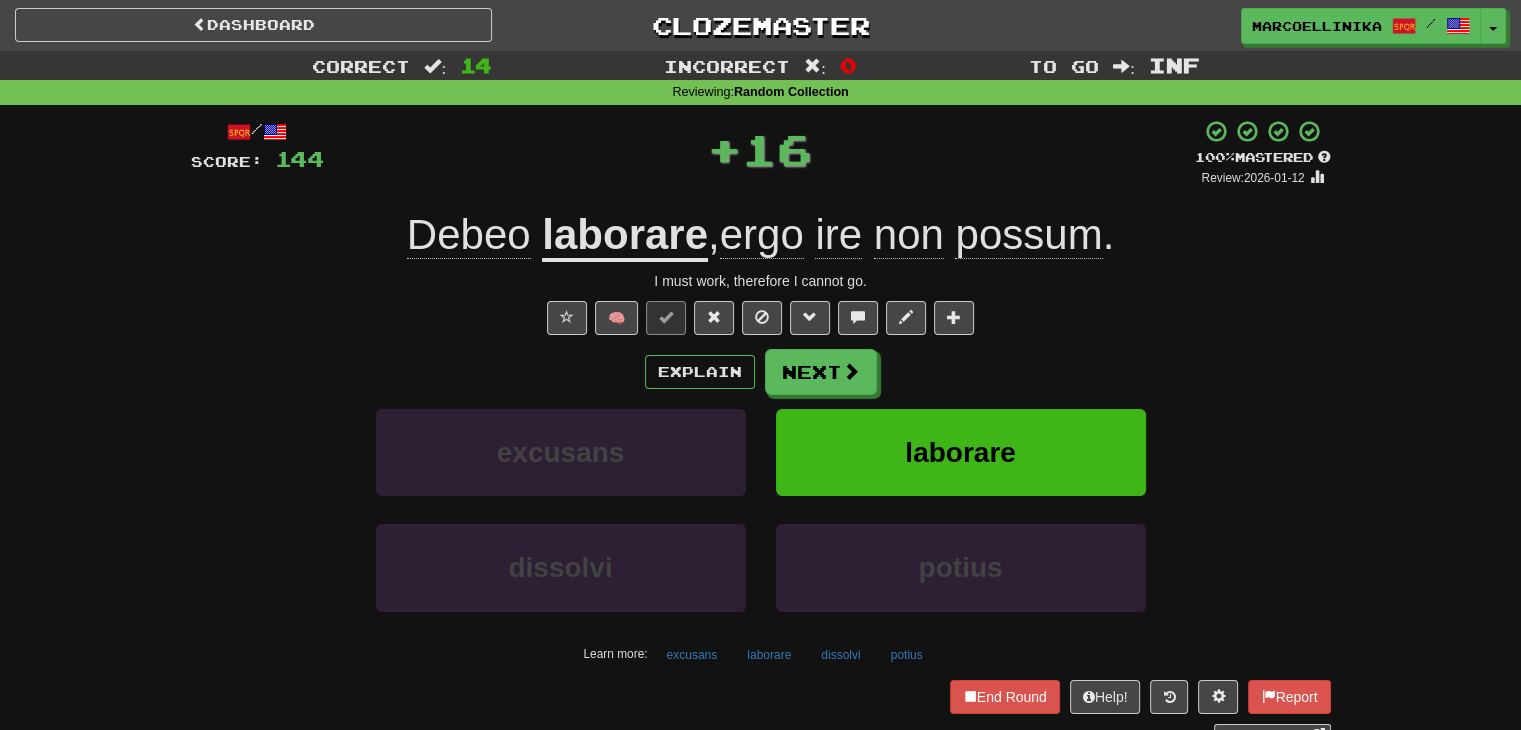 click on "Explain Next excusans laborare dissolvi potius Learn more: excusans laborare dissolvi potius" at bounding box center (761, 509) 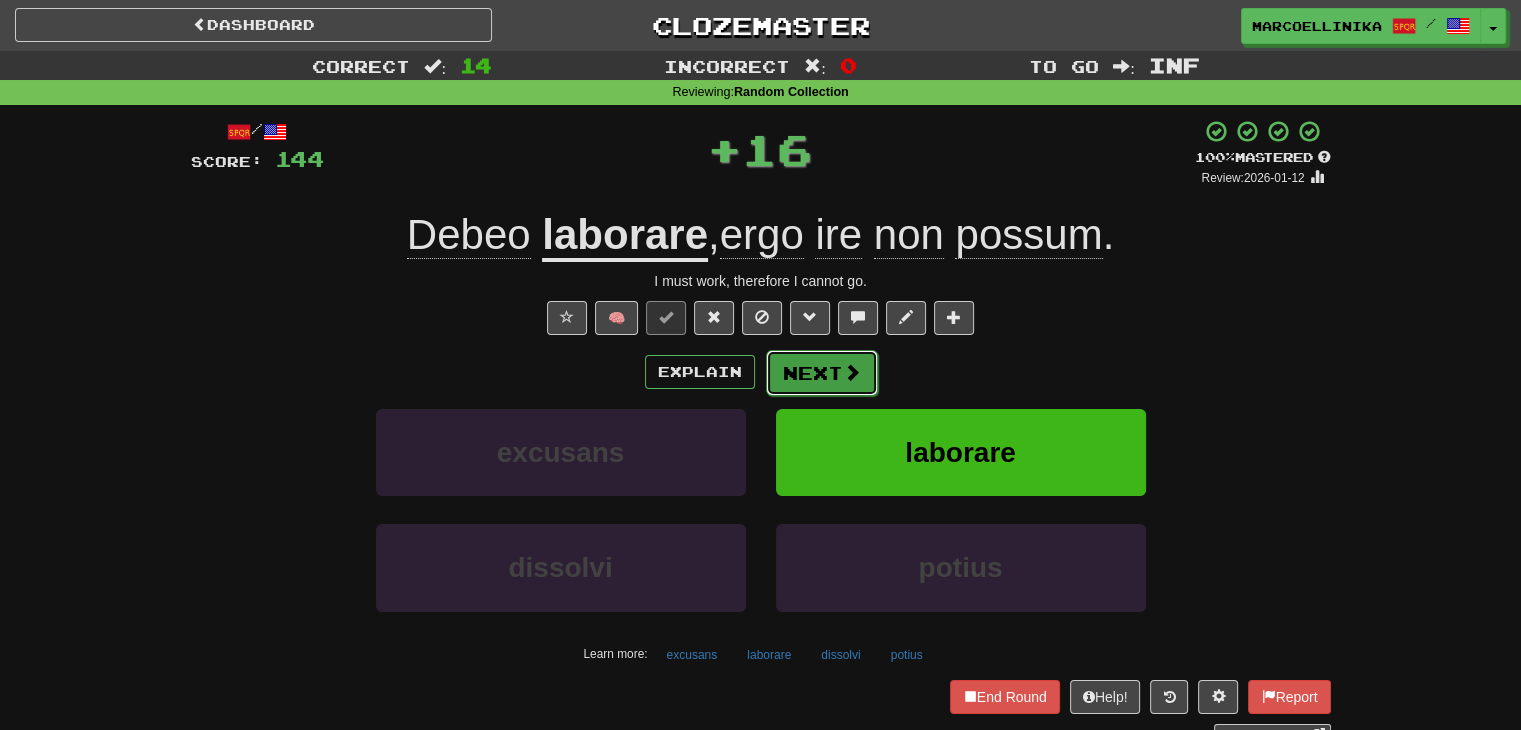 click on "Next" at bounding box center (822, 373) 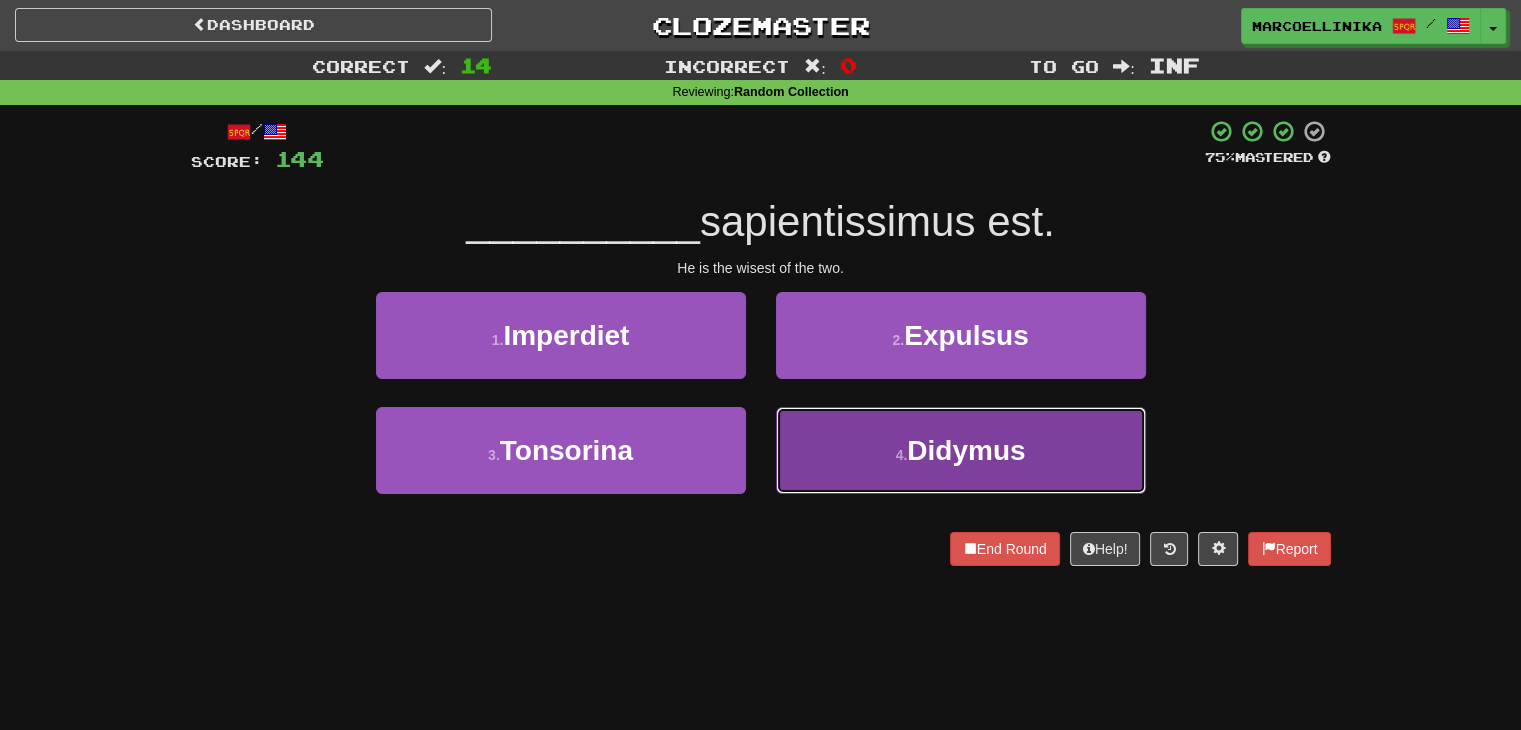 click on "4 .  Didymus" at bounding box center (961, 450) 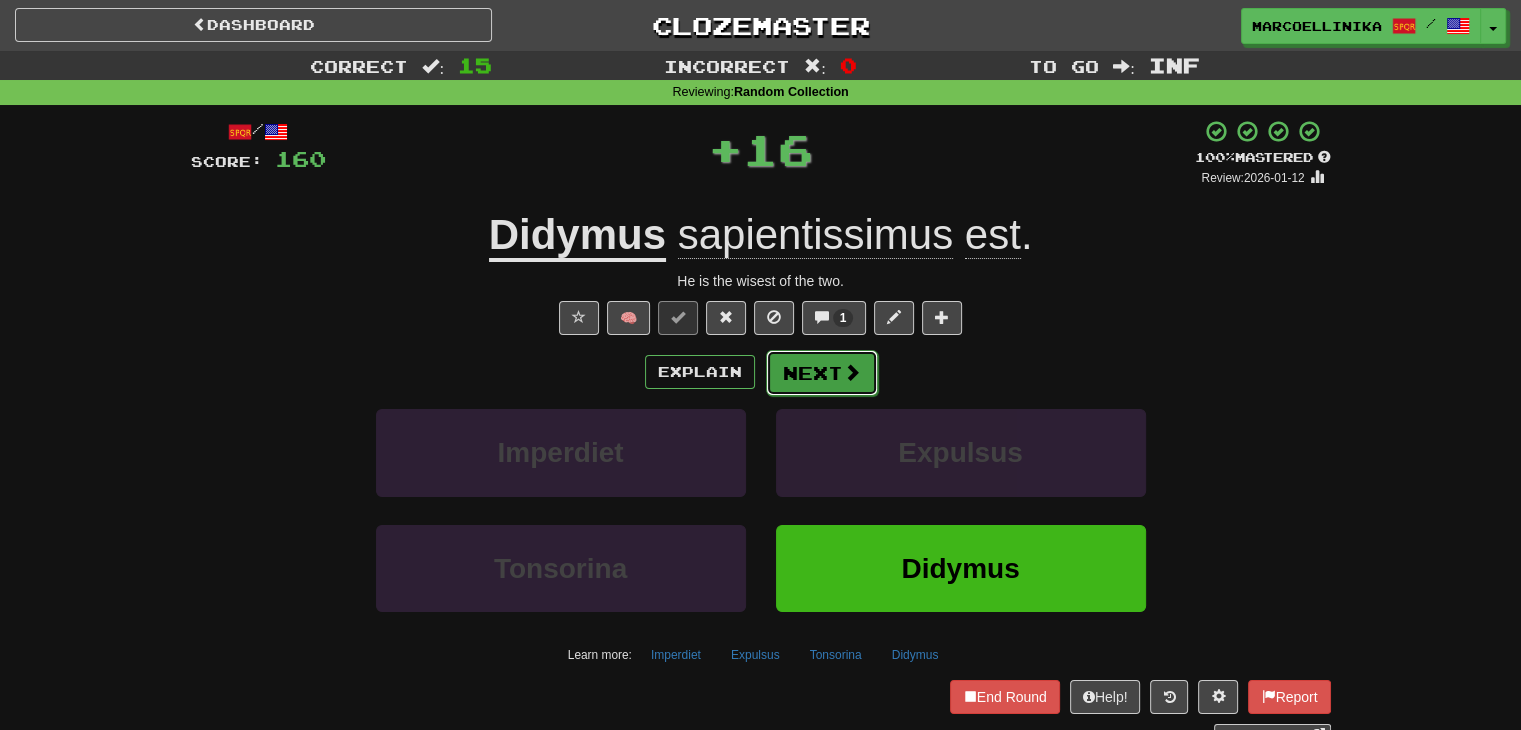 click on "Next" at bounding box center [822, 373] 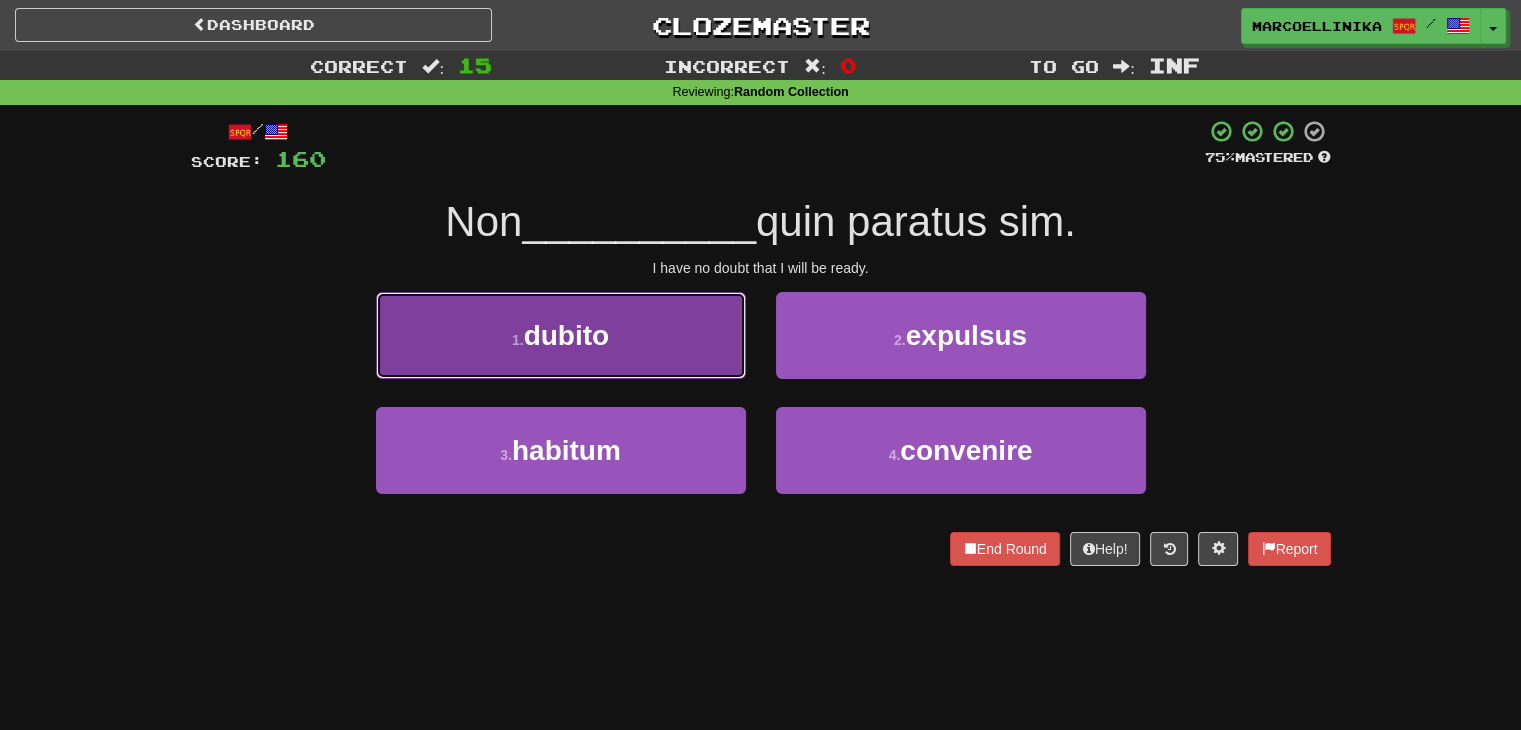 click on "dubito" at bounding box center [567, 335] 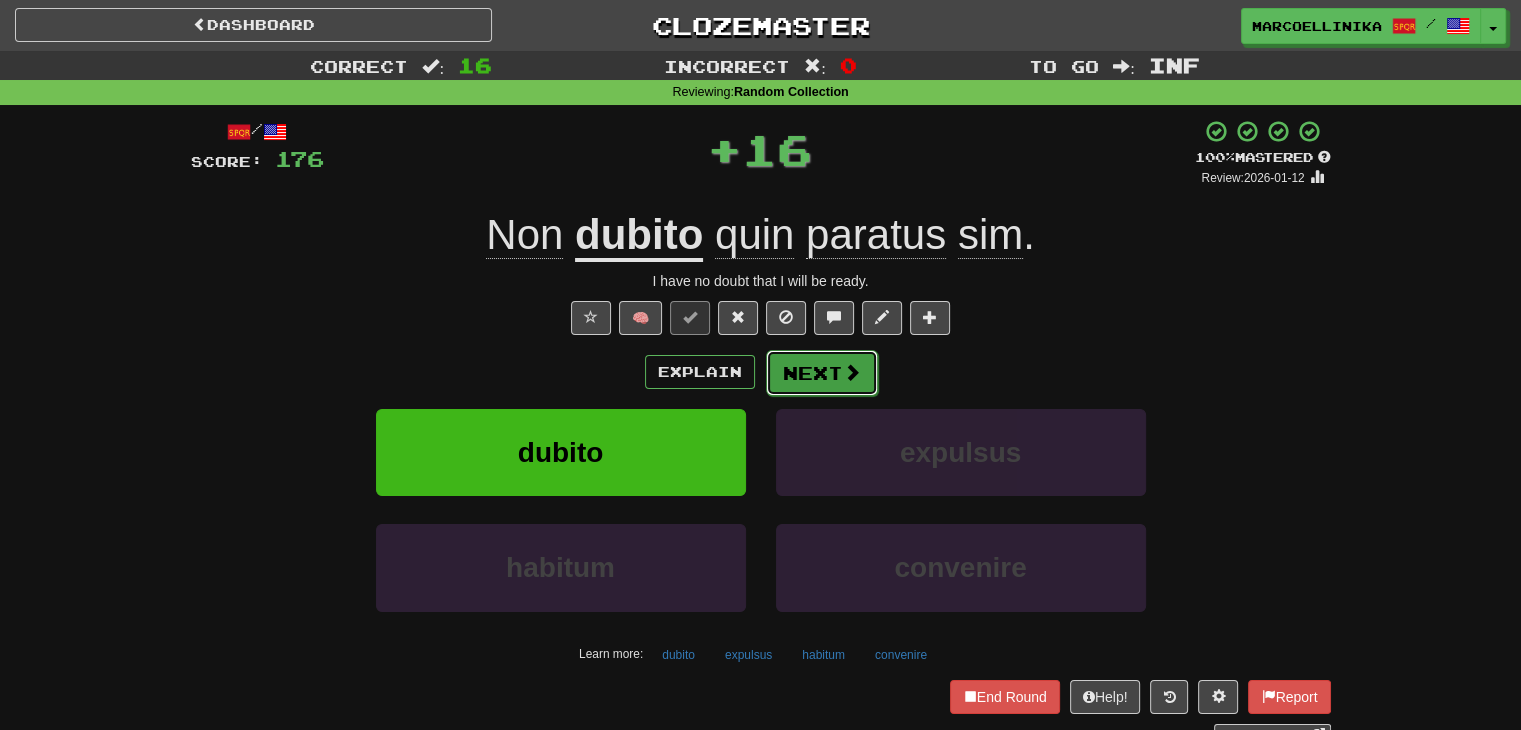 click on "Next" at bounding box center (822, 373) 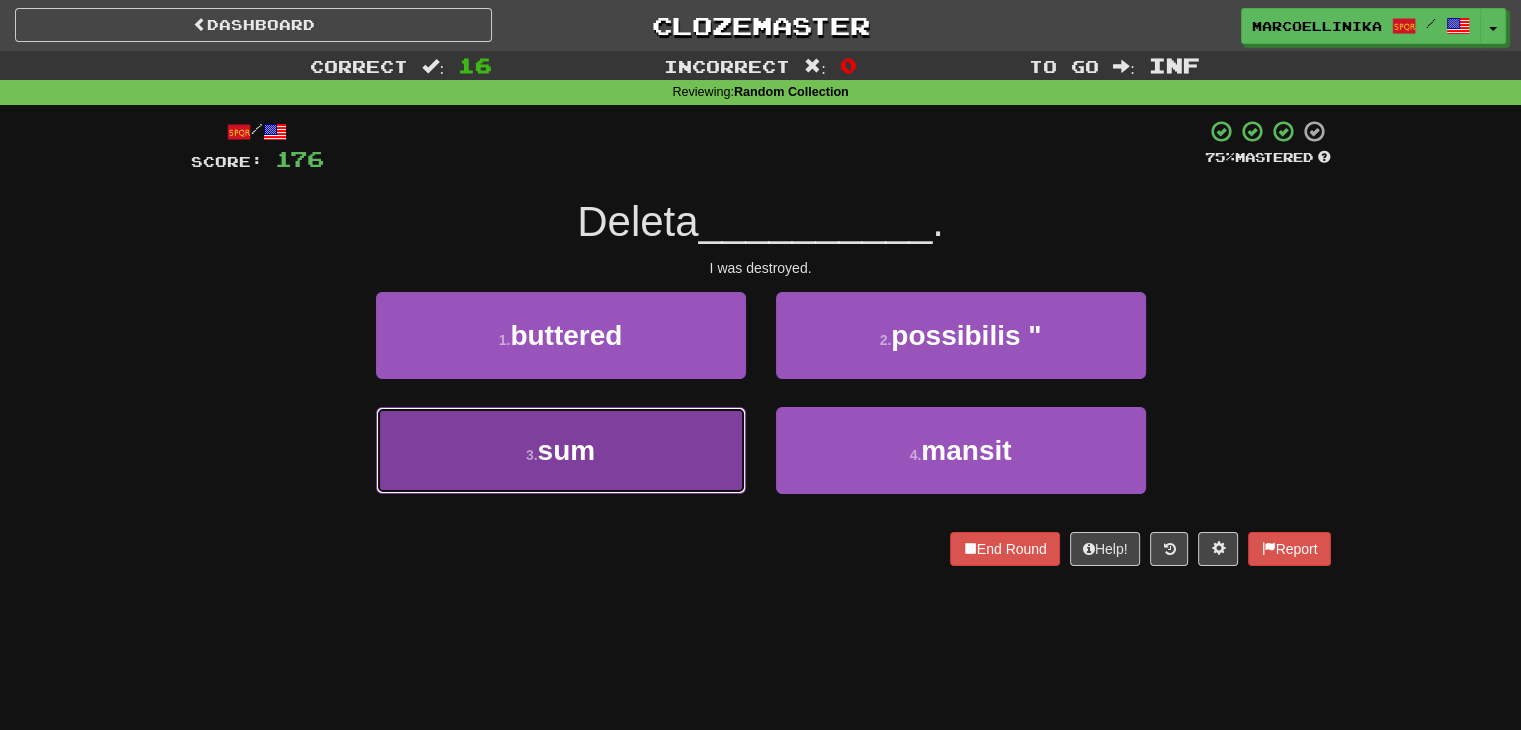 click on "3 .  sum" at bounding box center (561, 450) 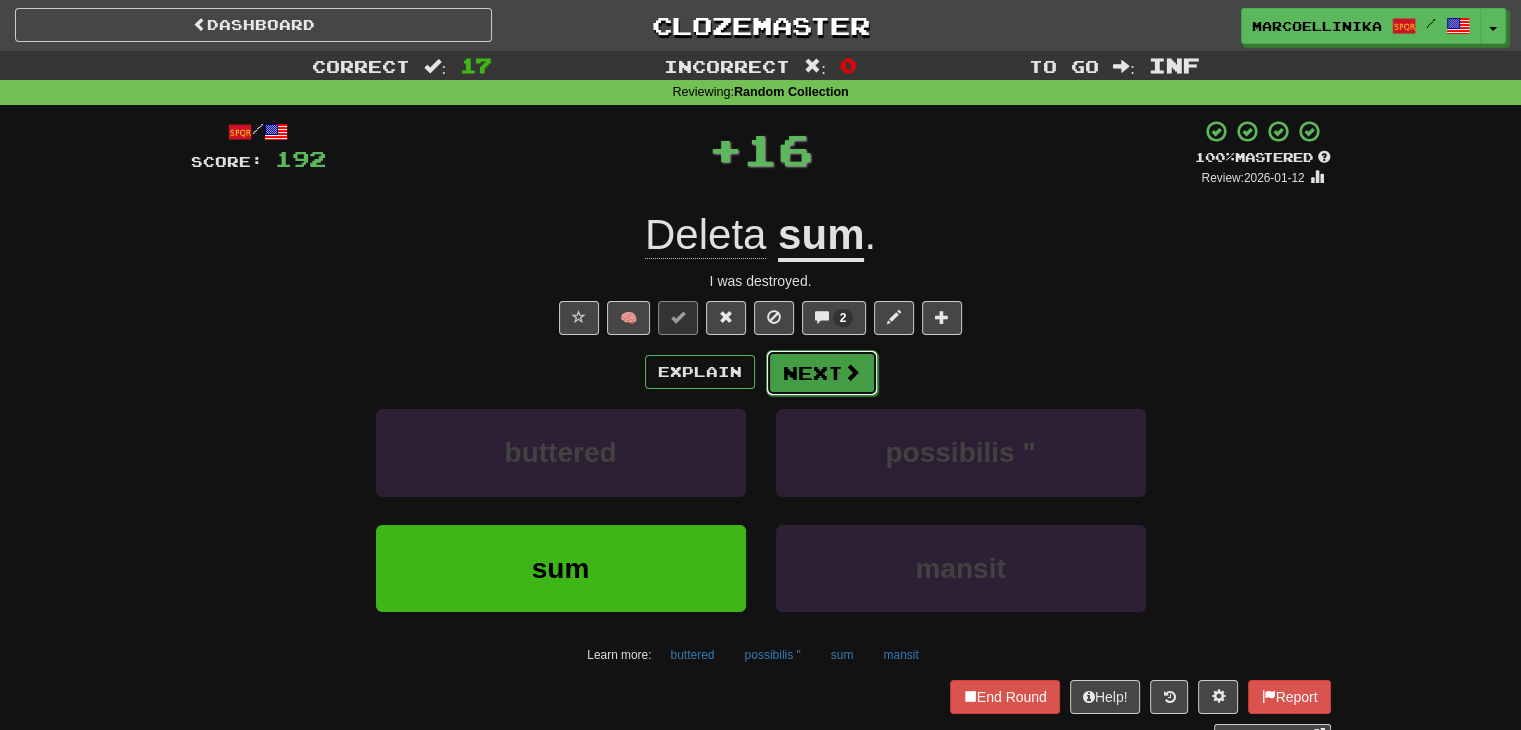 click on "Next" at bounding box center [822, 373] 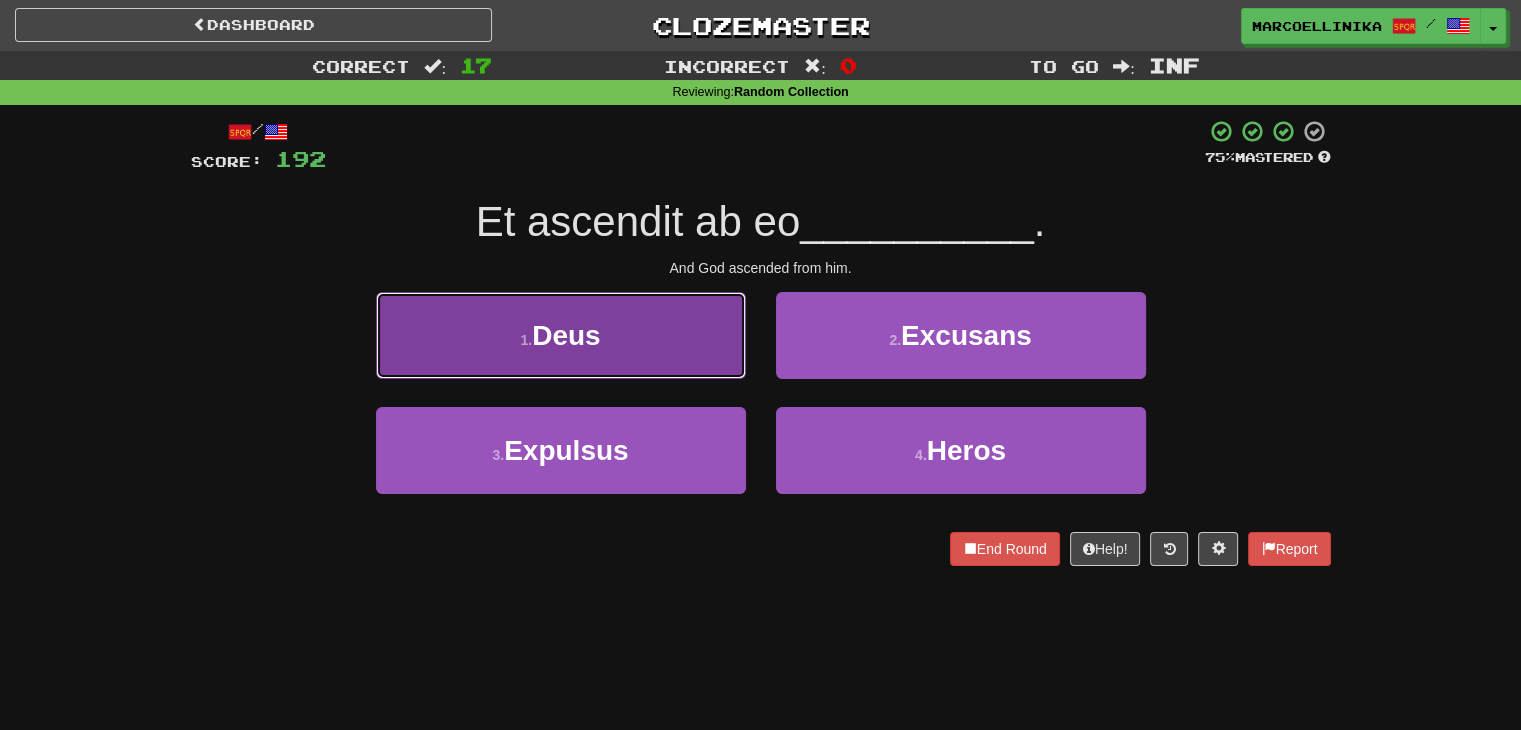 click on "1 .  Deus" at bounding box center [561, 335] 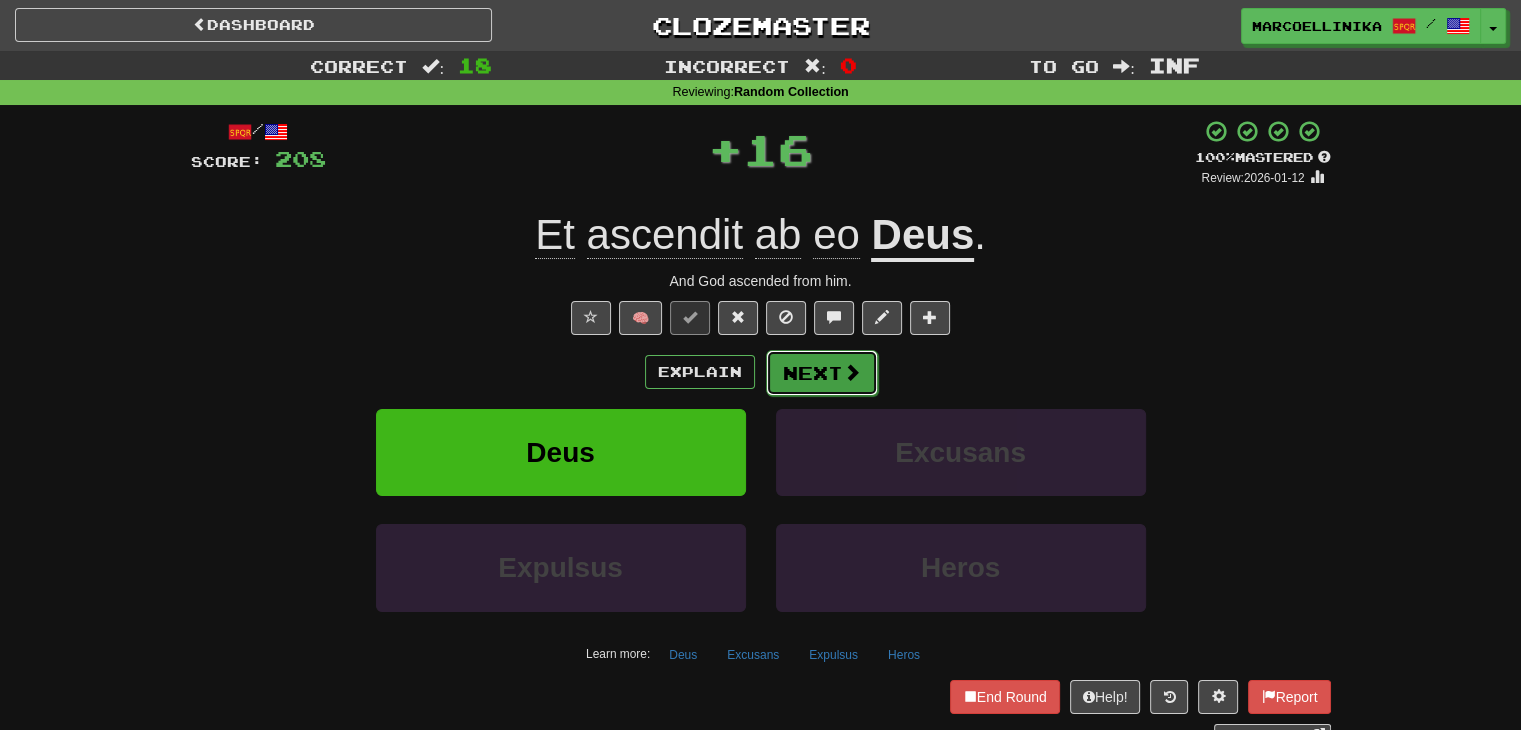click on "Next" at bounding box center [822, 373] 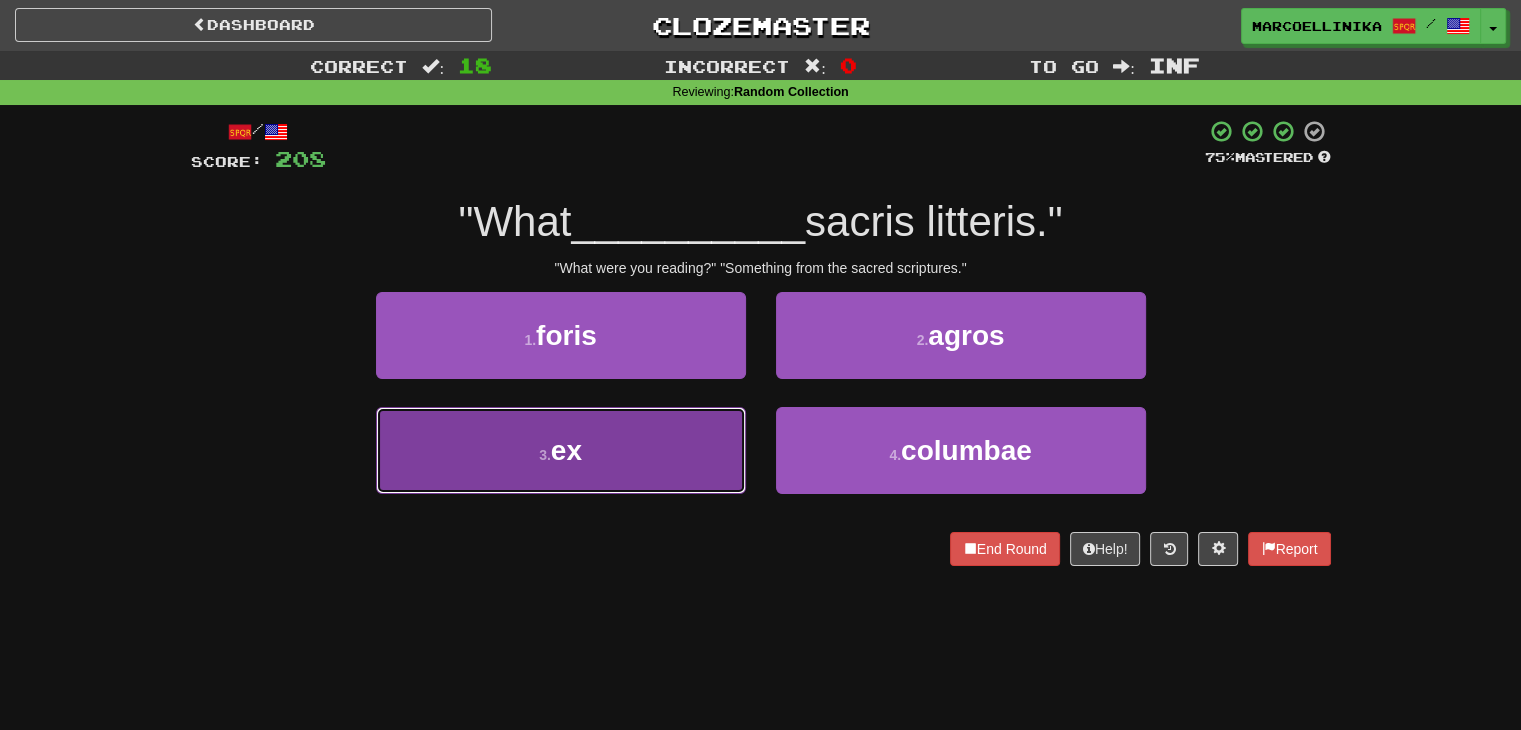 click on "3 .  ex" at bounding box center [561, 450] 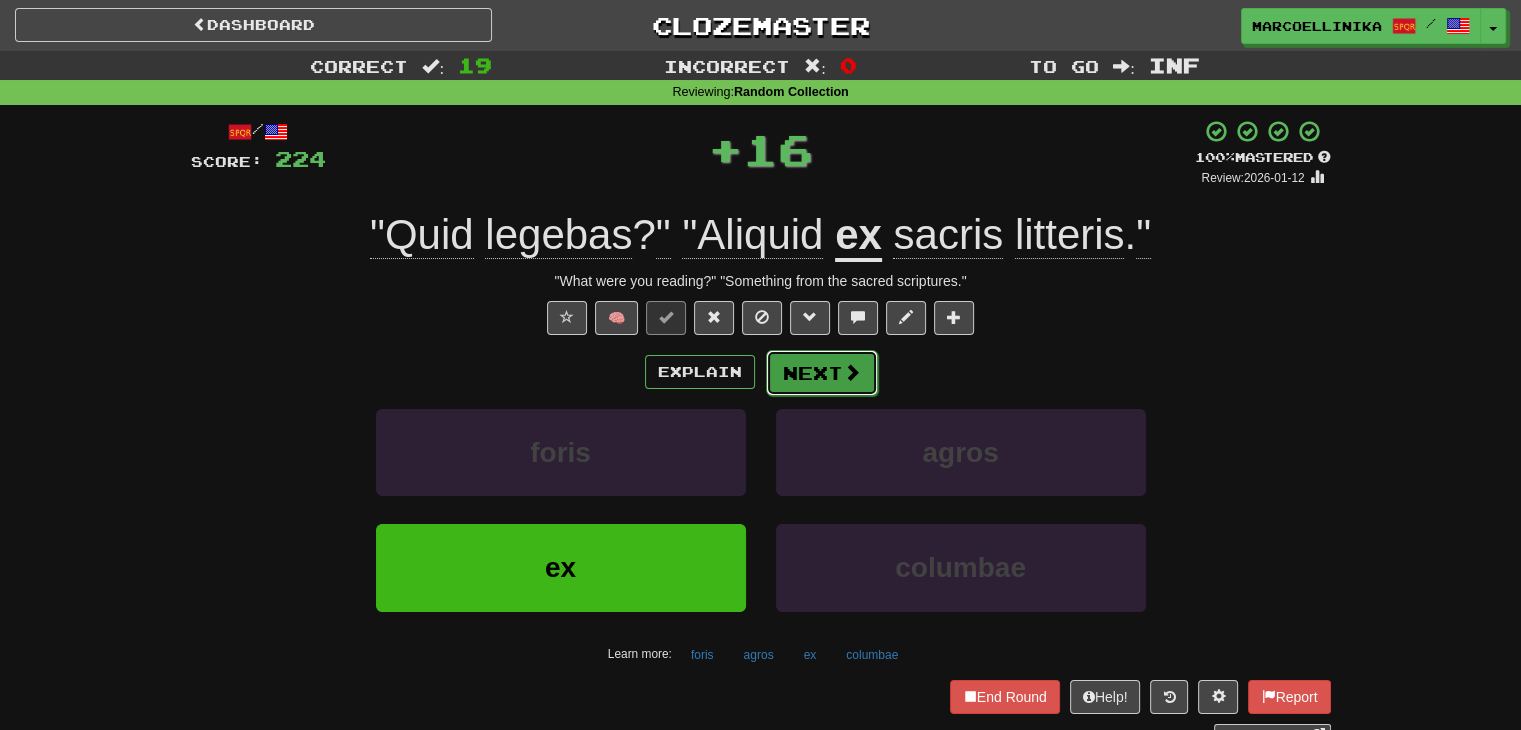 click on "Next" at bounding box center (822, 373) 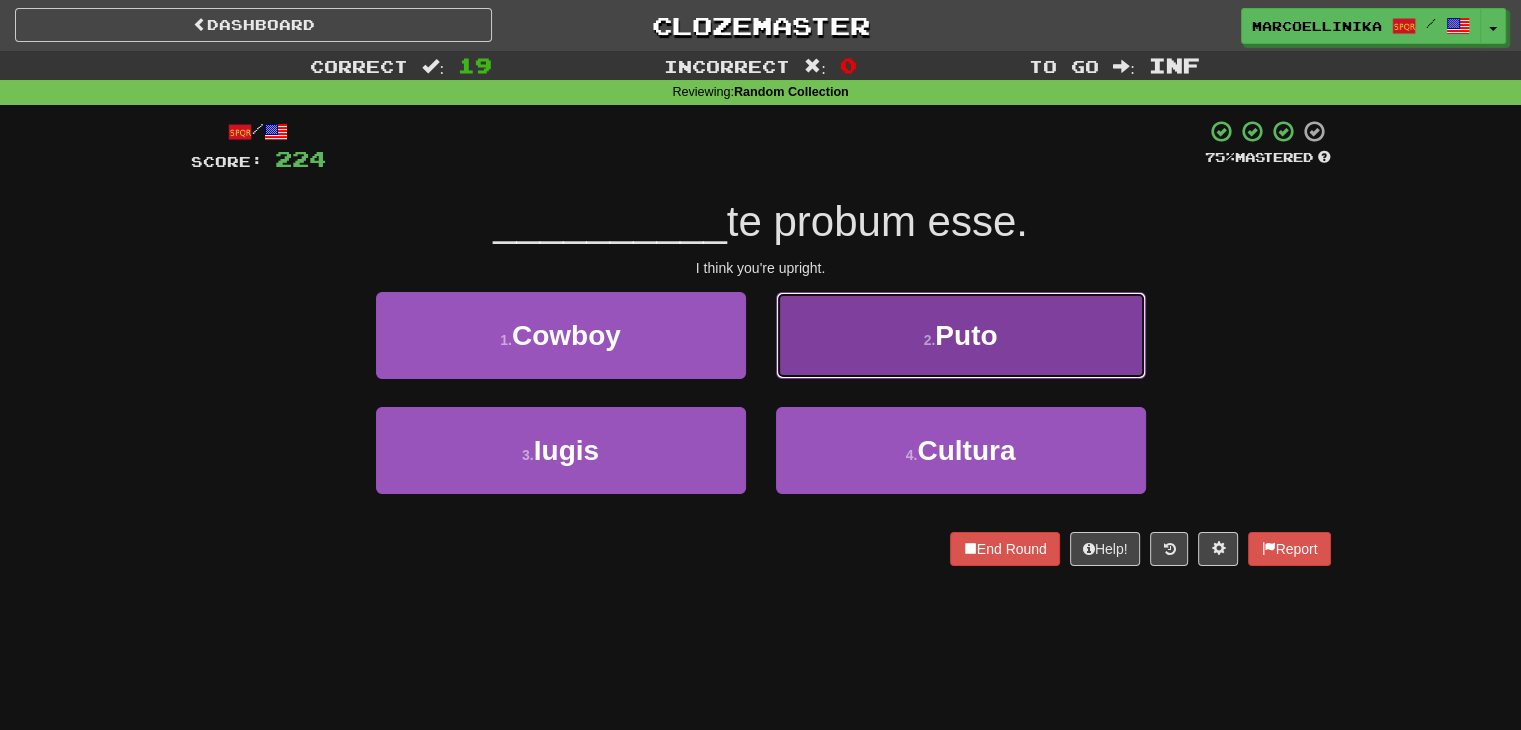 click on "2 .  Puto" at bounding box center [961, 335] 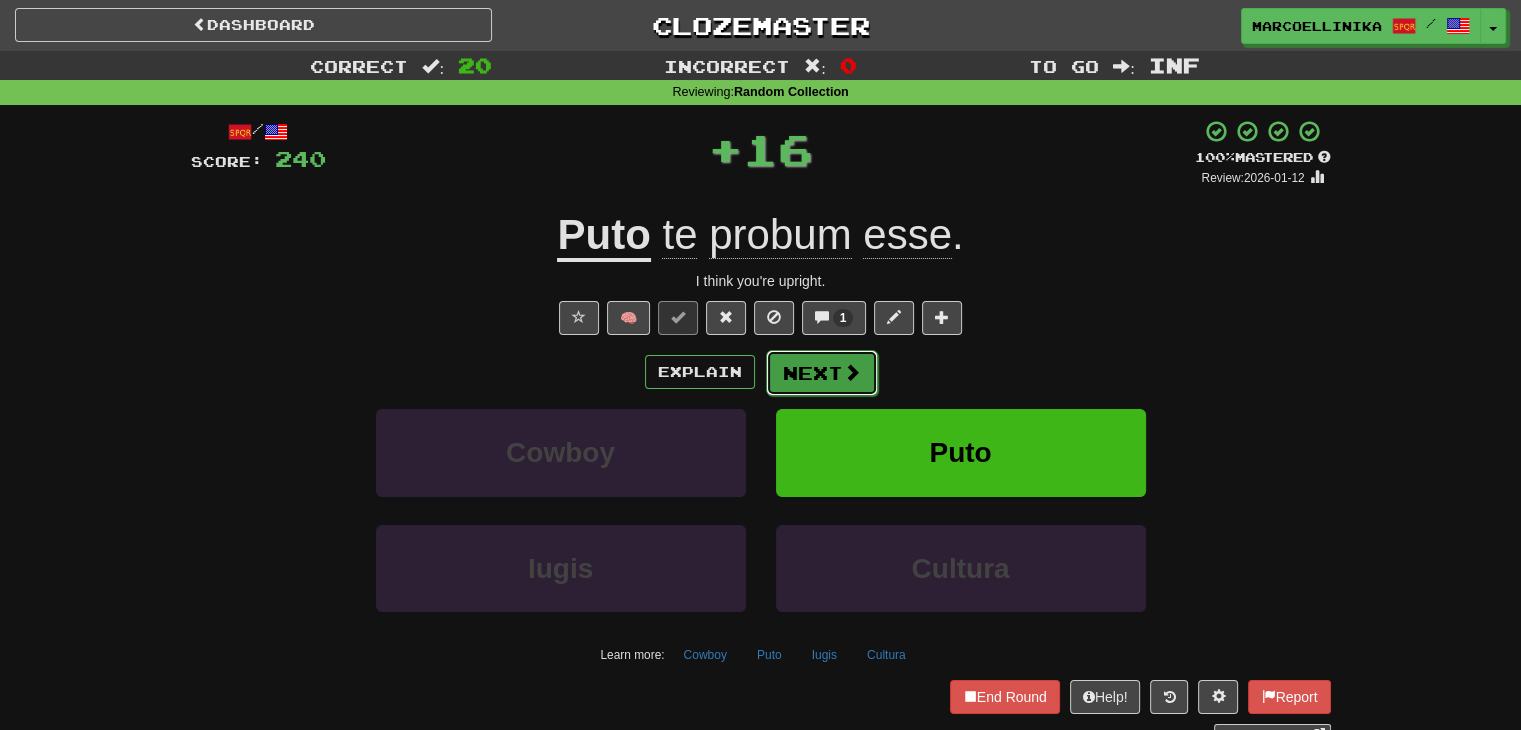 click on "Next" at bounding box center [822, 373] 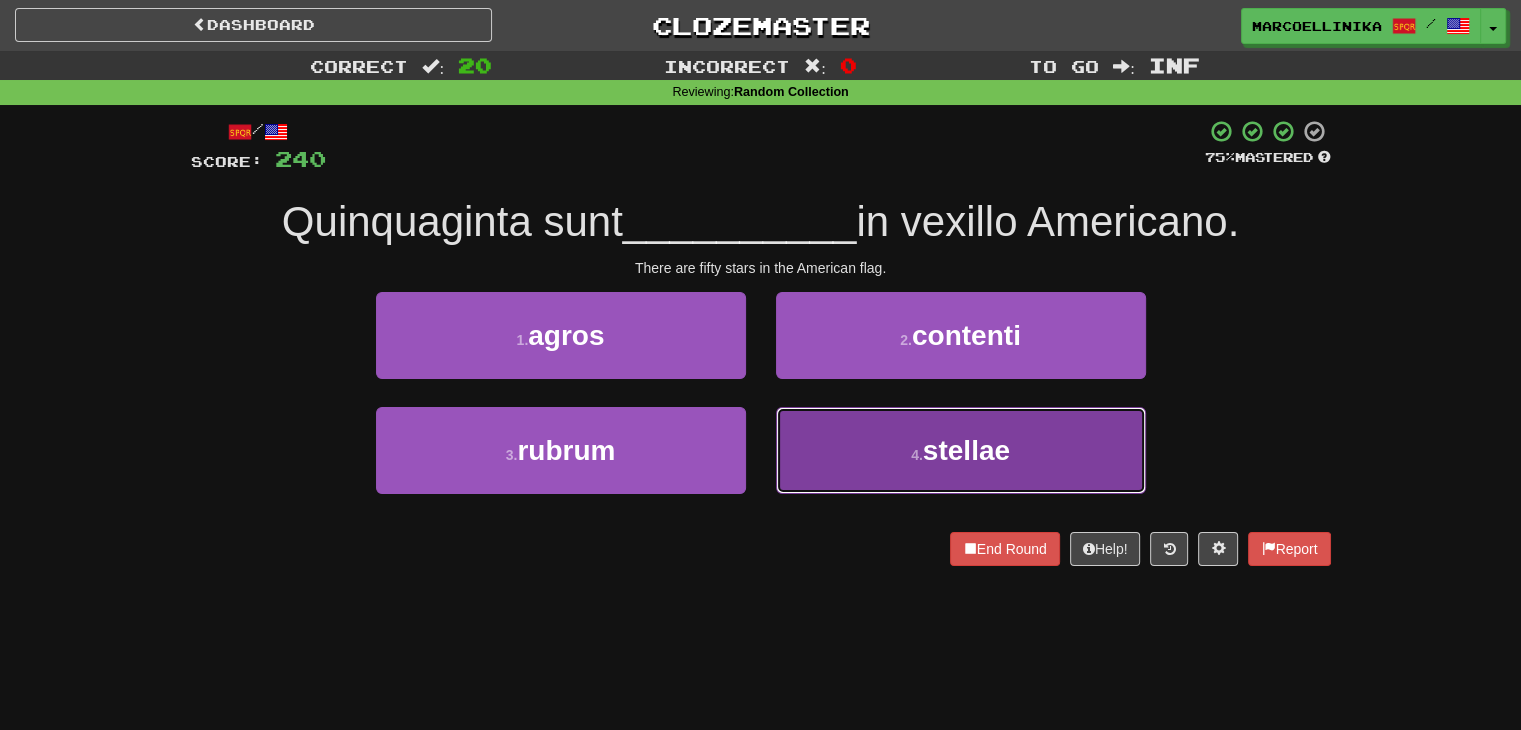 click on "4 .  stellae" at bounding box center (961, 450) 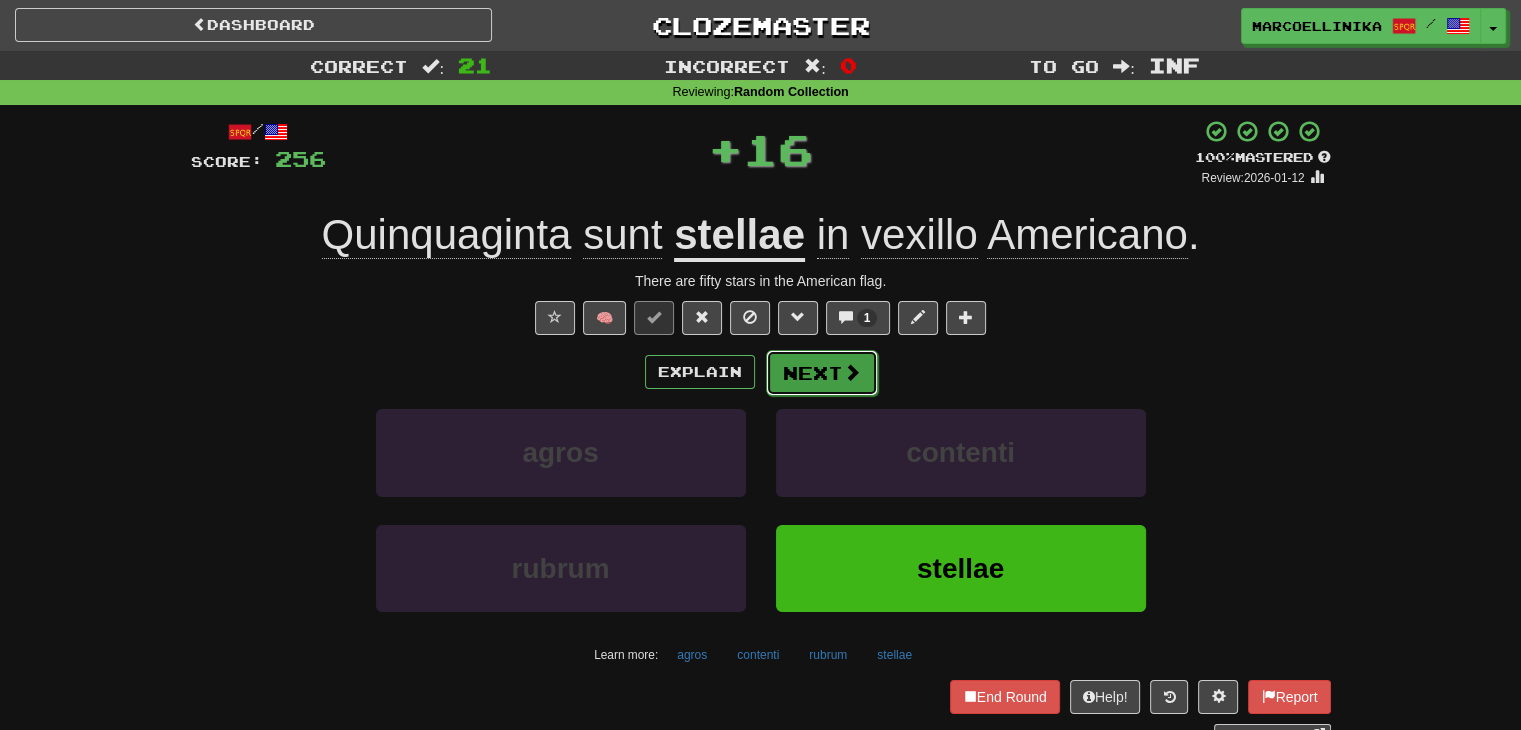 click on "Next" at bounding box center (822, 373) 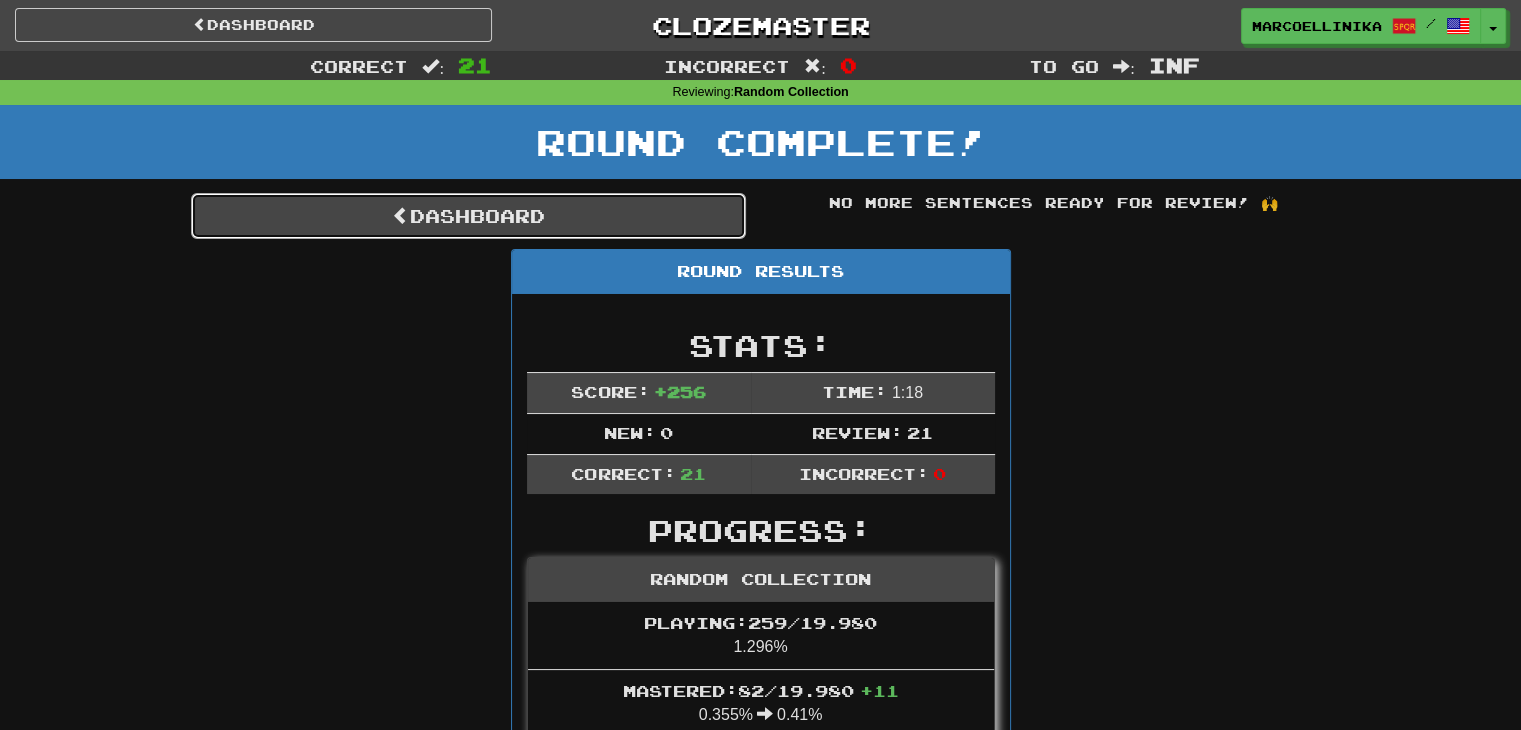 click on "Dashboard" at bounding box center [468, 216] 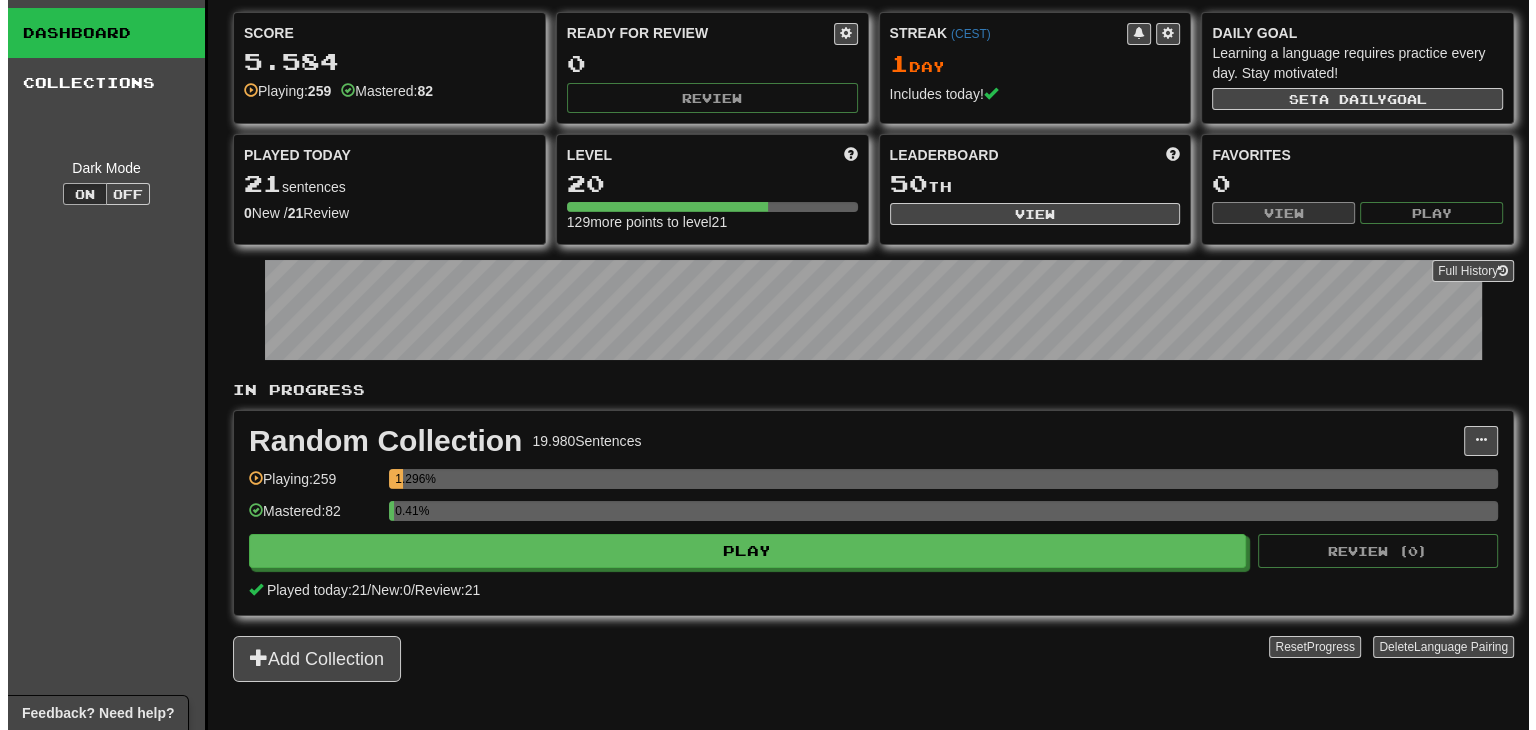 scroll, scrollTop: 100, scrollLeft: 0, axis: vertical 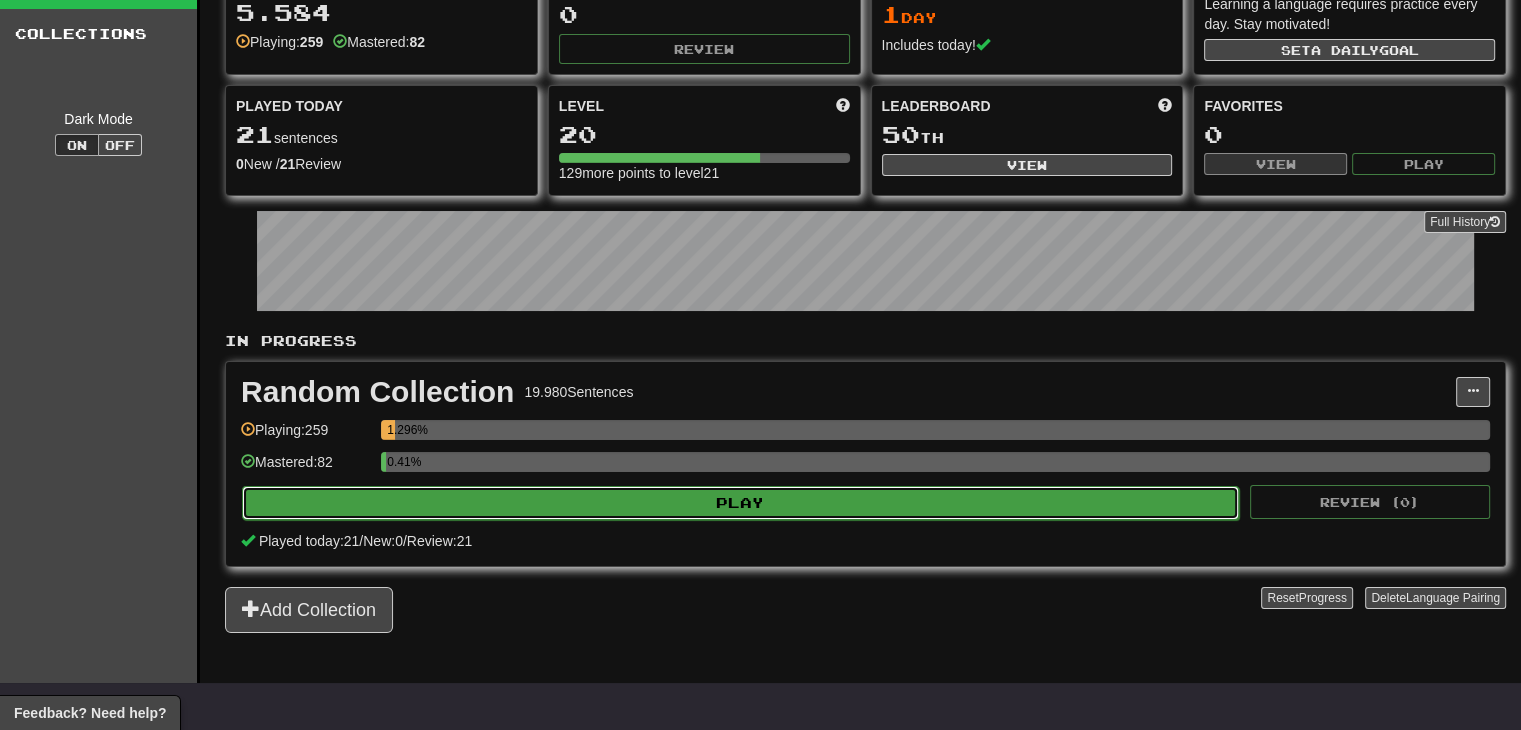 click on "Play" 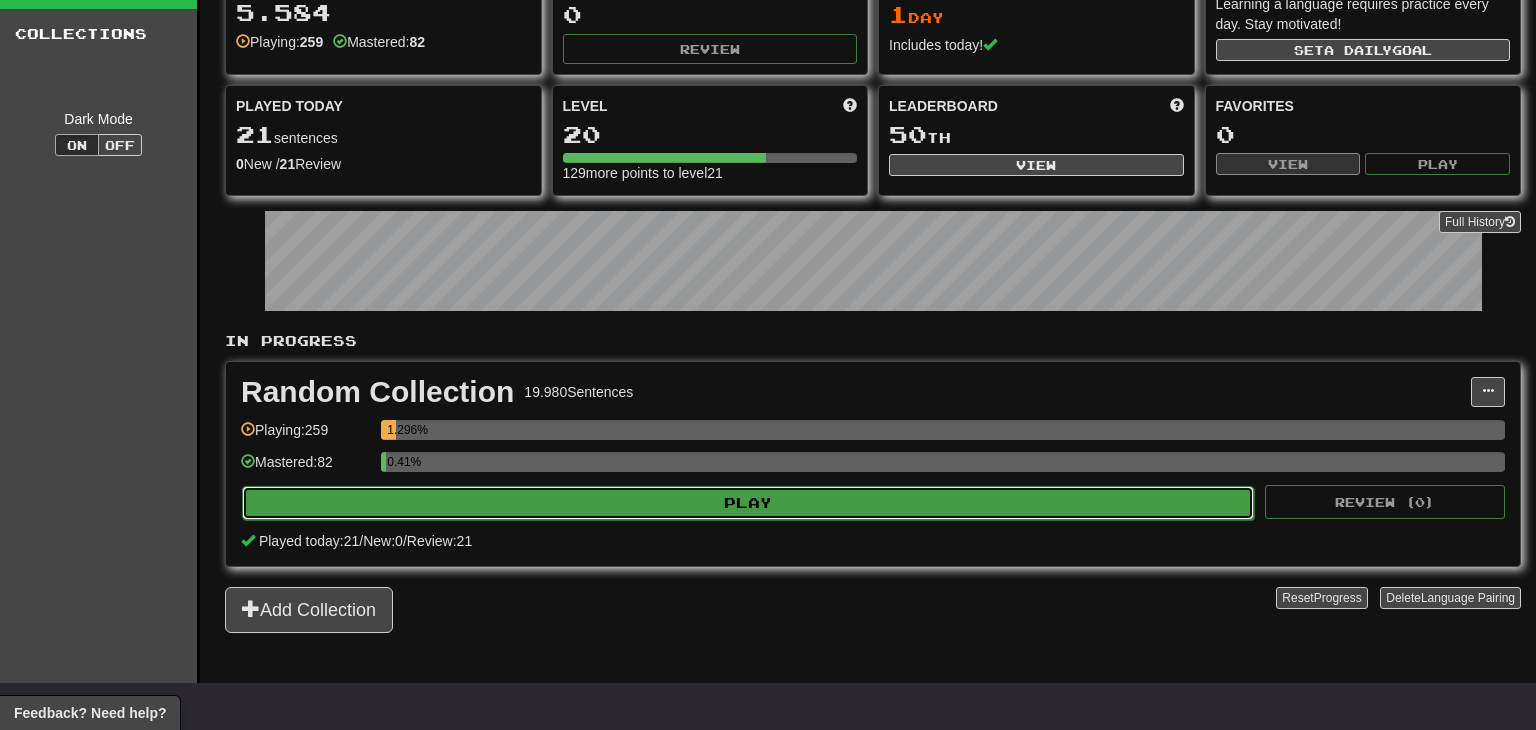 select on "********" 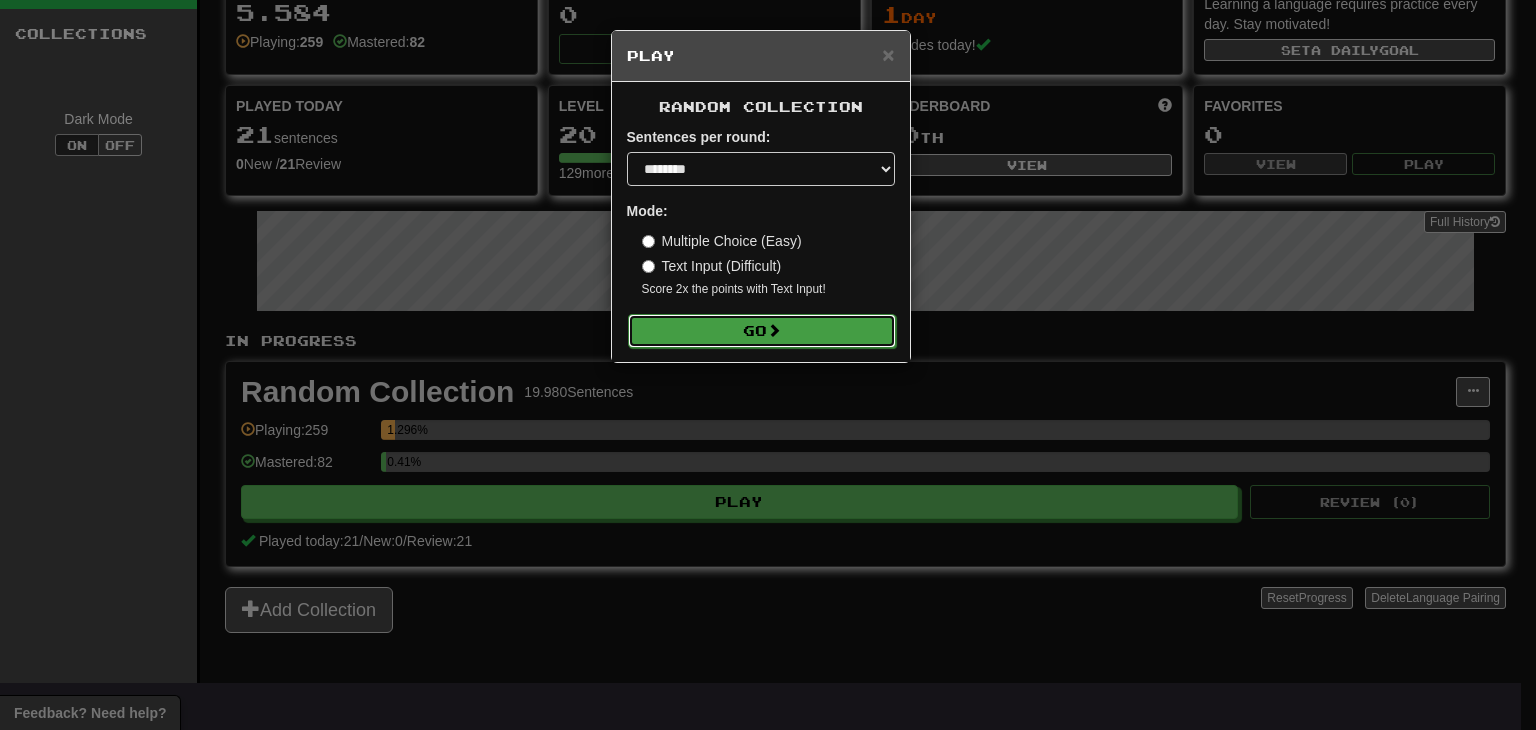click on "Go" at bounding box center [762, 331] 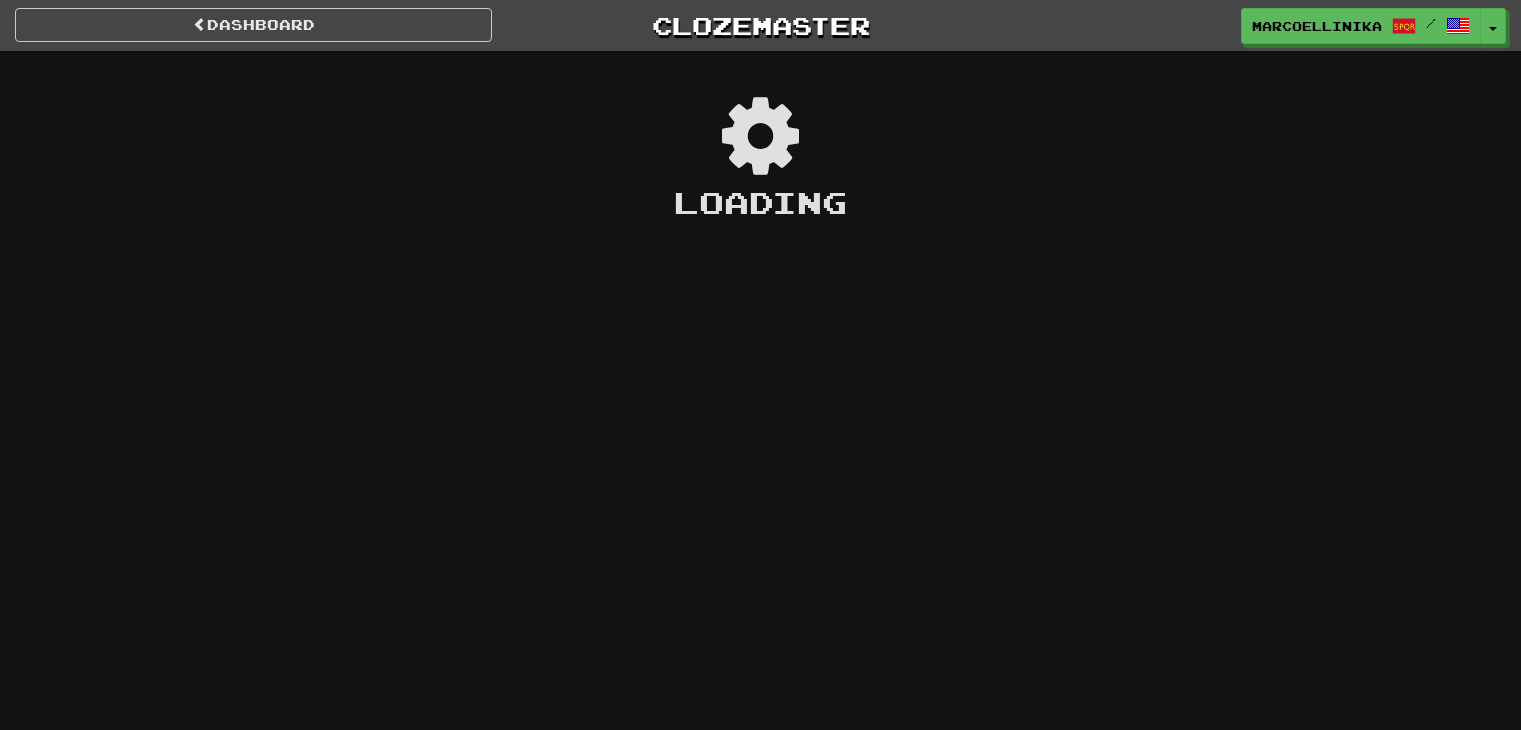 scroll, scrollTop: 0, scrollLeft: 0, axis: both 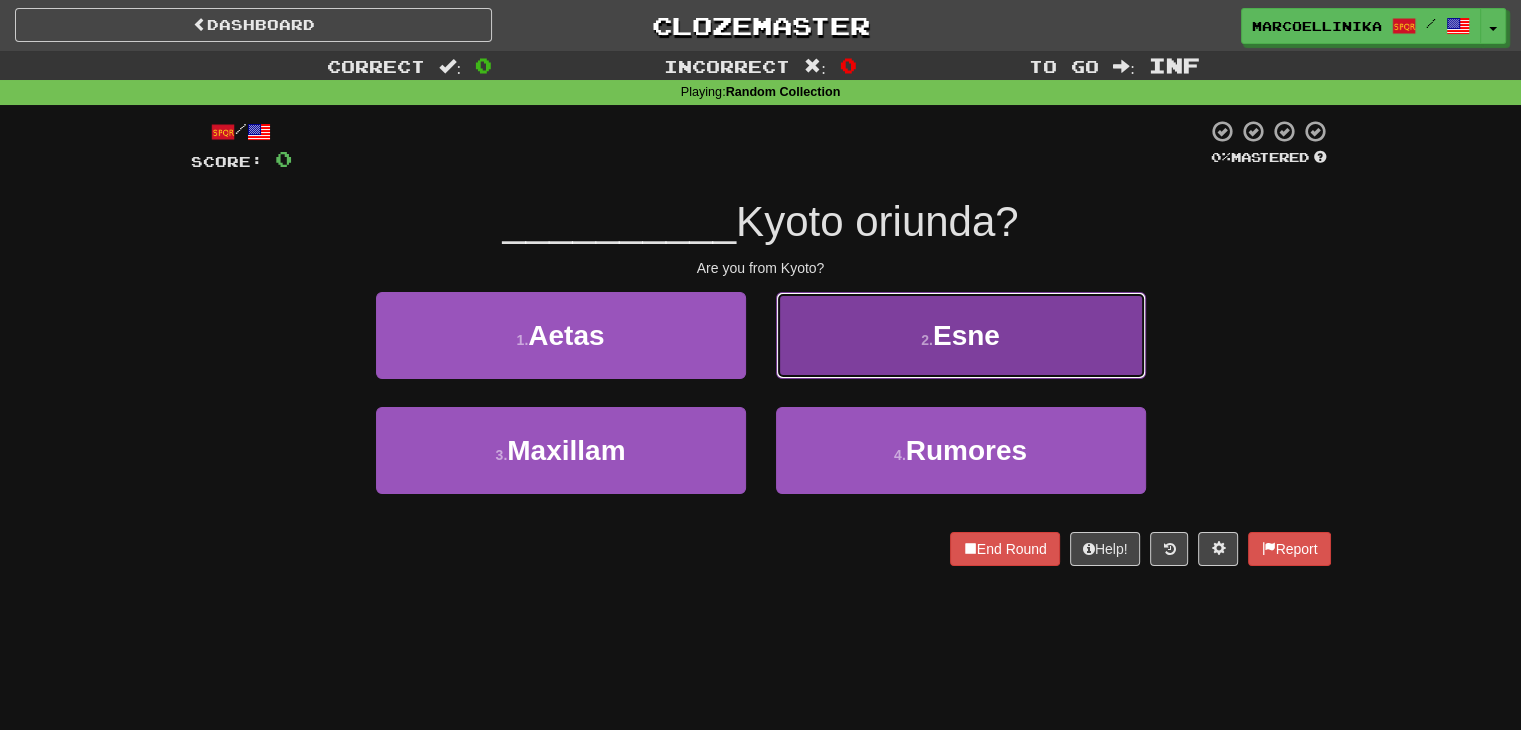 click on "2 . Esne" at bounding box center [961, 335] 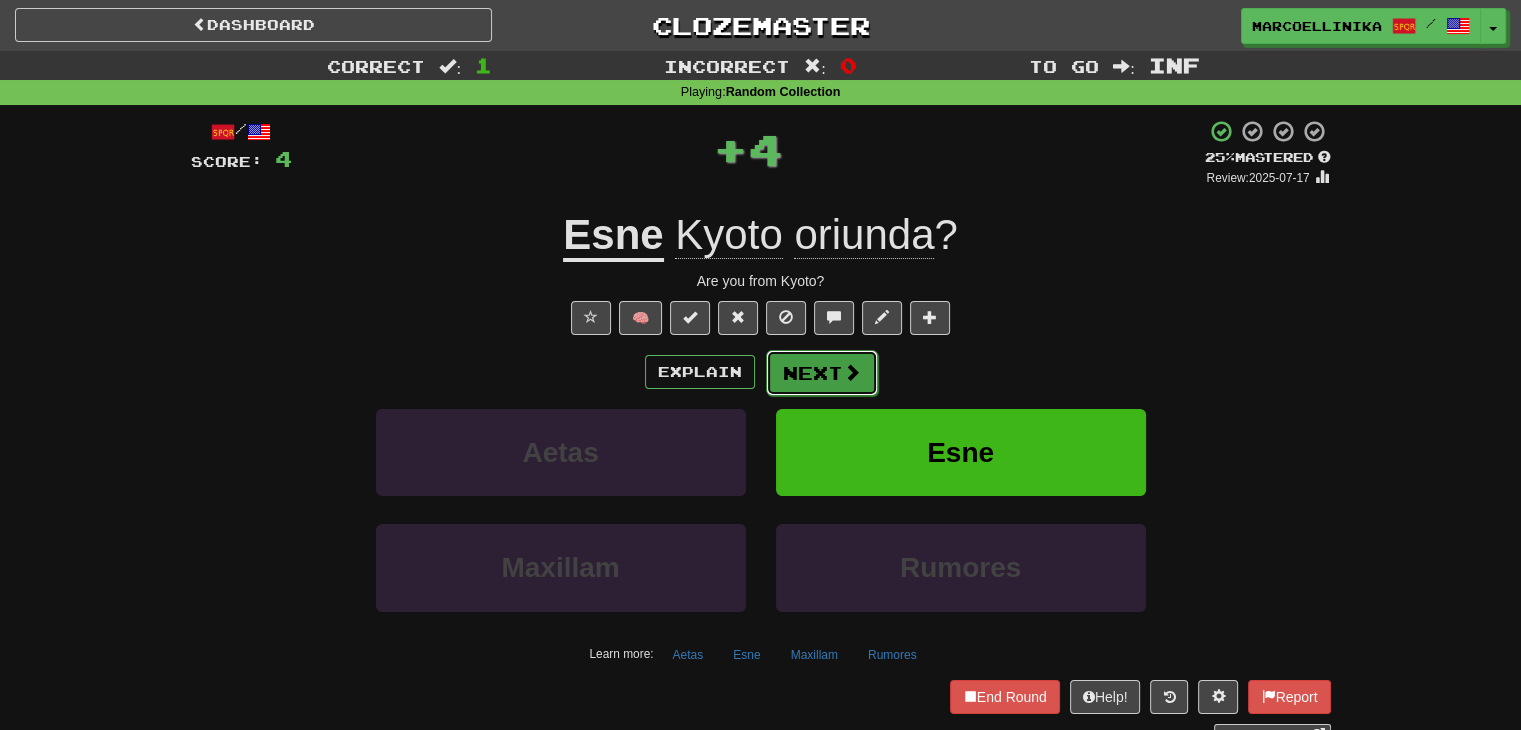 click on "Next" at bounding box center [822, 373] 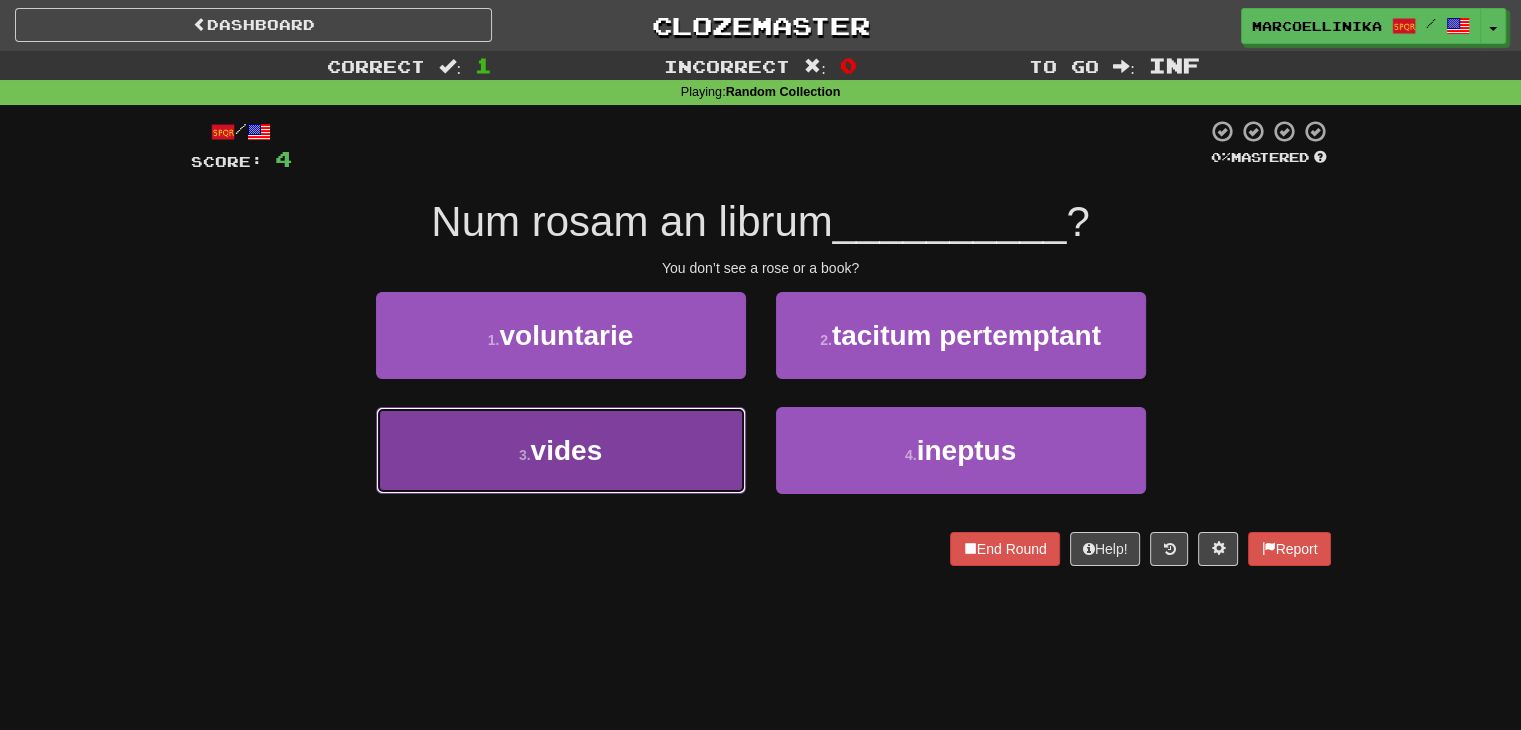 click on "3 .  vides" at bounding box center (561, 450) 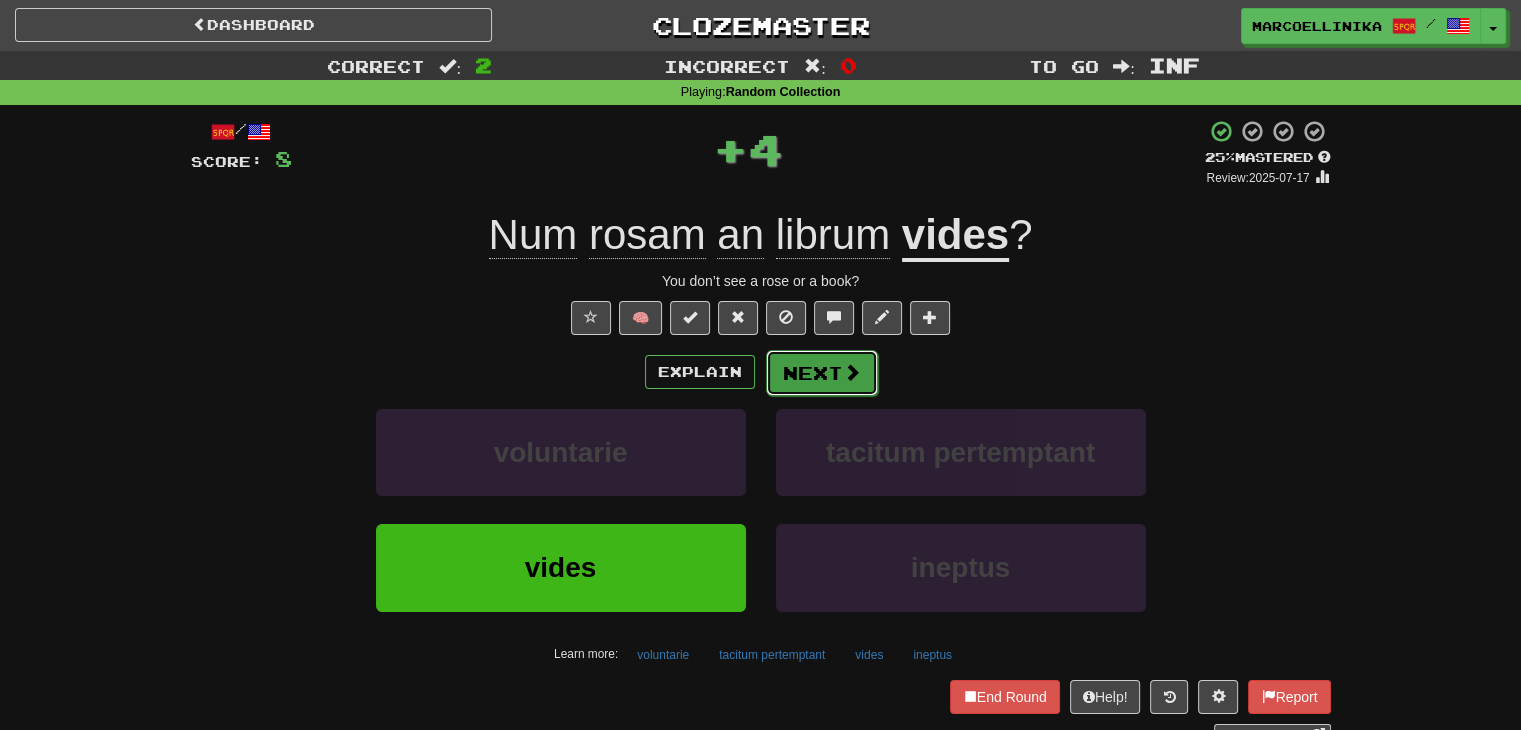 click on "Next" at bounding box center [822, 373] 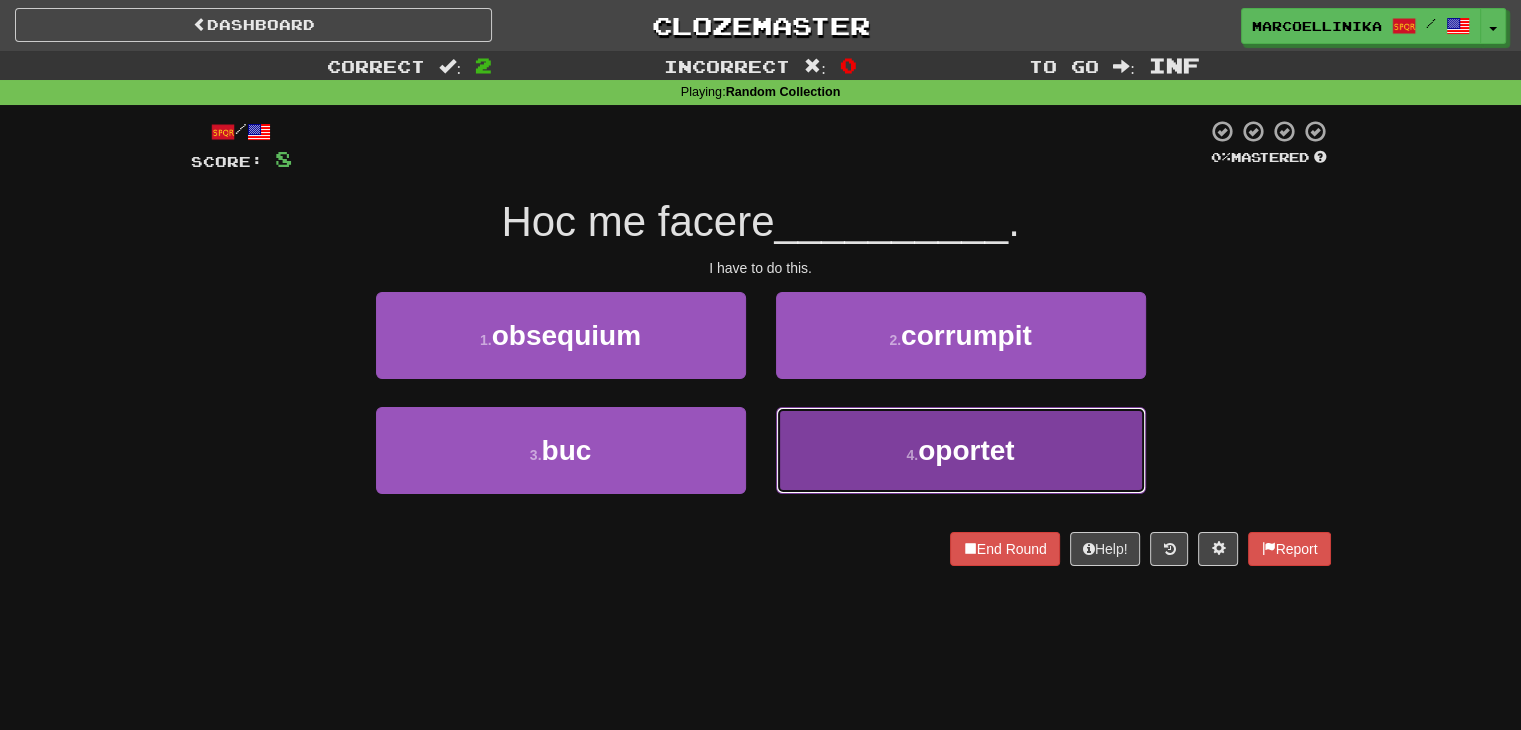 click on "4 .  oportet" at bounding box center [961, 450] 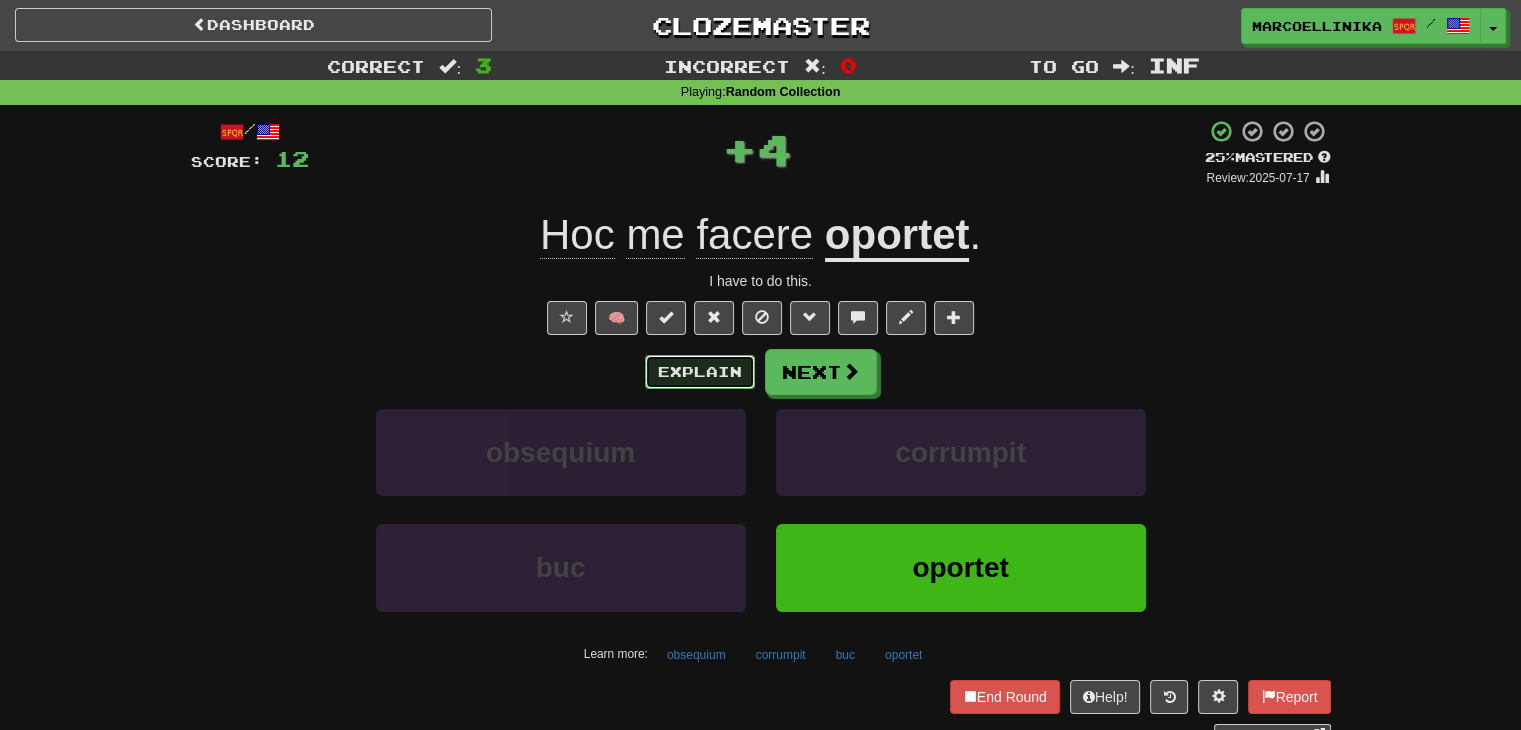 click on "Explain" at bounding box center (700, 372) 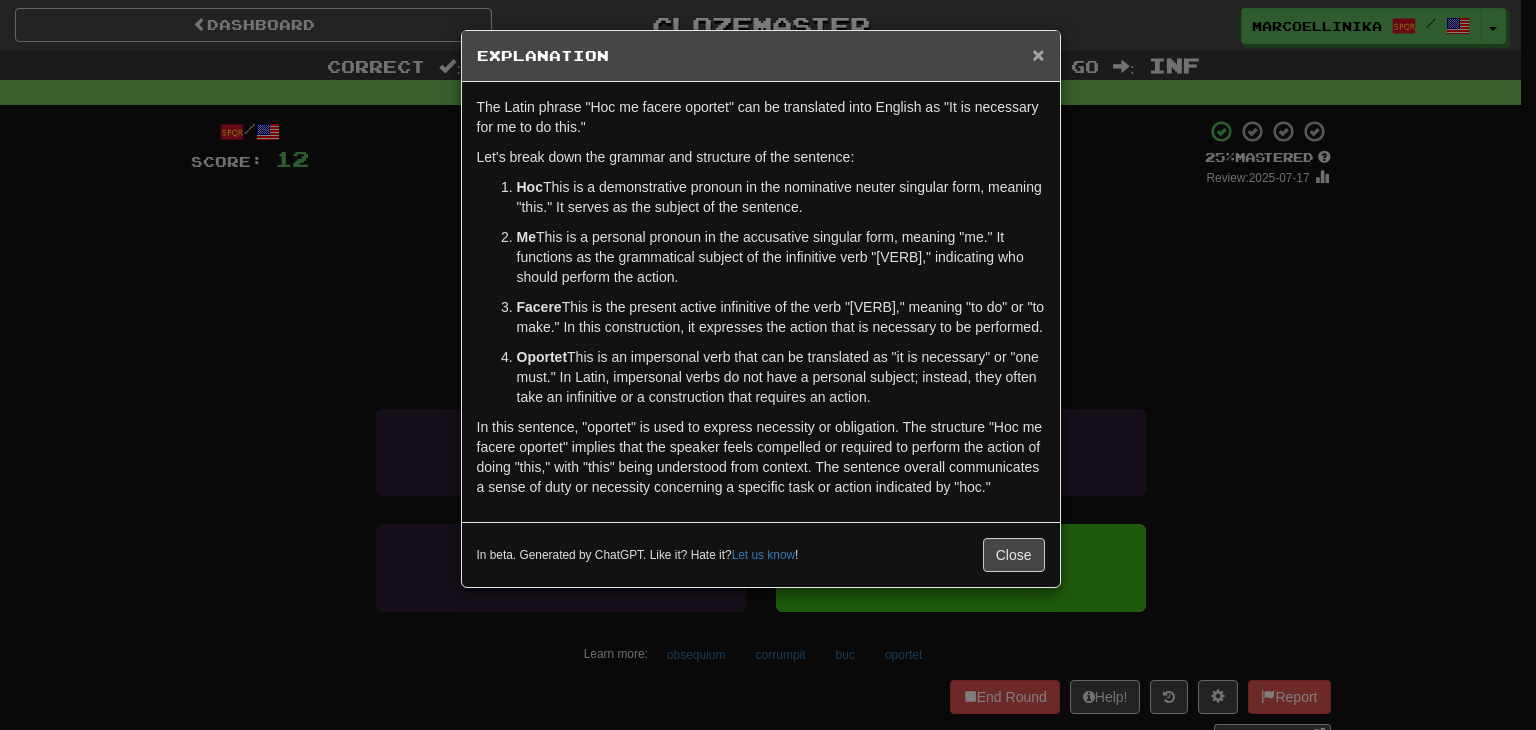 click on "×" at bounding box center [1038, 54] 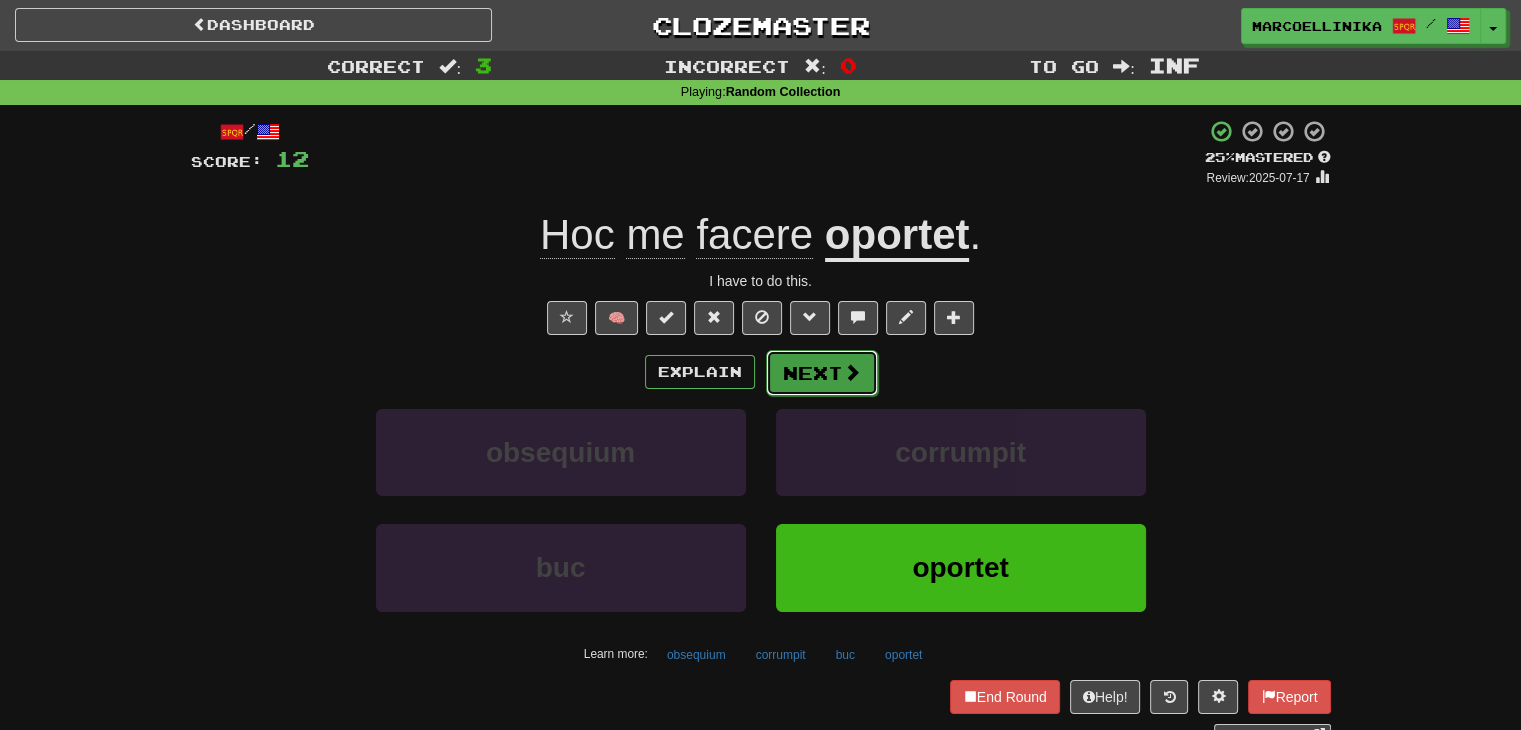 click on "Next" at bounding box center [822, 373] 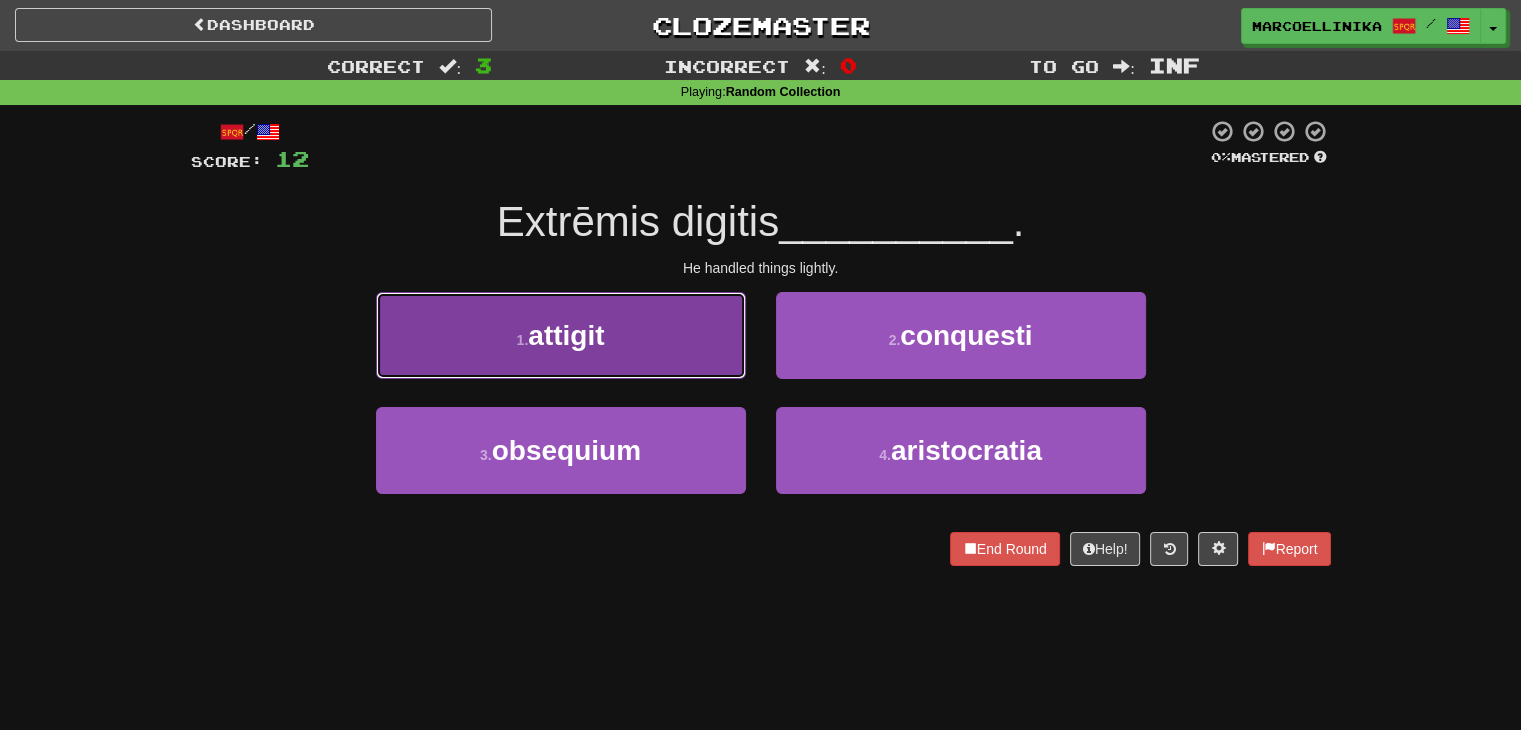 click on "1 .  attigit" at bounding box center [561, 335] 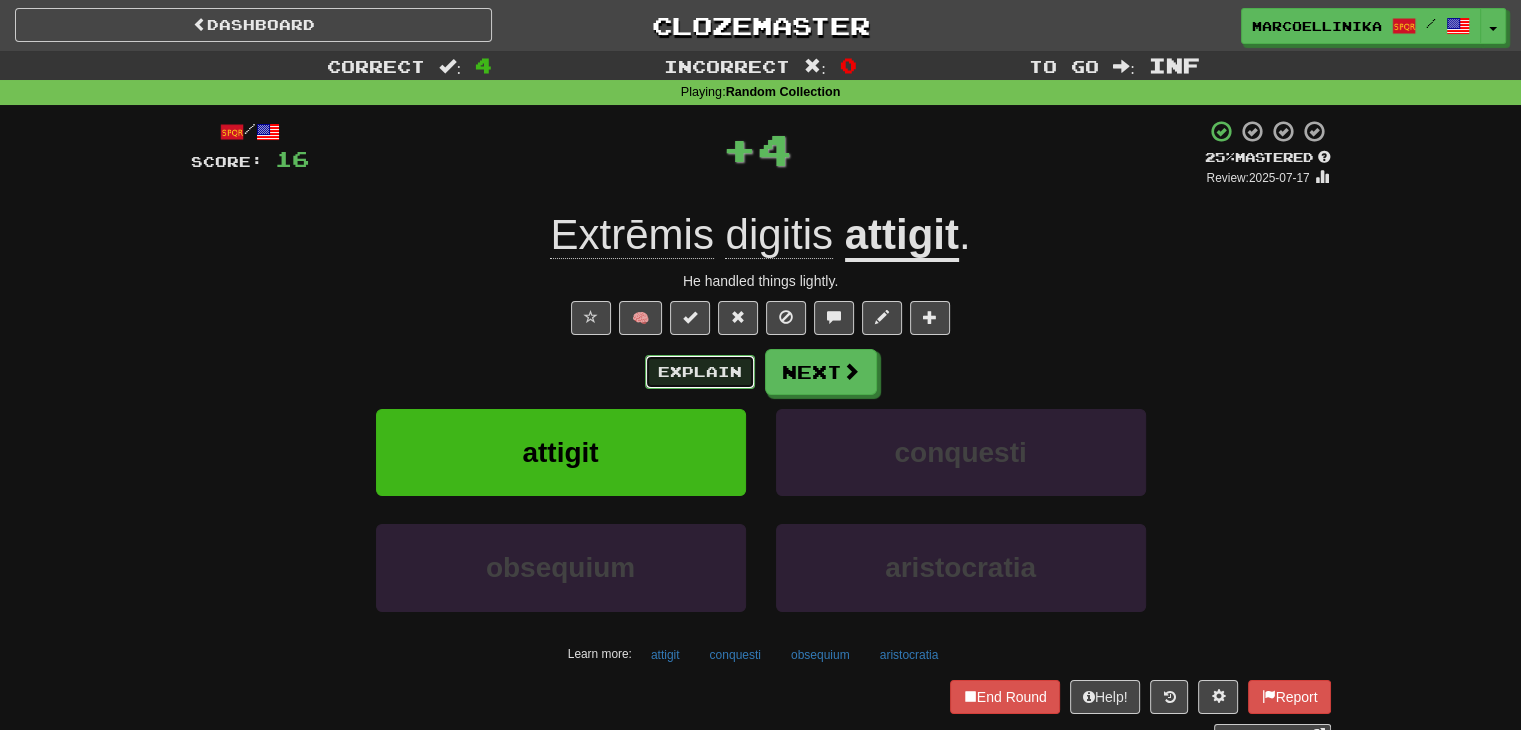 click on "Explain" at bounding box center [700, 372] 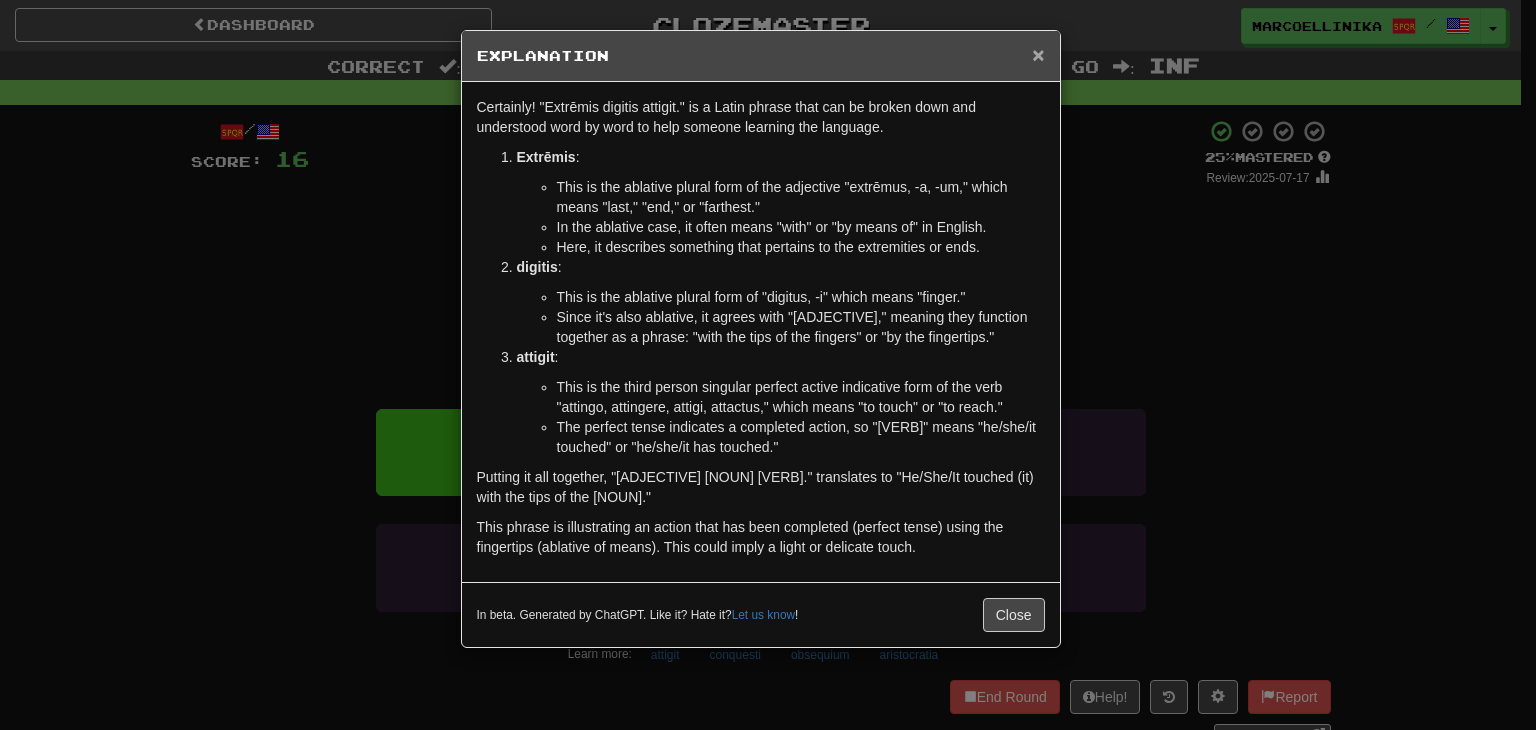 click on "×" at bounding box center [1038, 54] 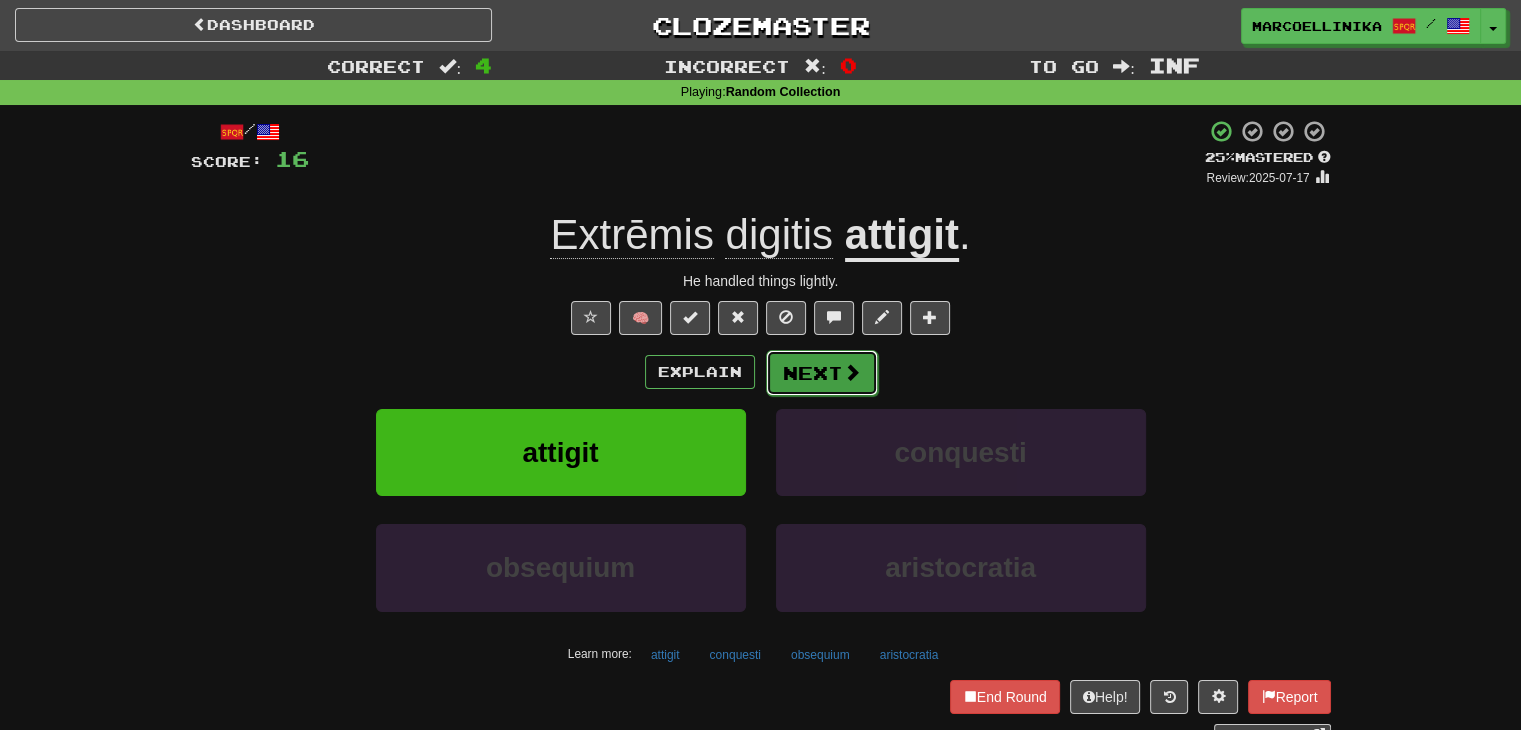 click on "Next" at bounding box center (822, 373) 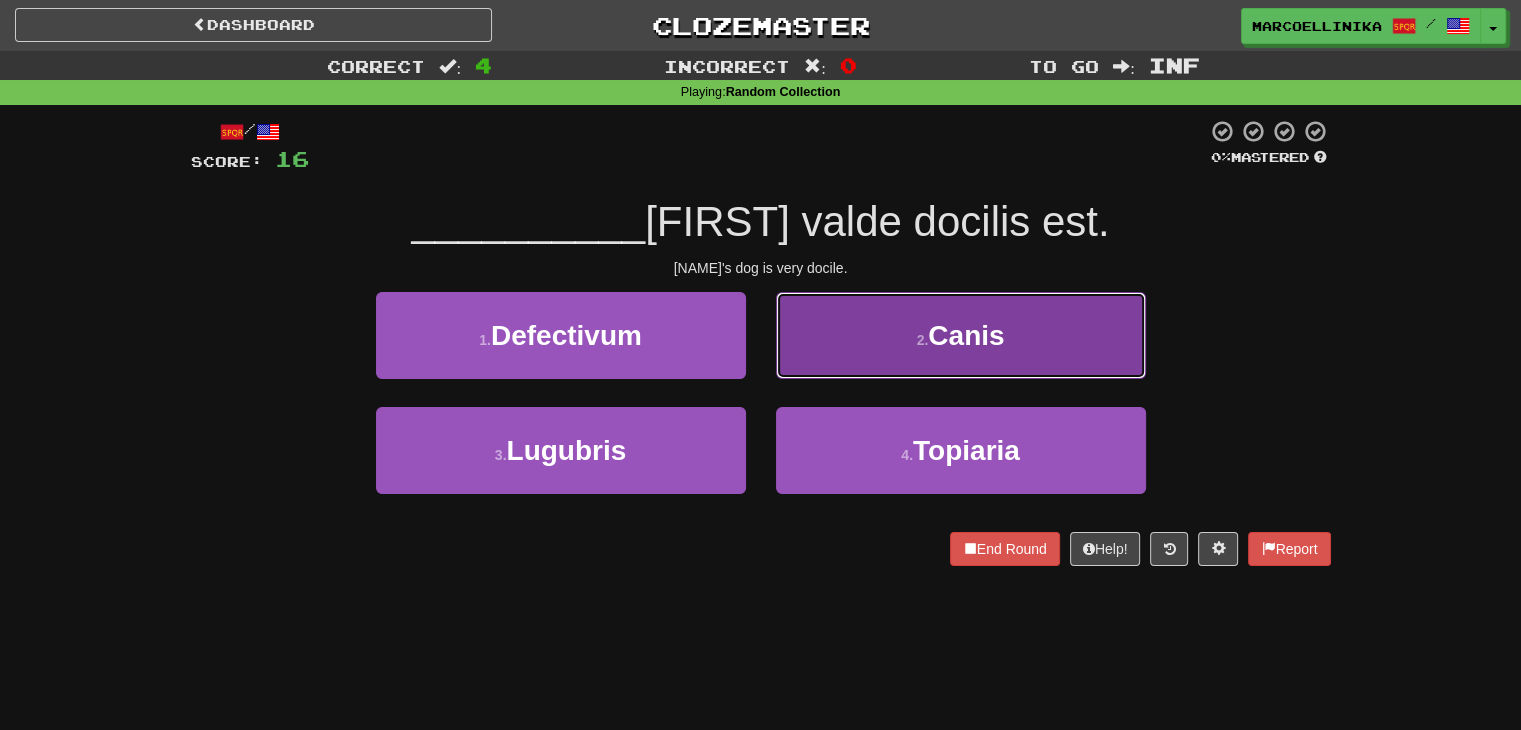 click on "2 . Canis" at bounding box center [961, 335] 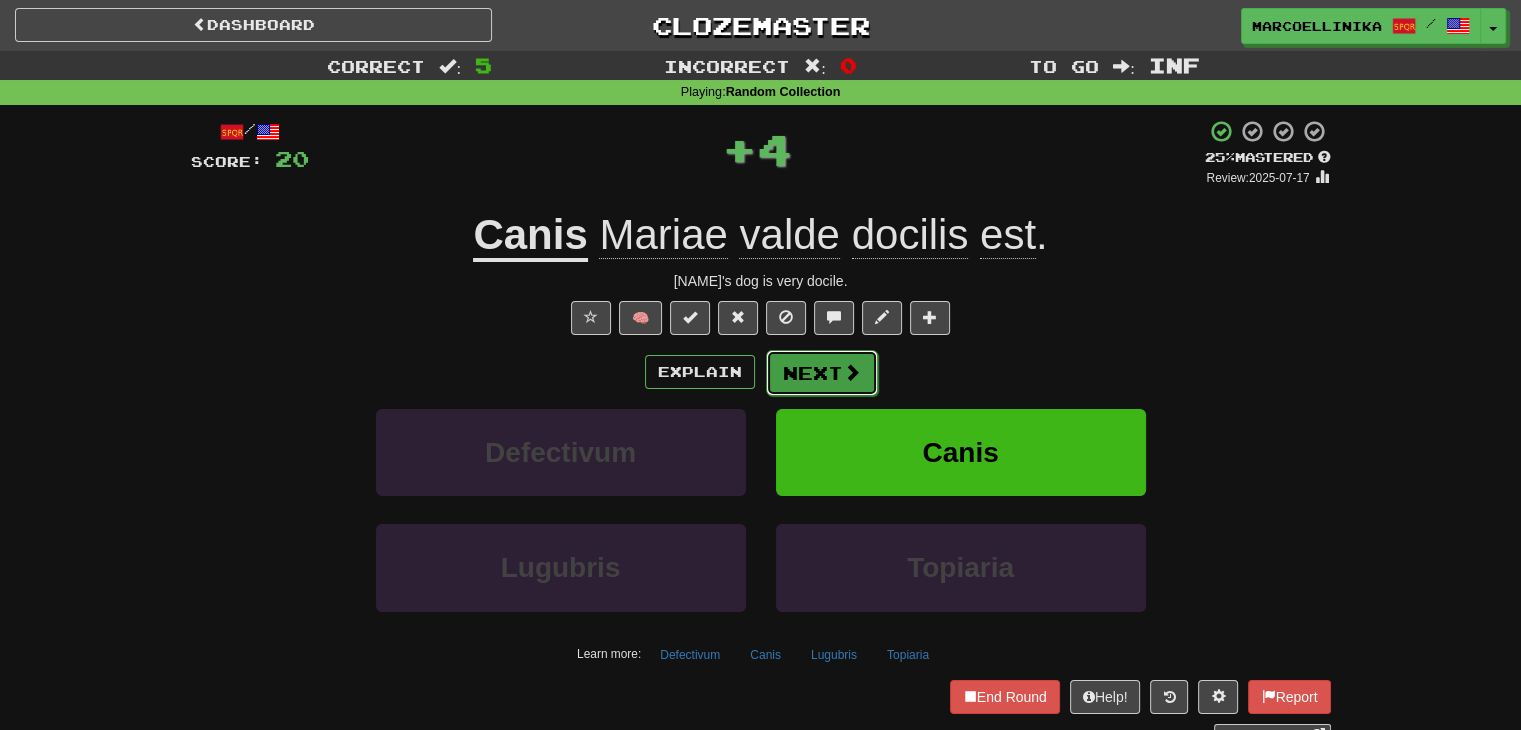 click on "Next" at bounding box center (822, 373) 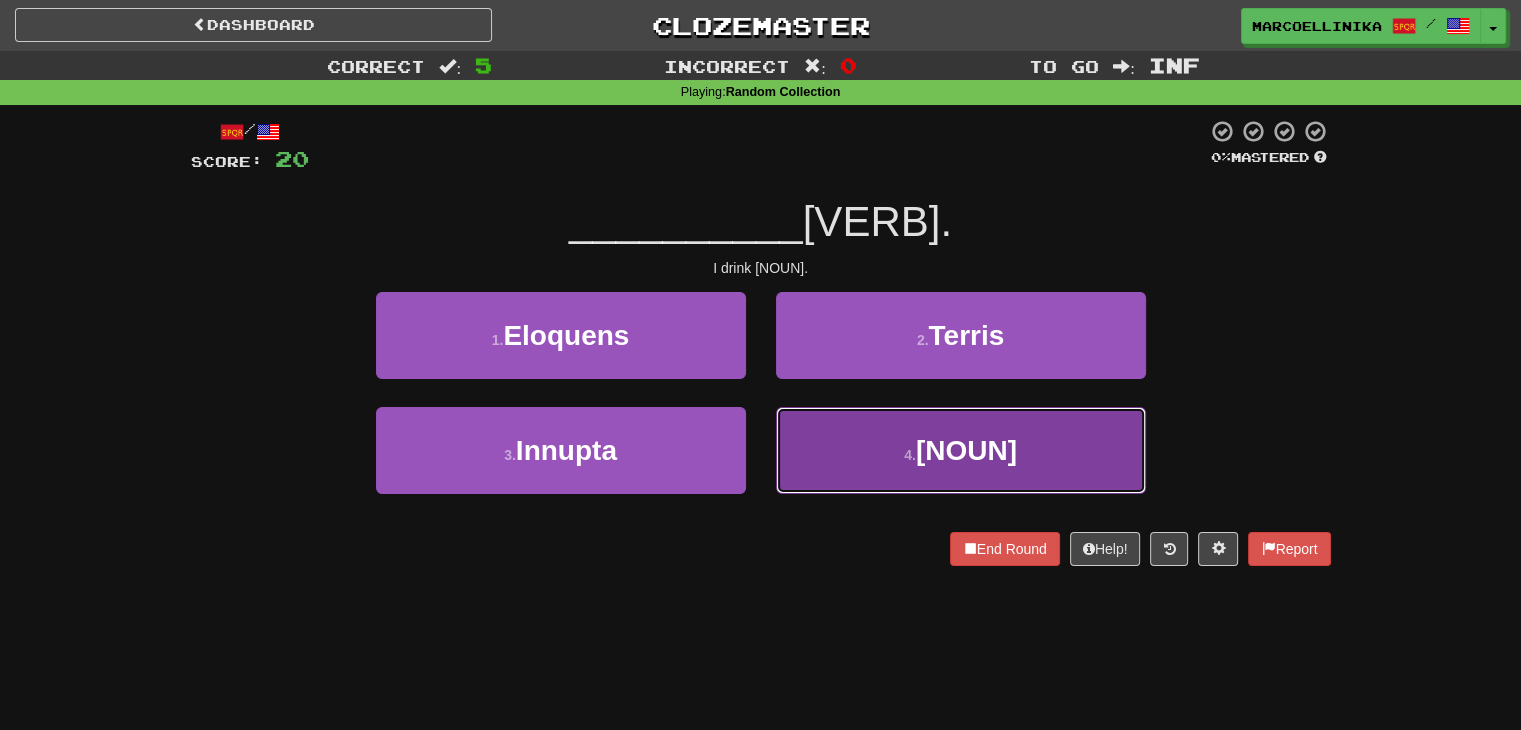 click on "4 .  Cervesiam" at bounding box center (961, 450) 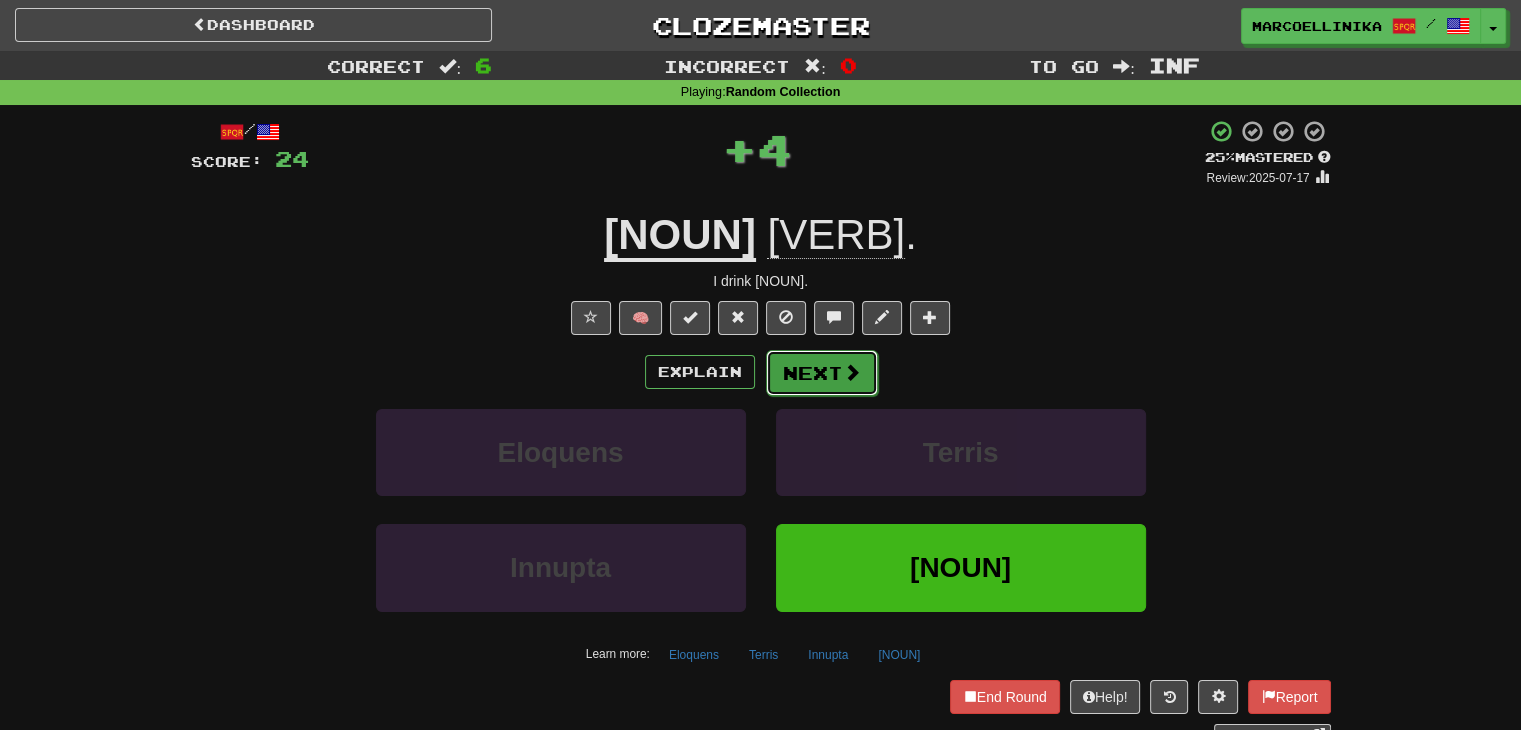 click on "Next" at bounding box center (822, 373) 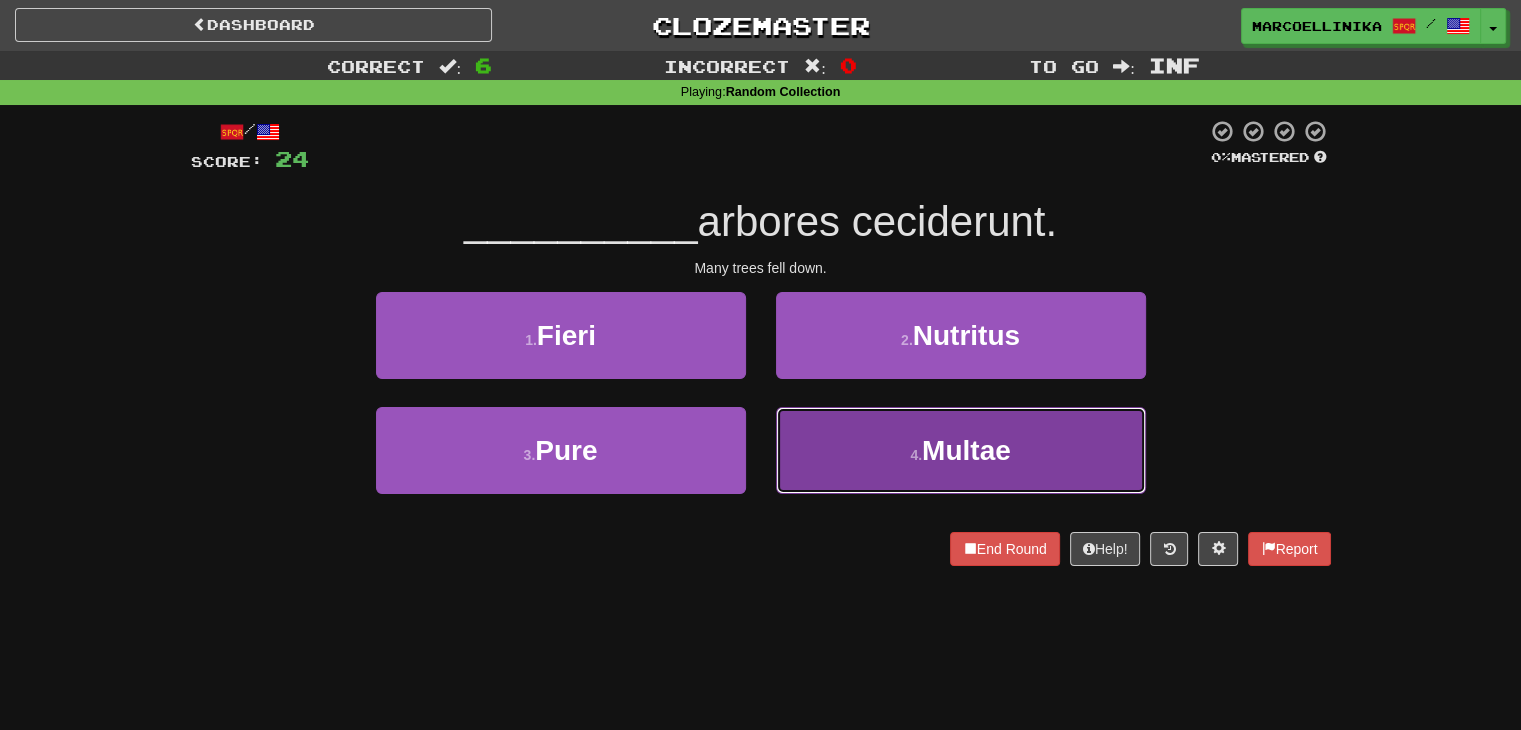 click on "4 .  Multae" at bounding box center (961, 450) 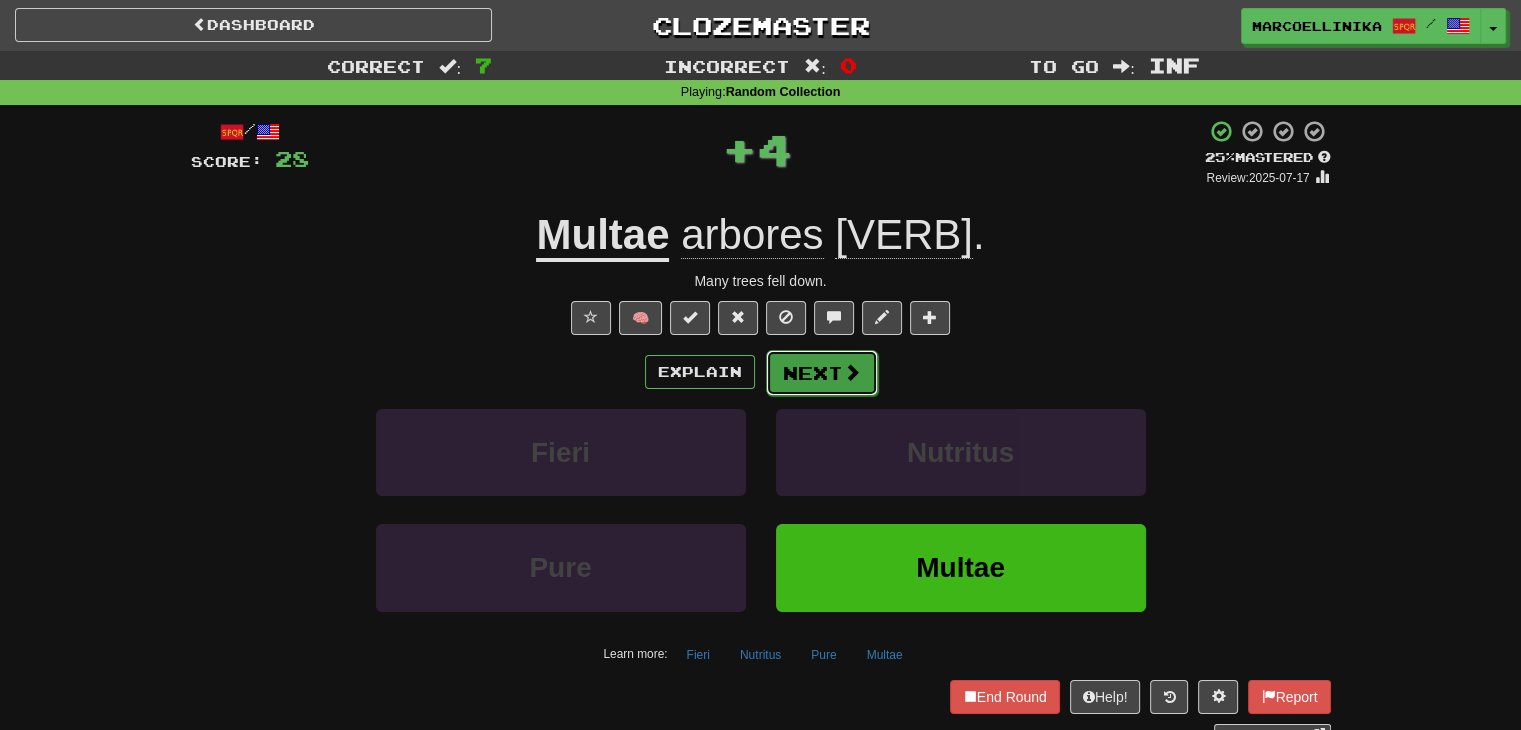 click on "Next" at bounding box center (822, 373) 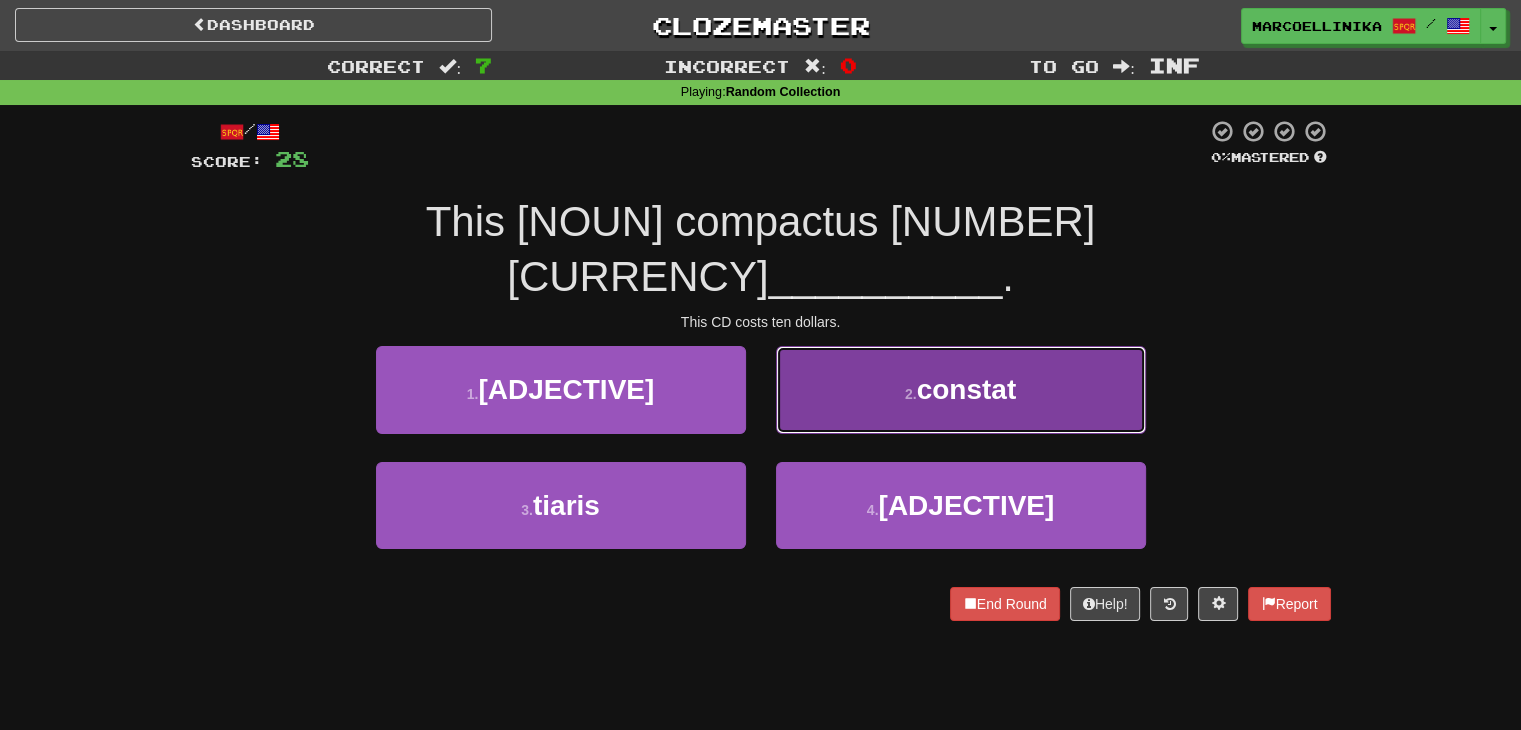 click on "2 . constat" at bounding box center [961, 389] 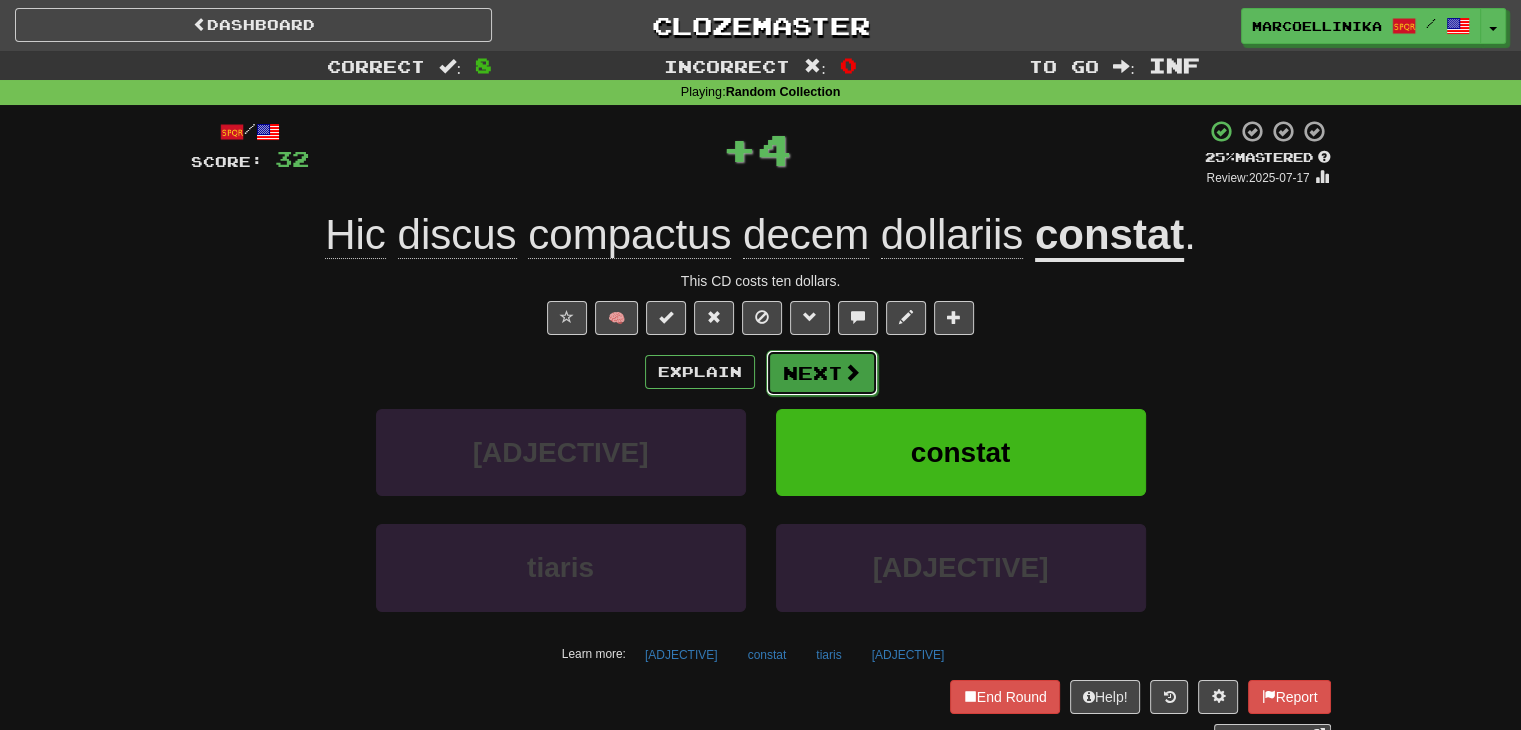 click on "Next" at bounding box center [822, 373] 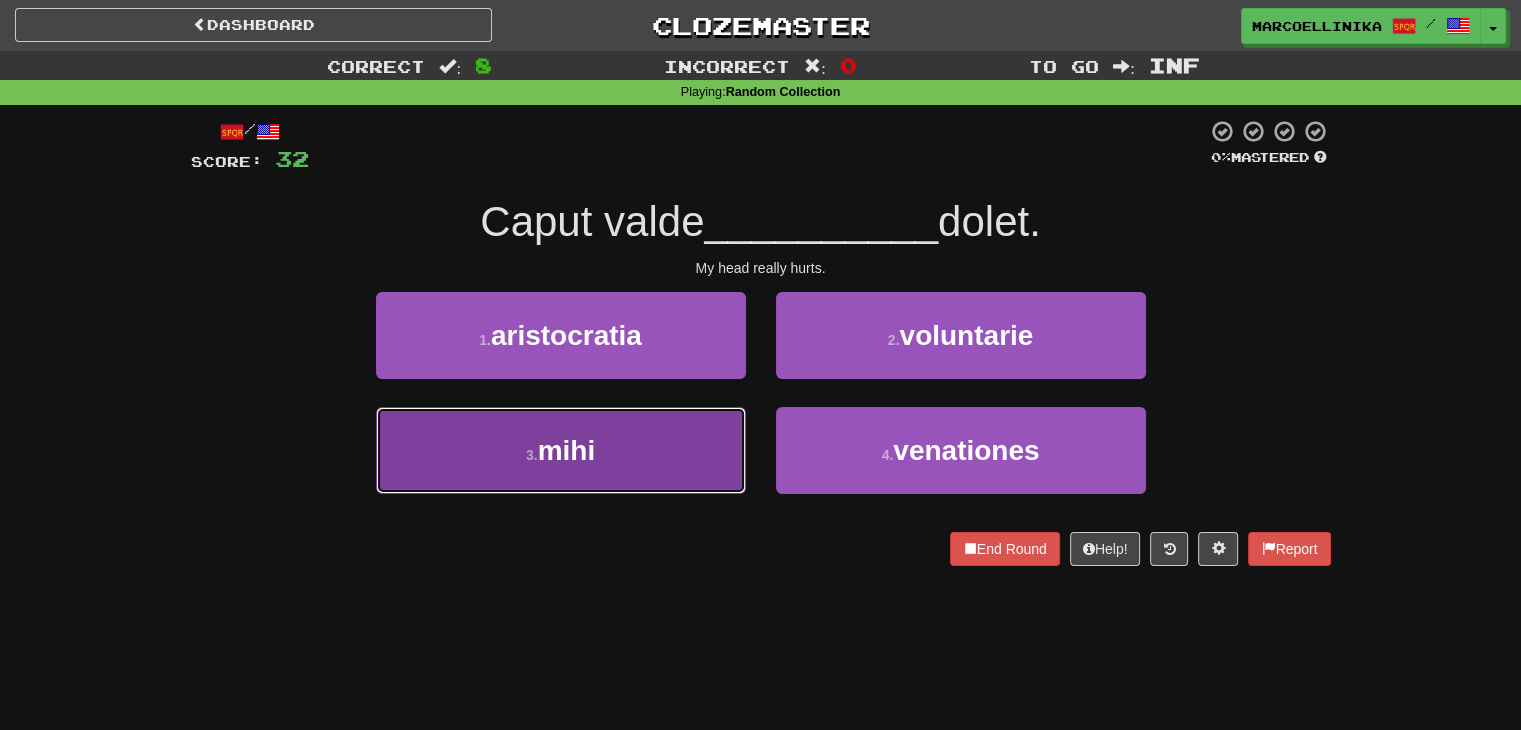 click on "3 .  mihi" at bounding box center (561, 450) 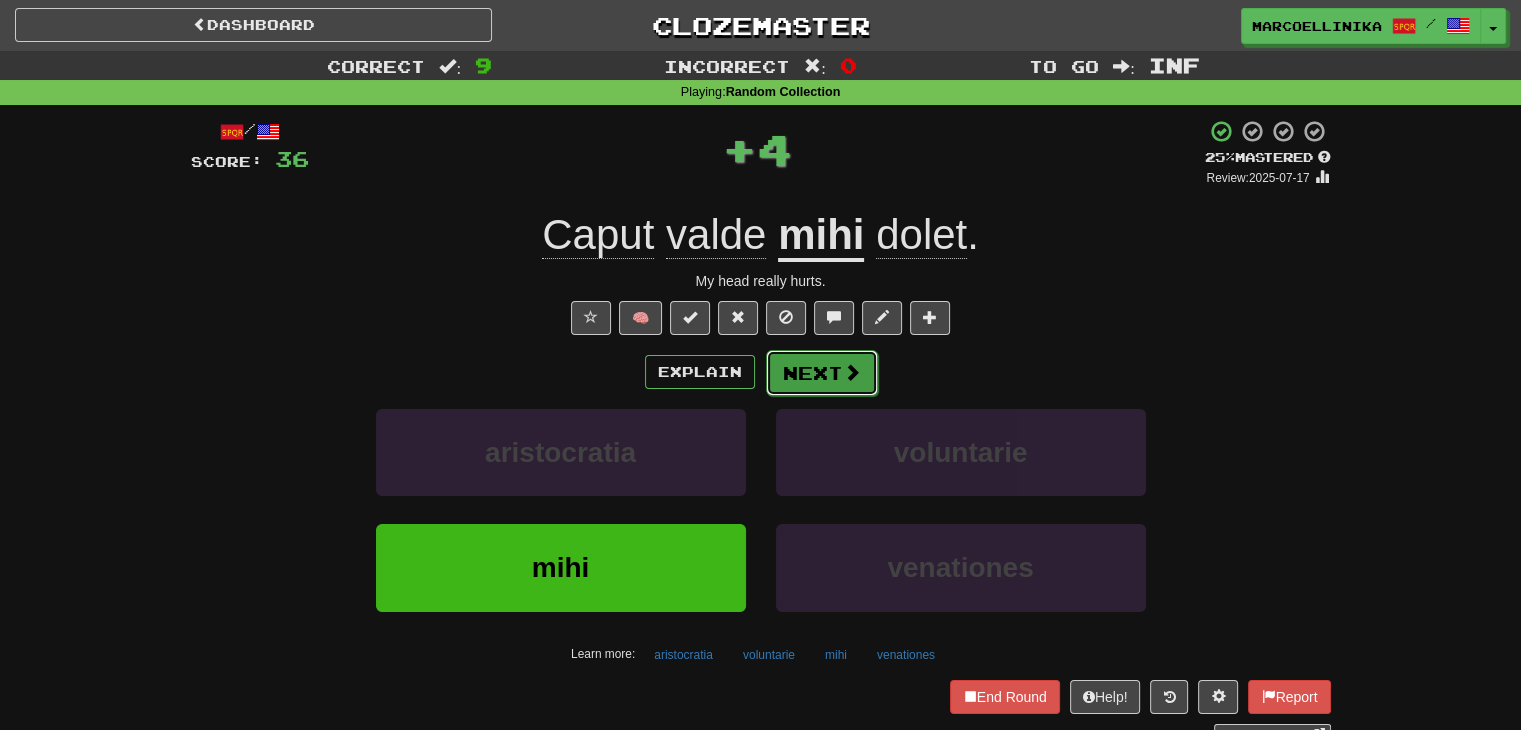 click on "Next" at bounding box center (822, 373) 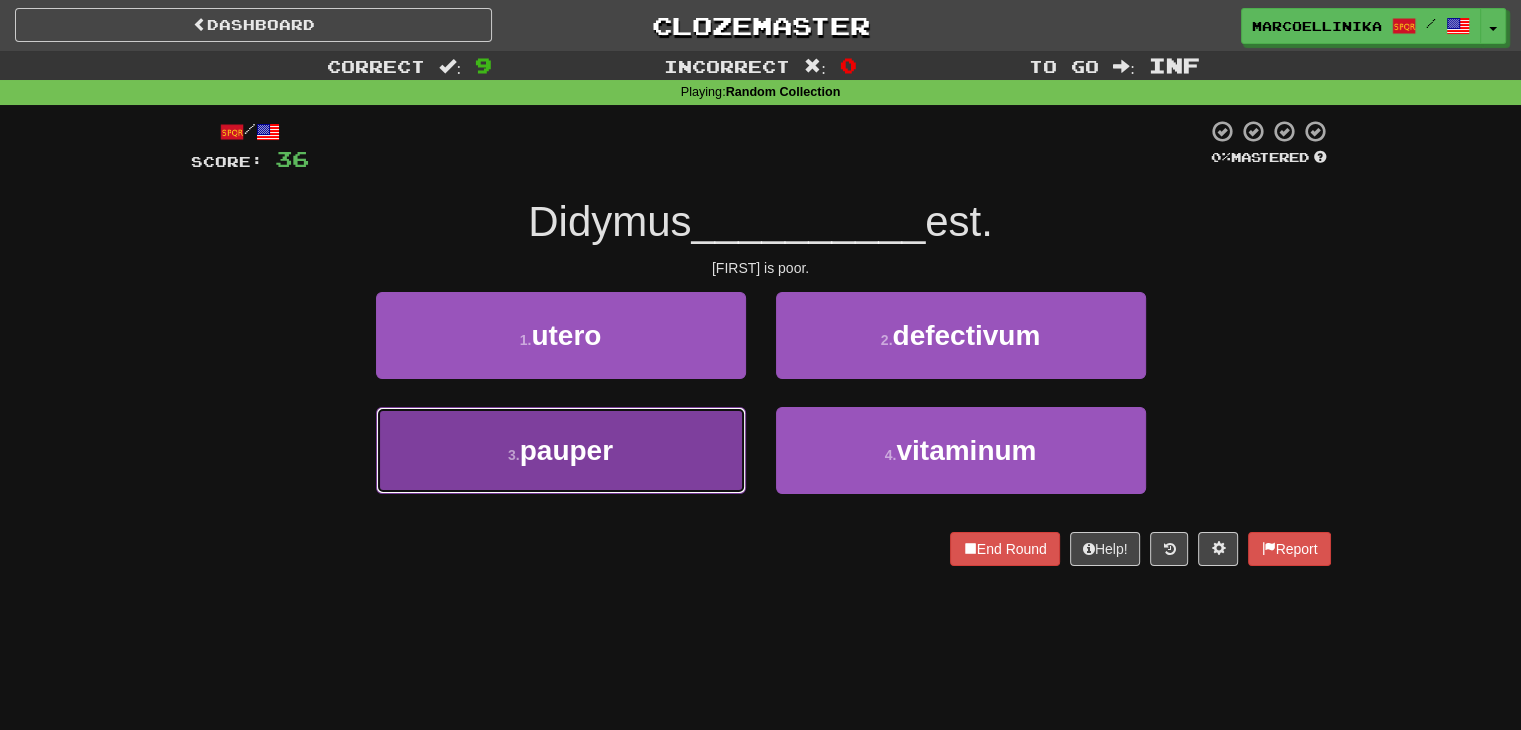 click on "3 . pauper" at bounding box center (561, 450) 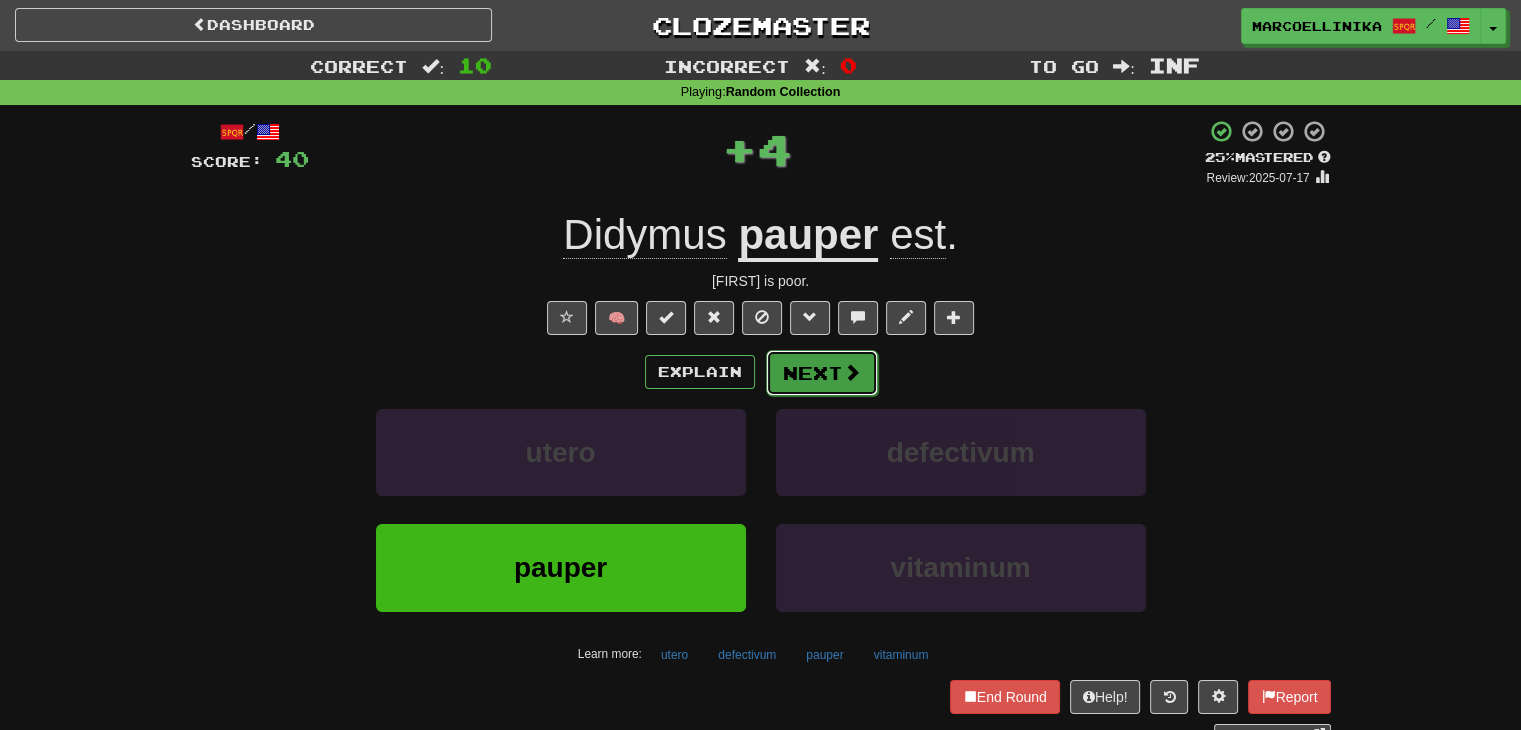 click on "Next" at bounding box center (822, 373) 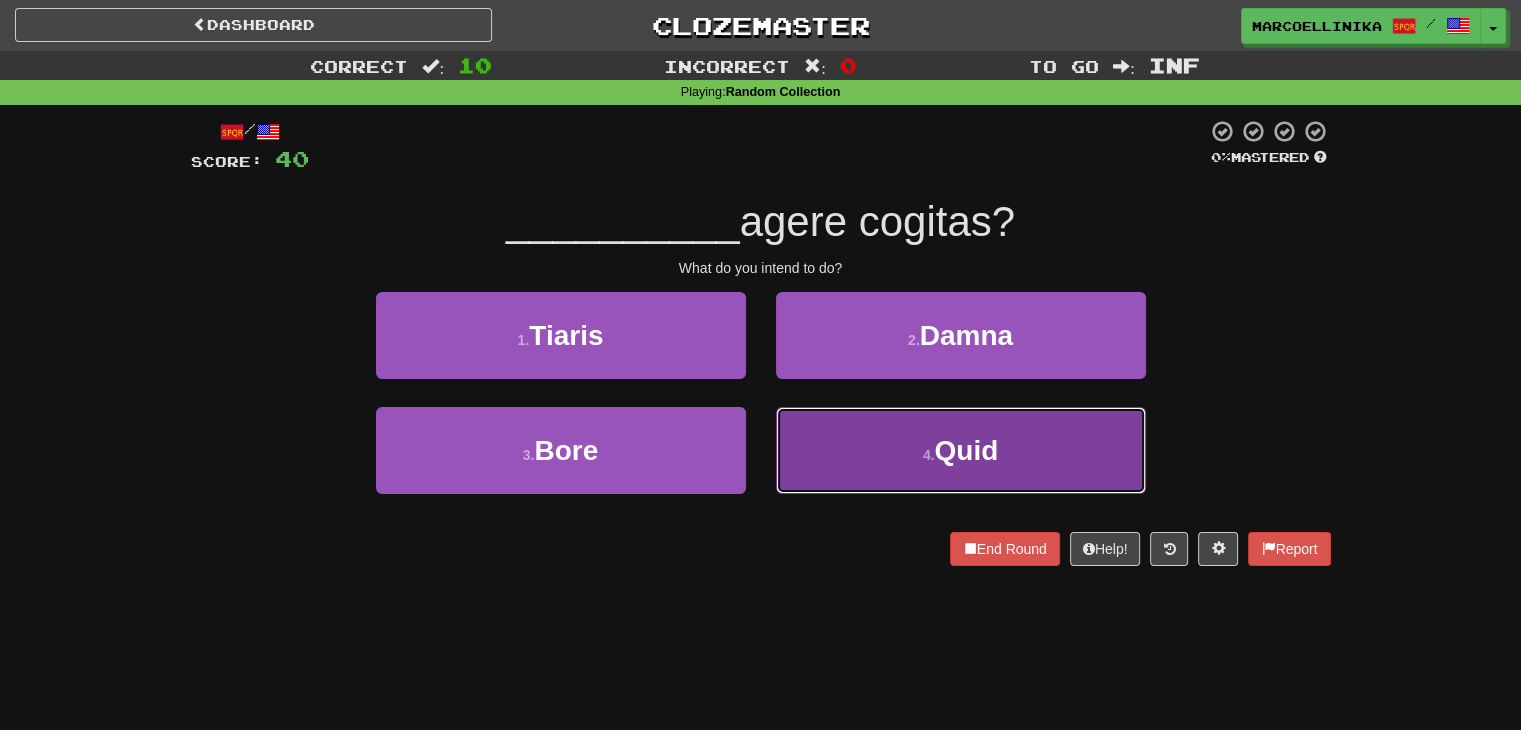 click on "4 .  Quid" at bounding box center (961, 450) 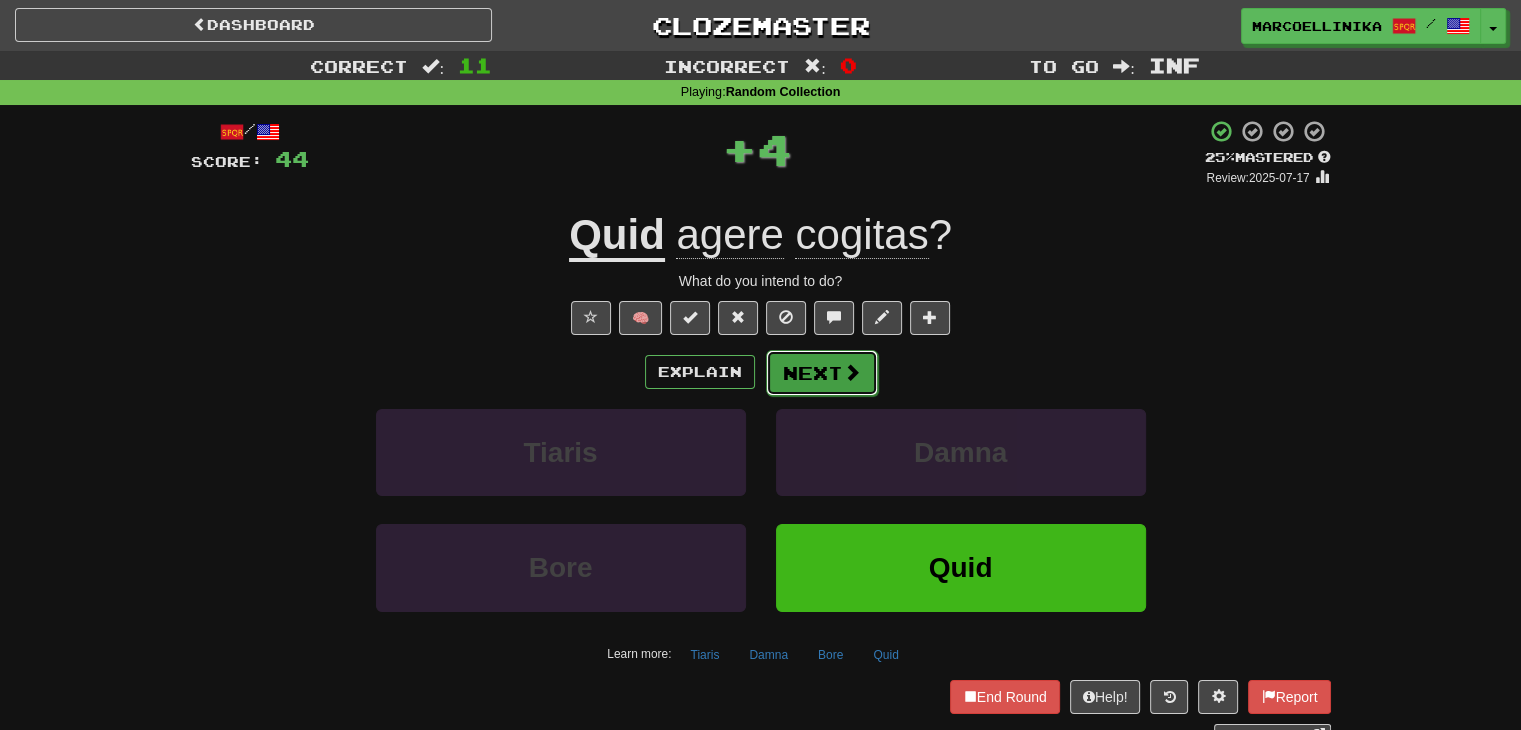 click on "Next" at bounding box center (822, 373) 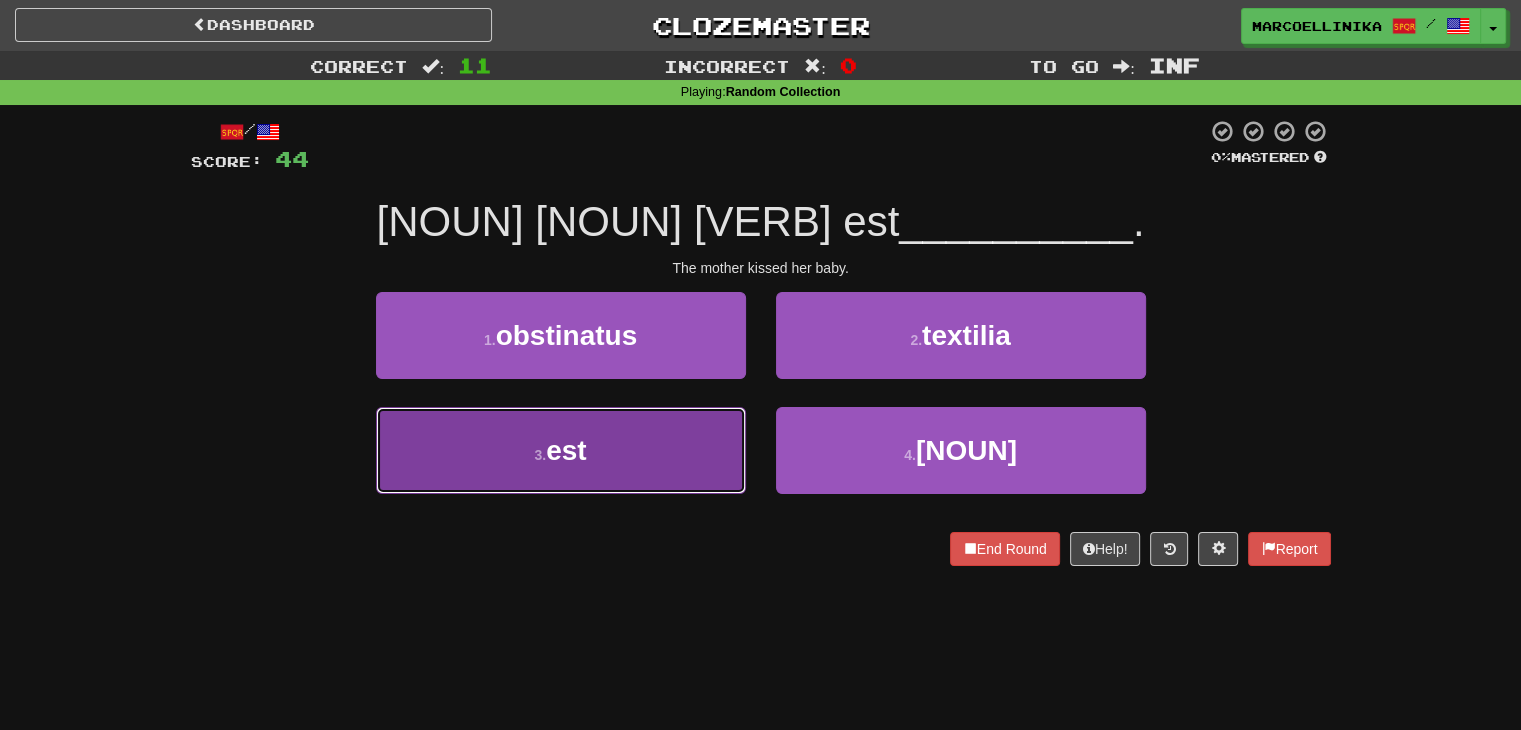 click on "3 .  est" at bounding box center [561, 450] 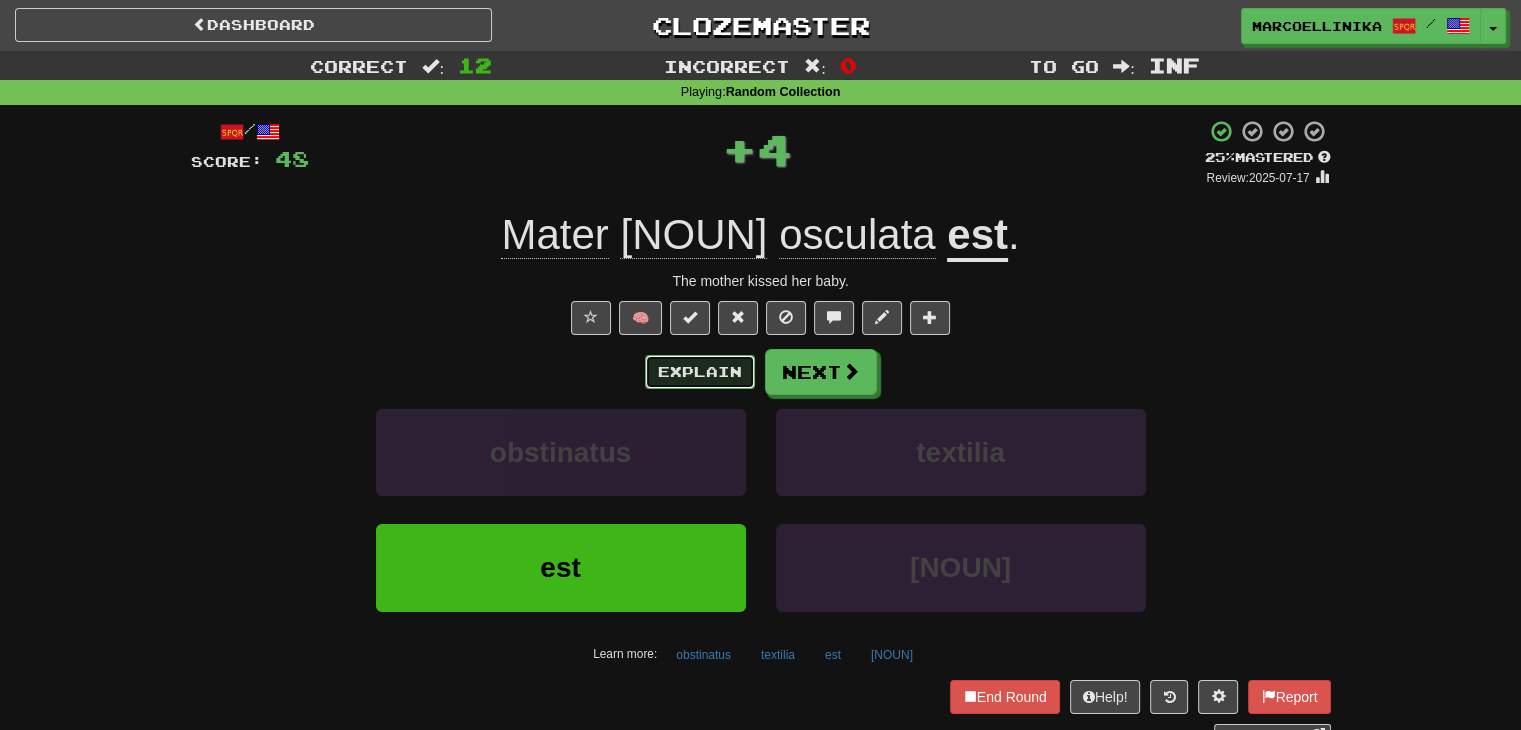 click on "Explain" at bounding box center [700, 372] 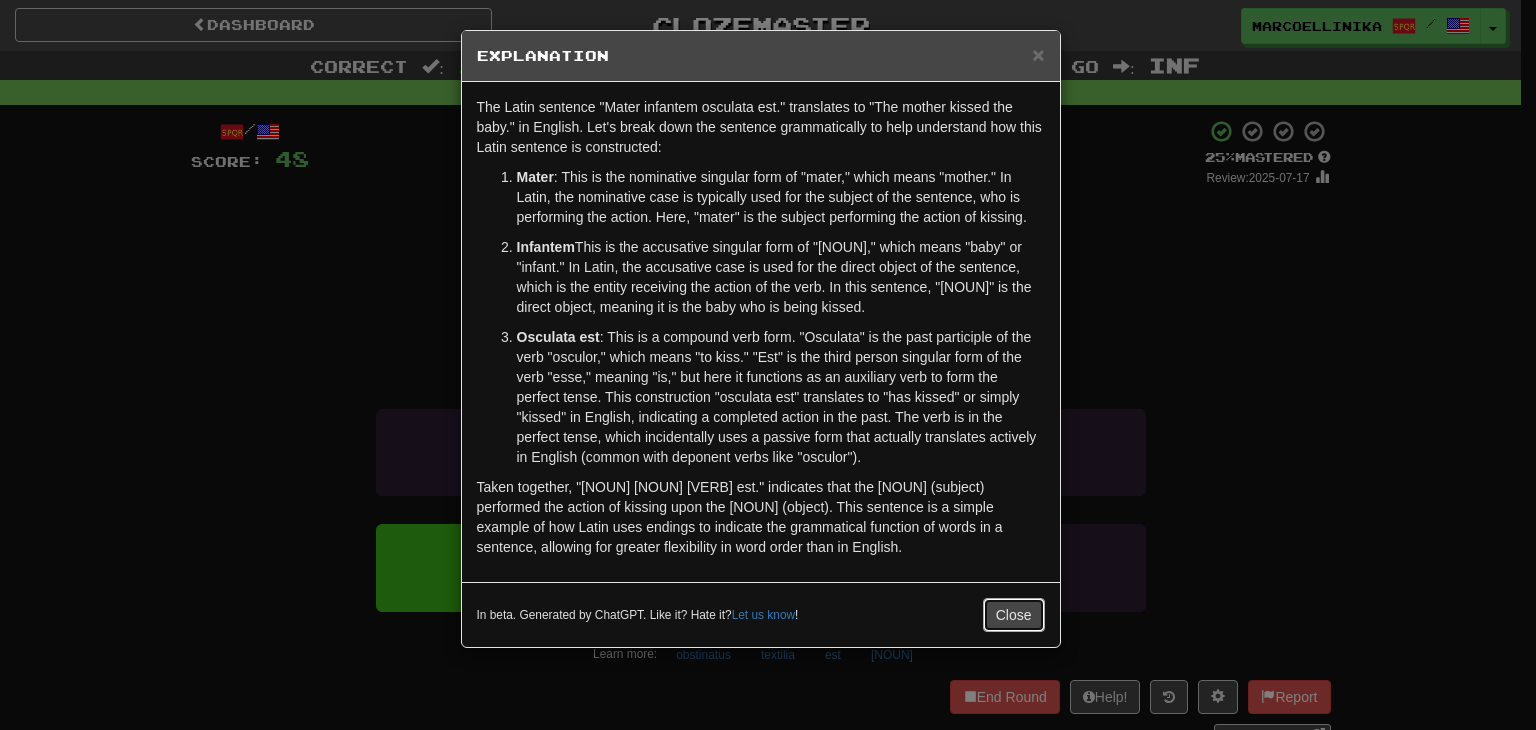 click on "Close" at bounding box center (1014, 615) 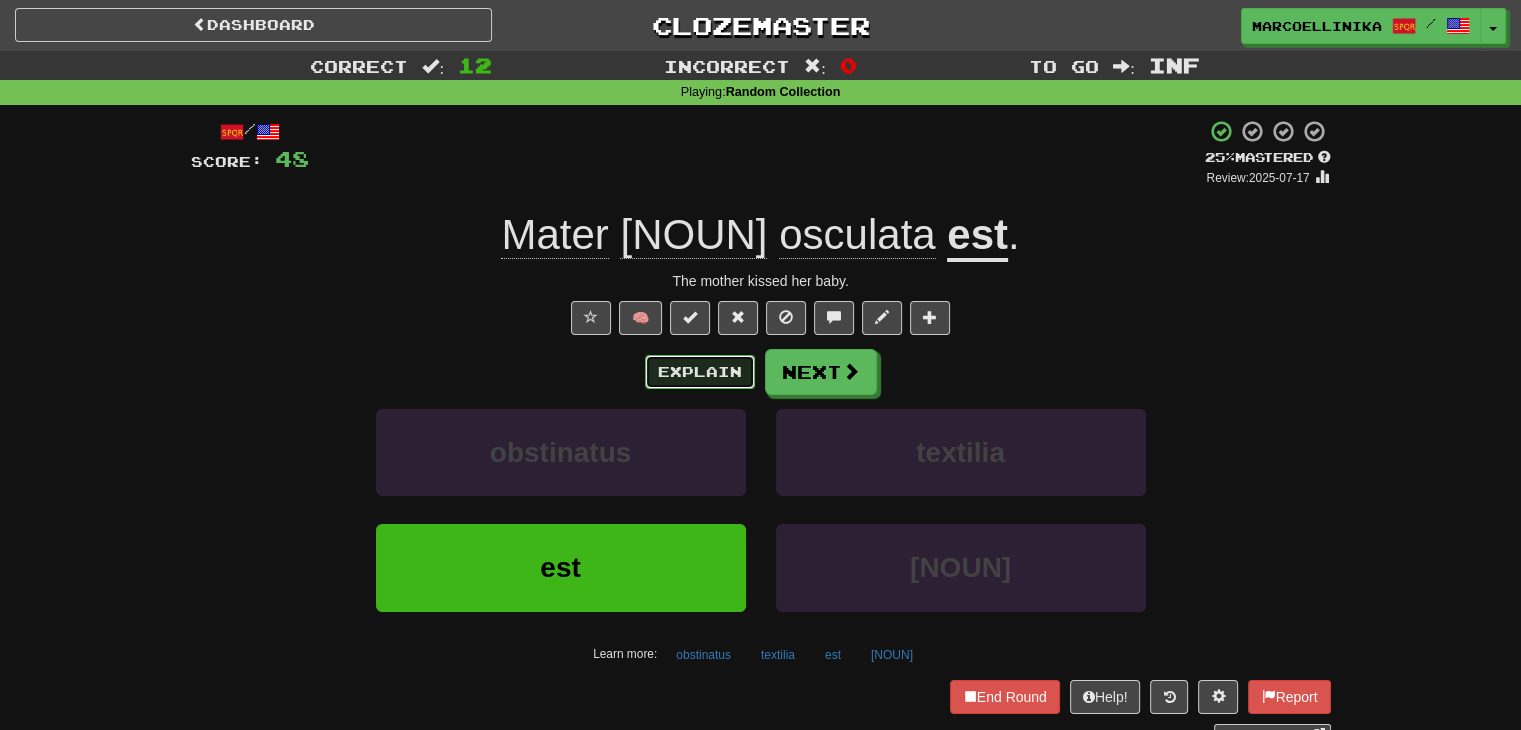 click on "Explain" at bounding box center [700, 372] 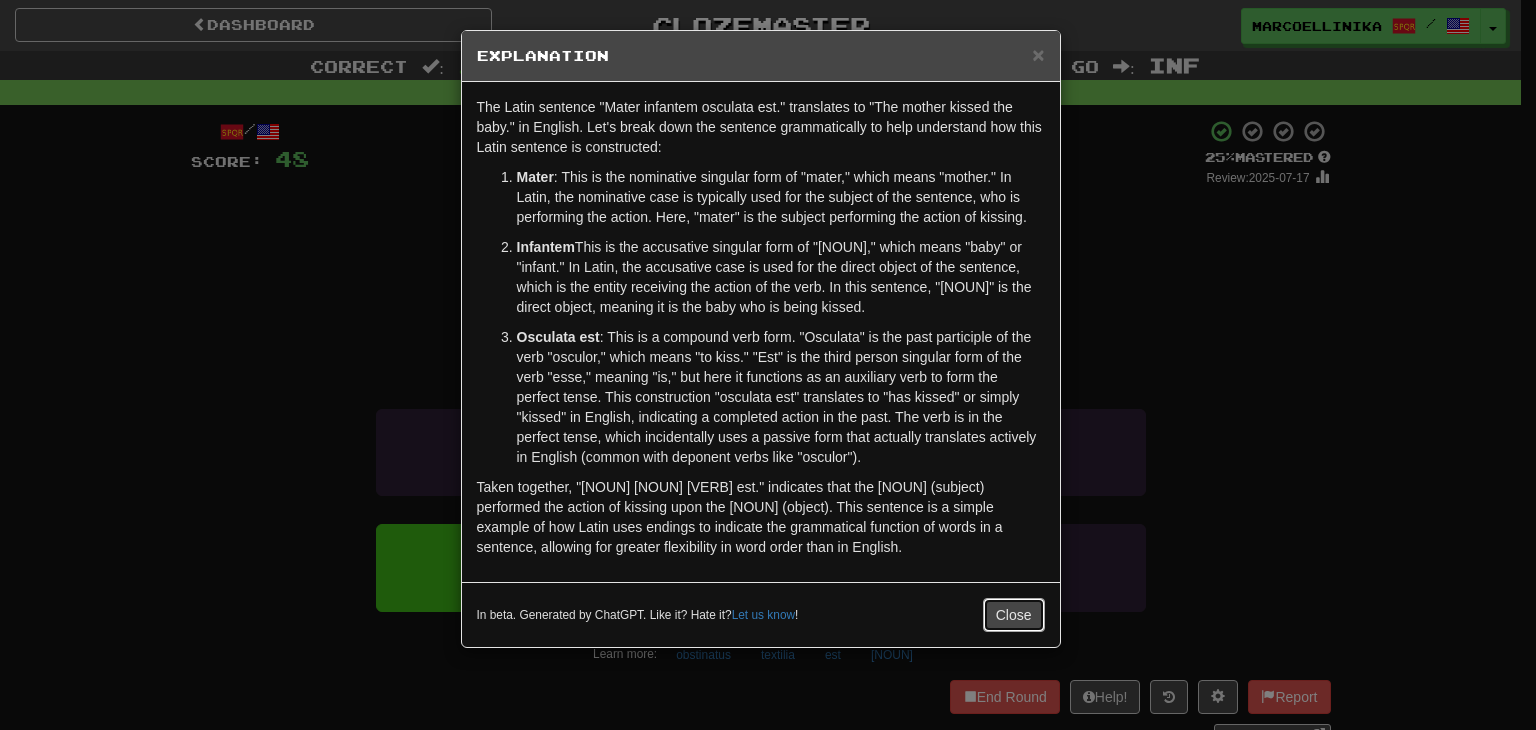 click on "Close" at bounding box center [1014, 615] 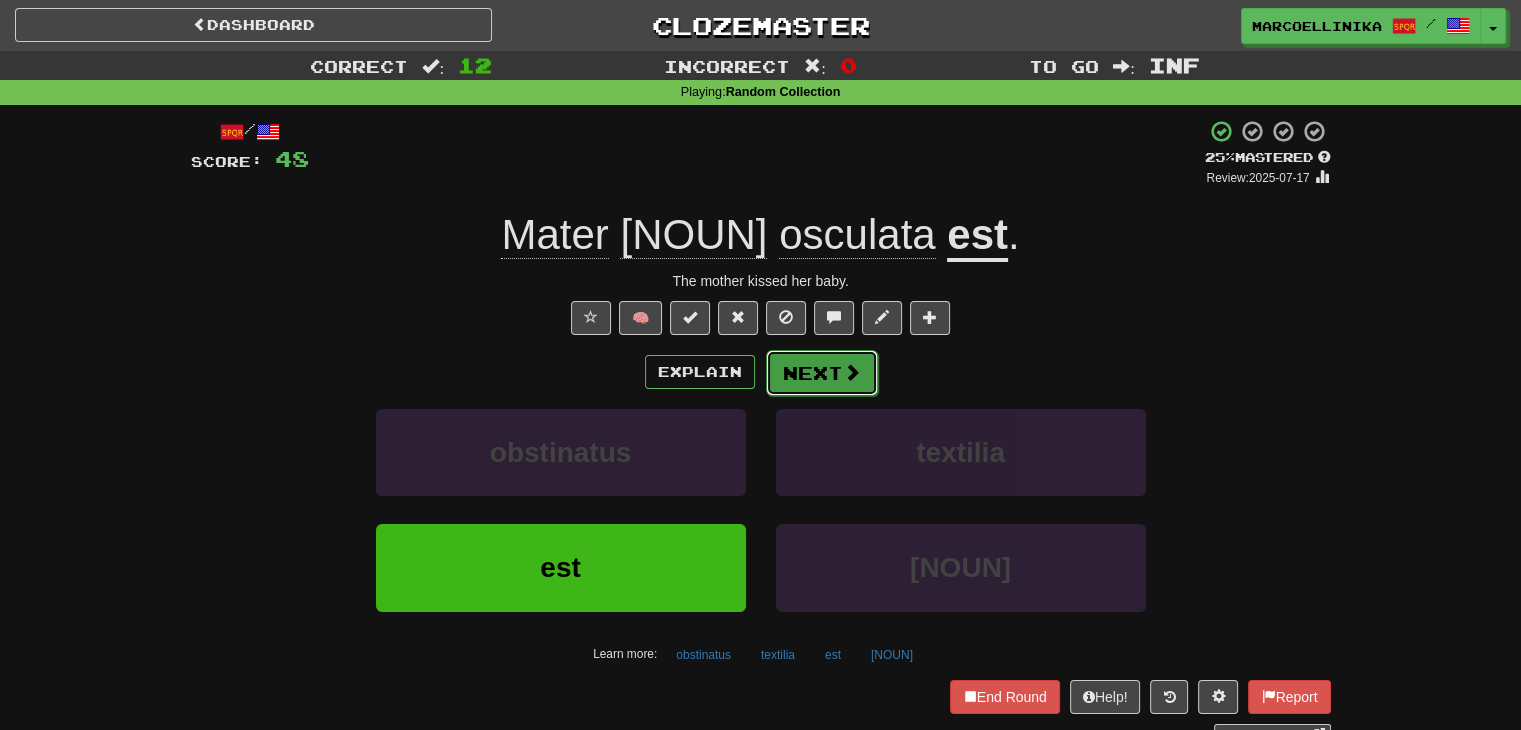 click on "Next" at bounding box center (822, 373) 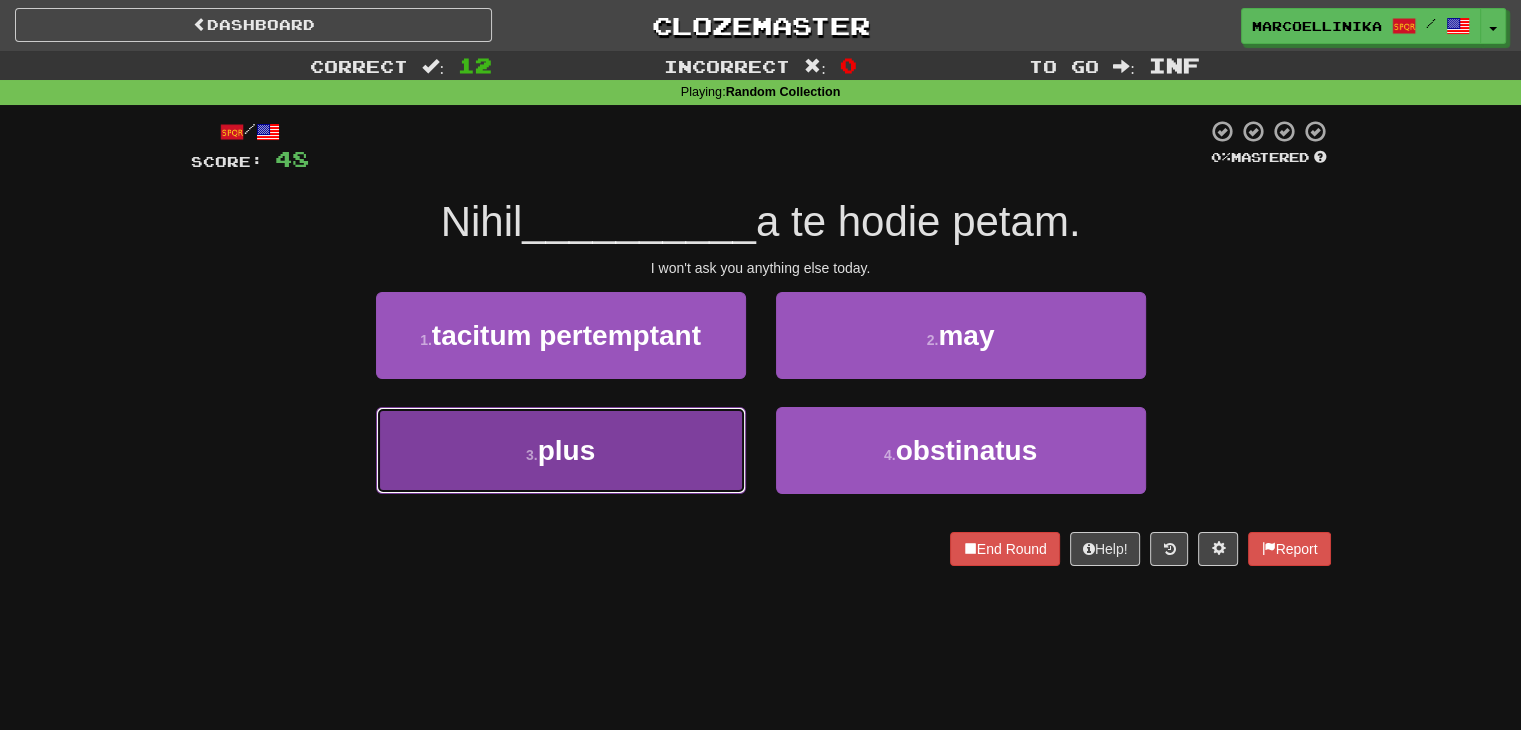 click on "3 .  plus" at bounding box center (561, 450) 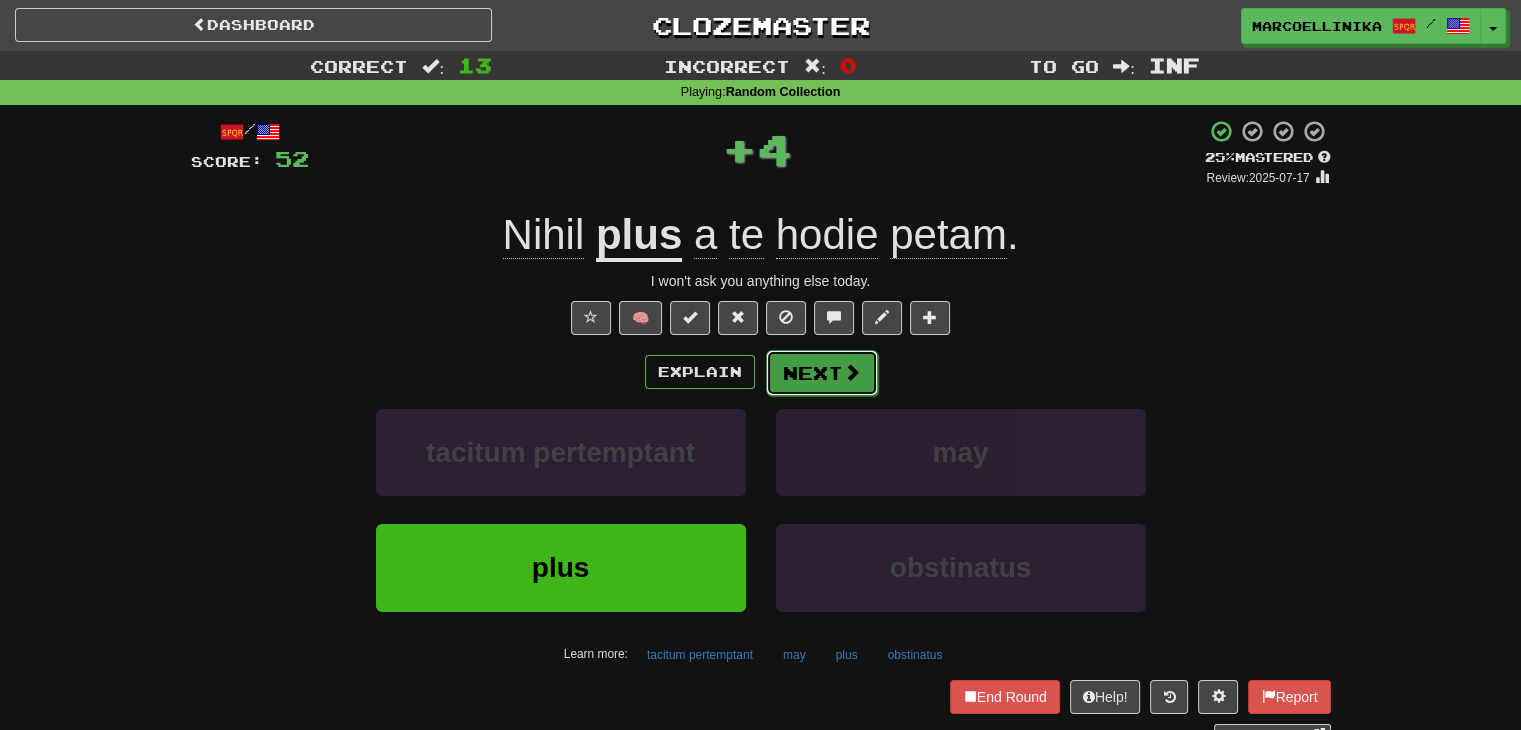 click on "Next" at bounding box center (822, 373) 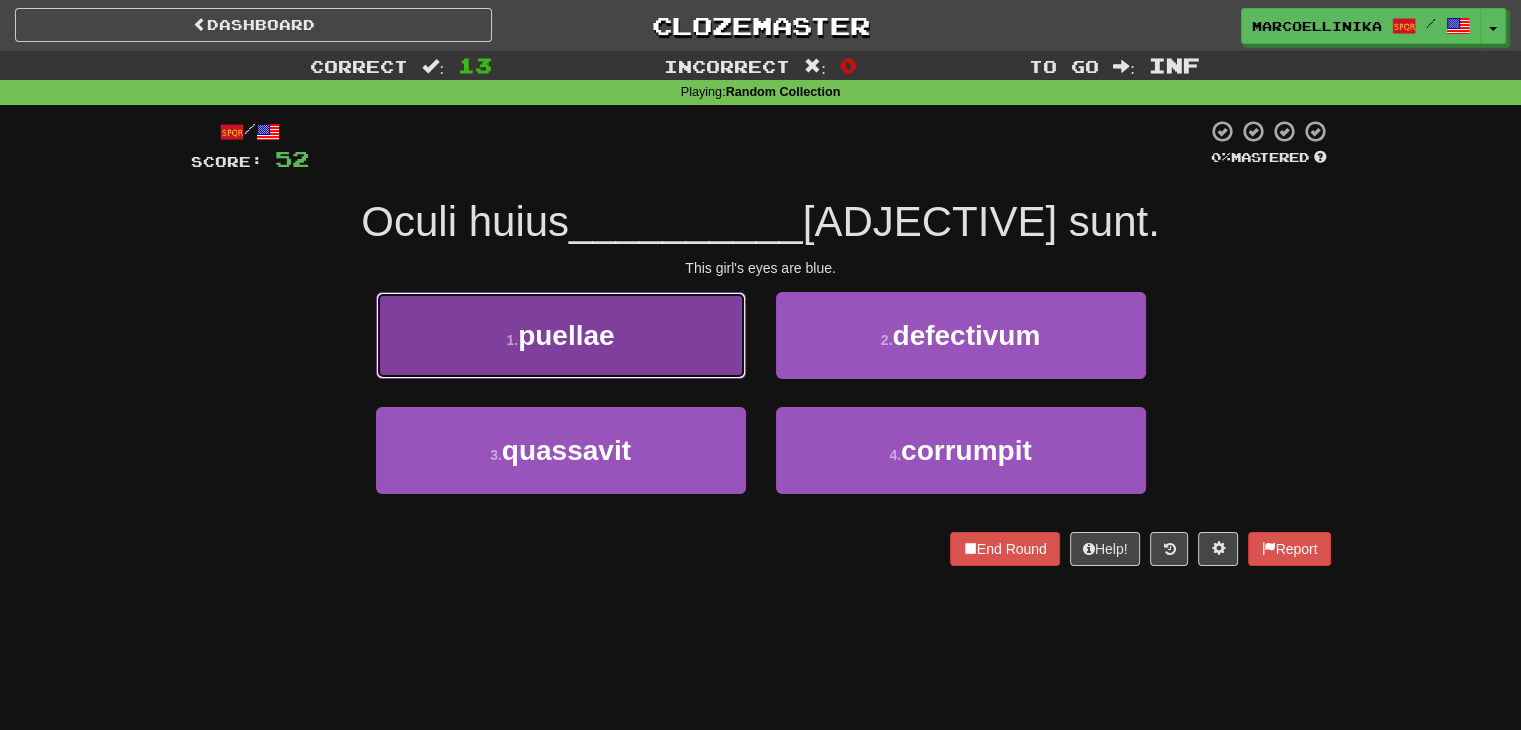click on "puellae" at bounding box center (566, 335) 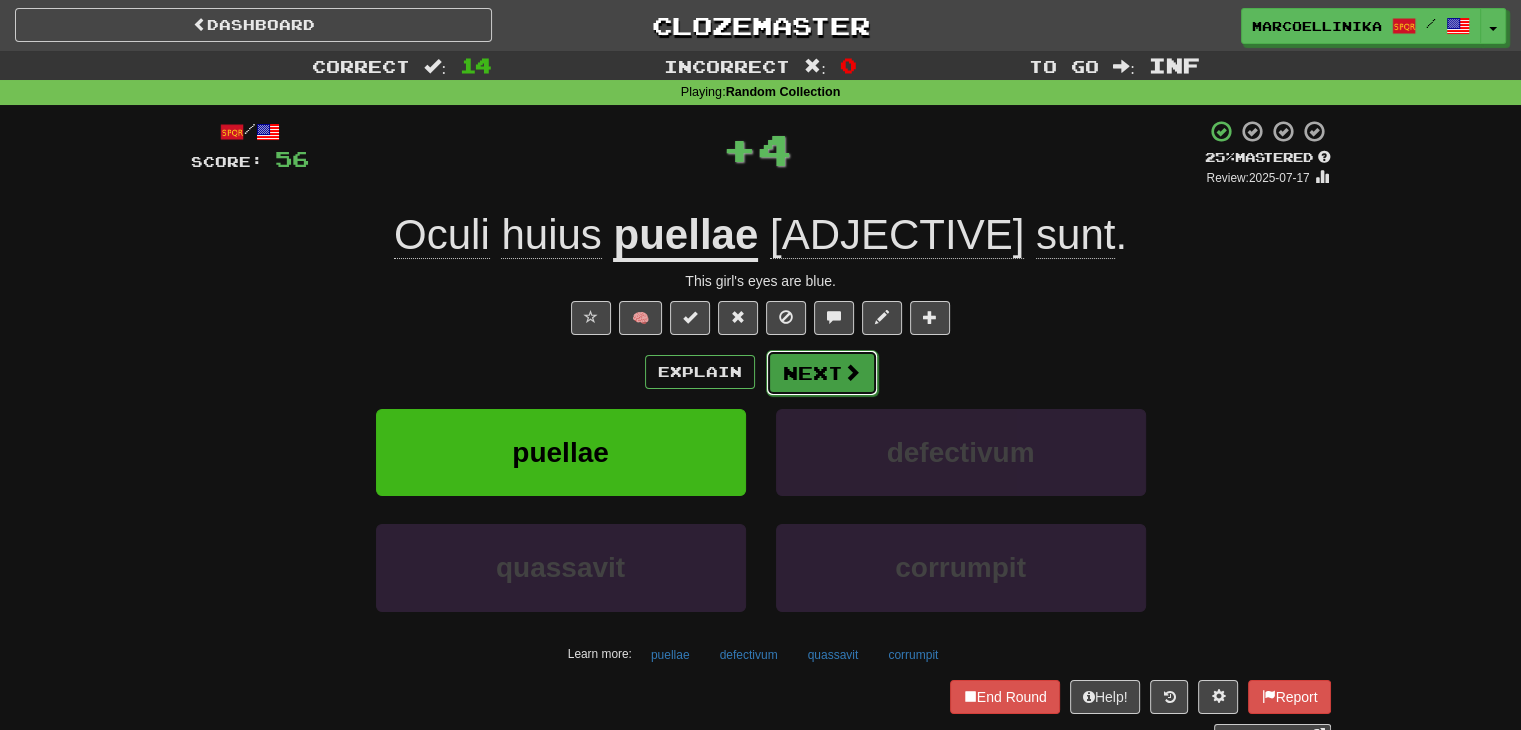 click on "Next" at bounding box center [822, 373] 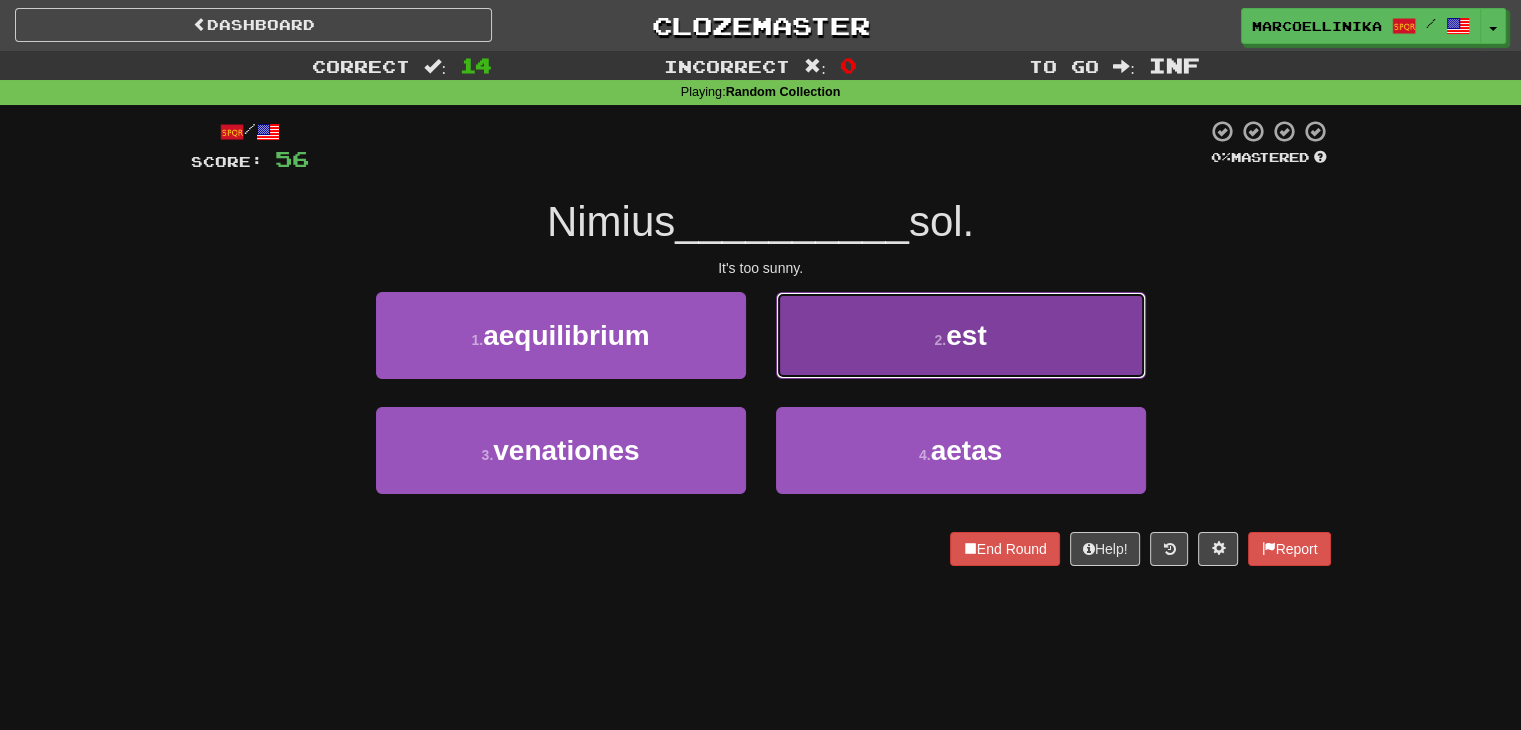 click on "2 .  est" at bounding box center [961, 335] 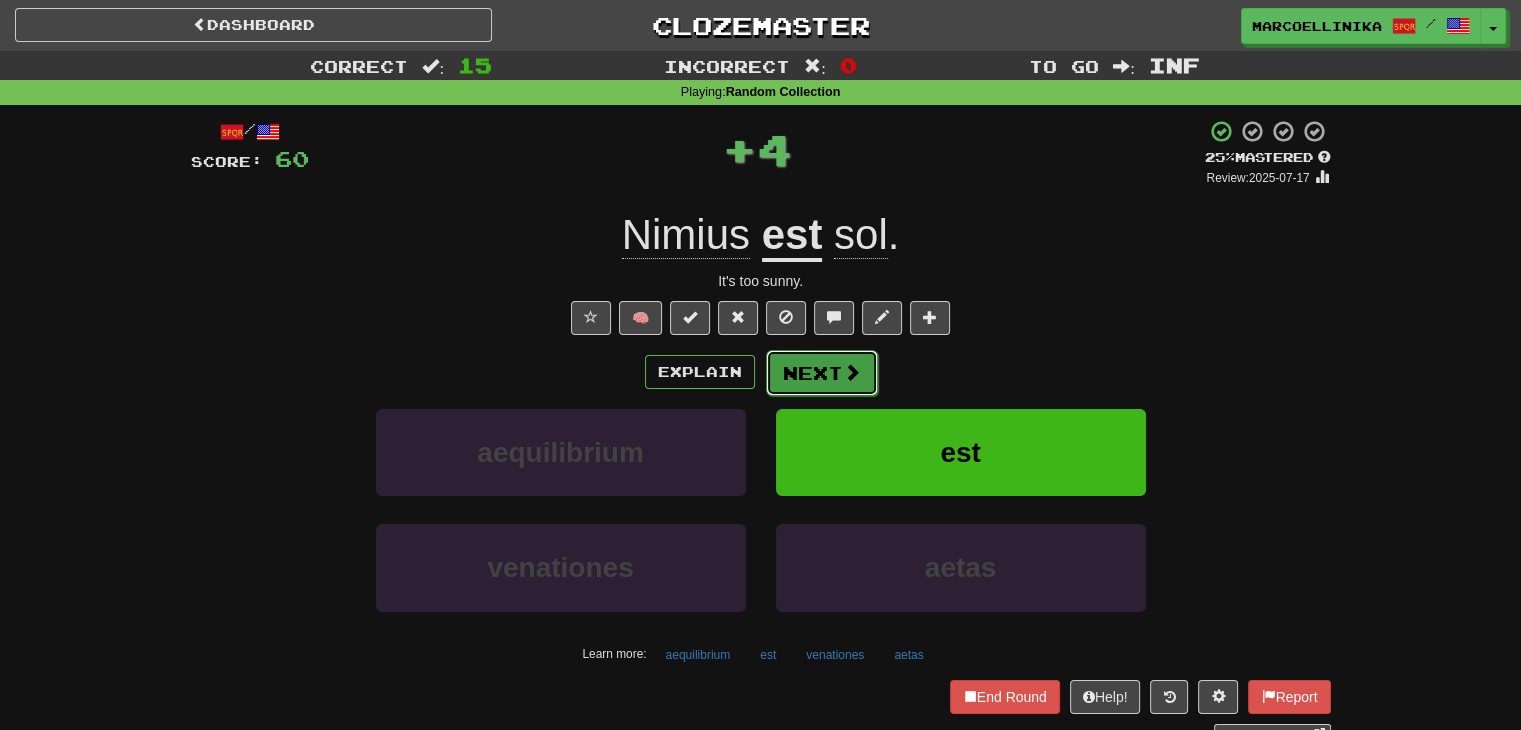 click on "Next" at bounding box center (822, 373) 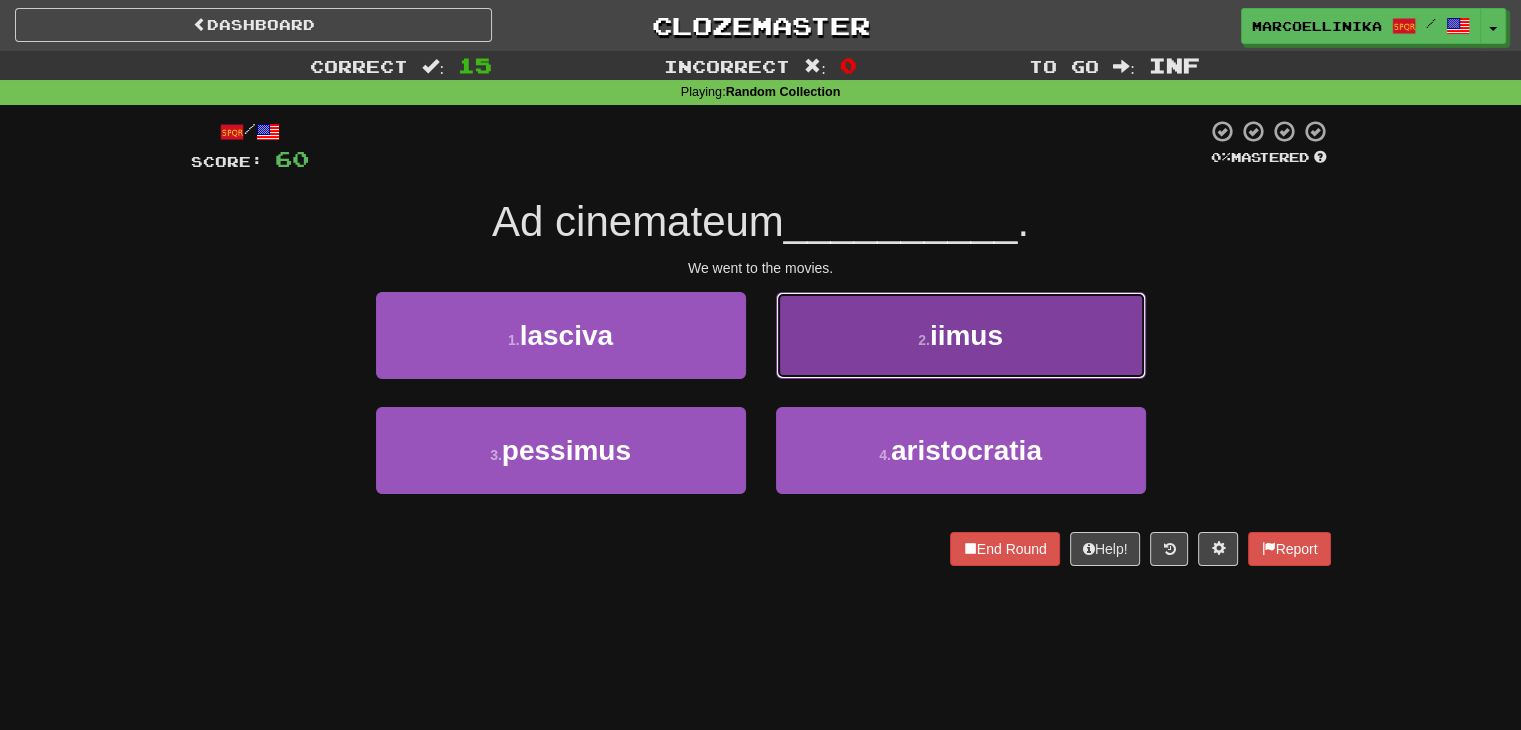 click on "2 .  iimus" at bounding box center (961, 335) 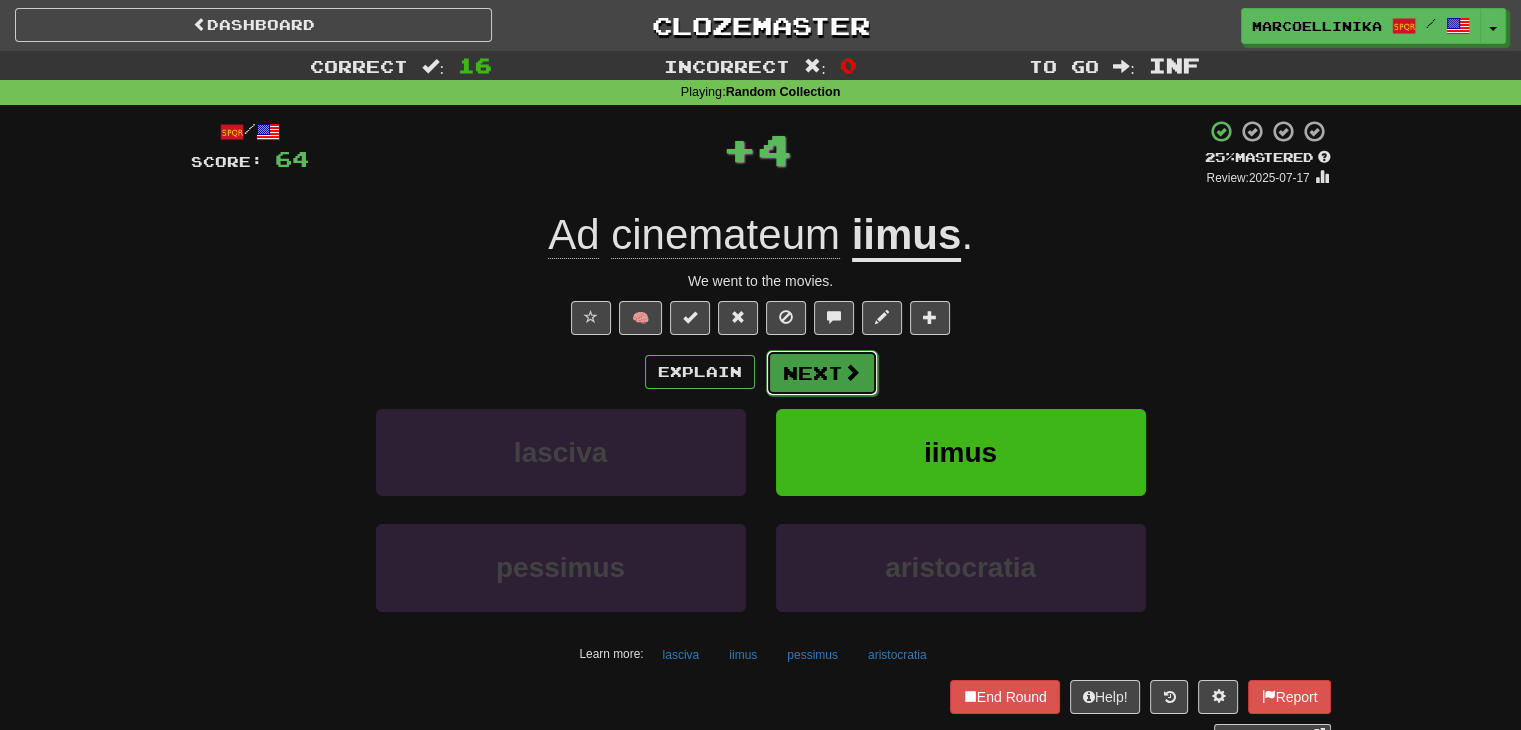 click on "Next" at bounding box center [822, 373] 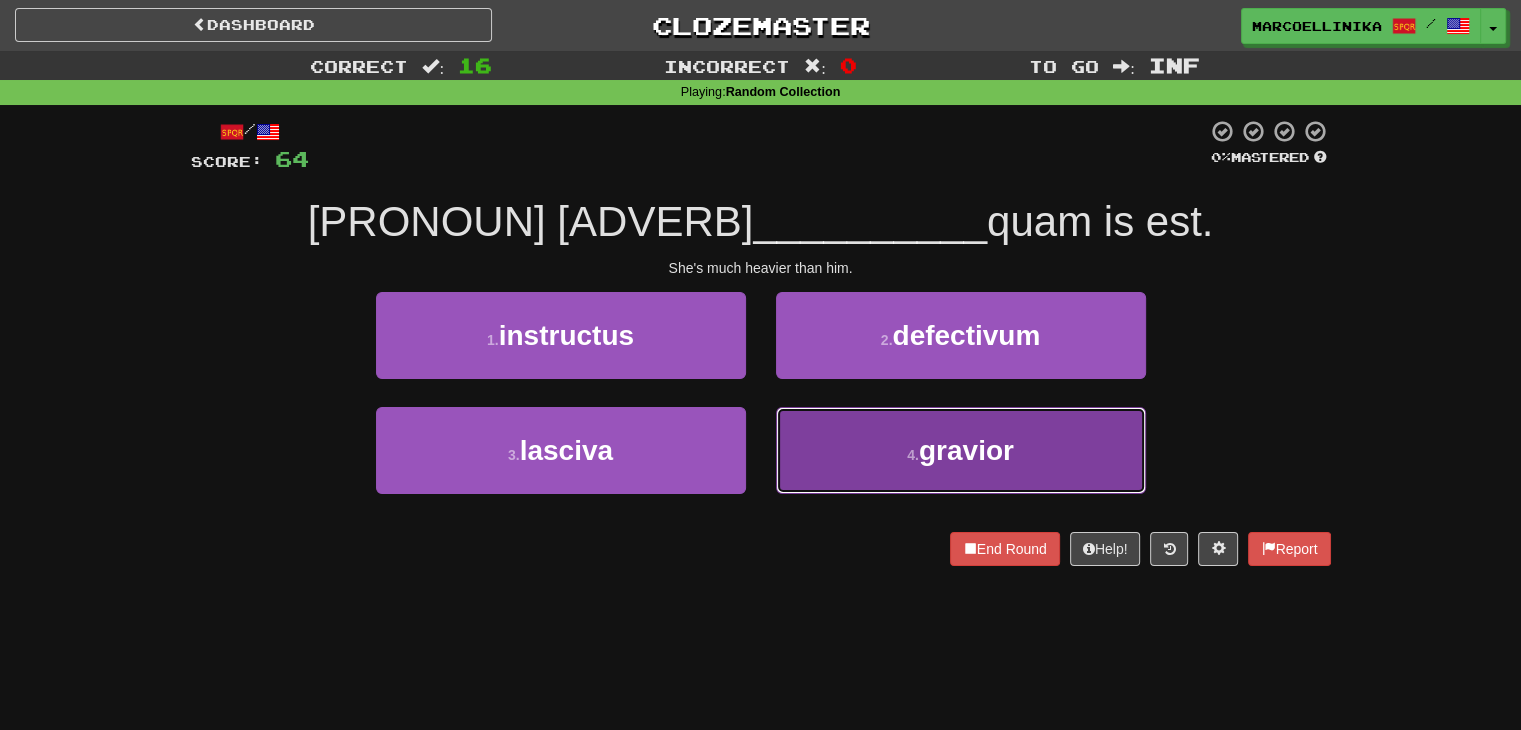 click on "4 .  gravior" at bounding box center [961, 450] 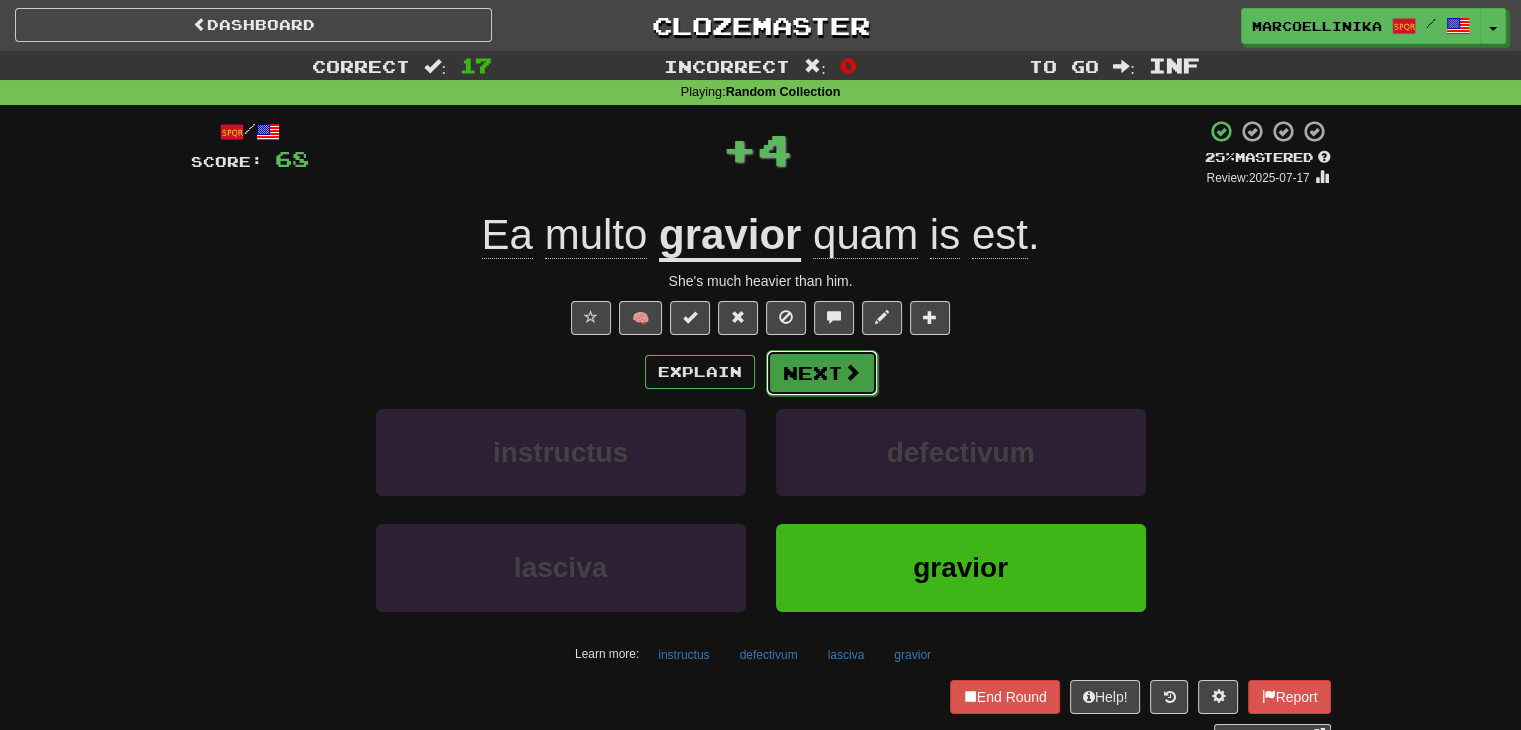 click on "Next" at bounding box center (822, 373) 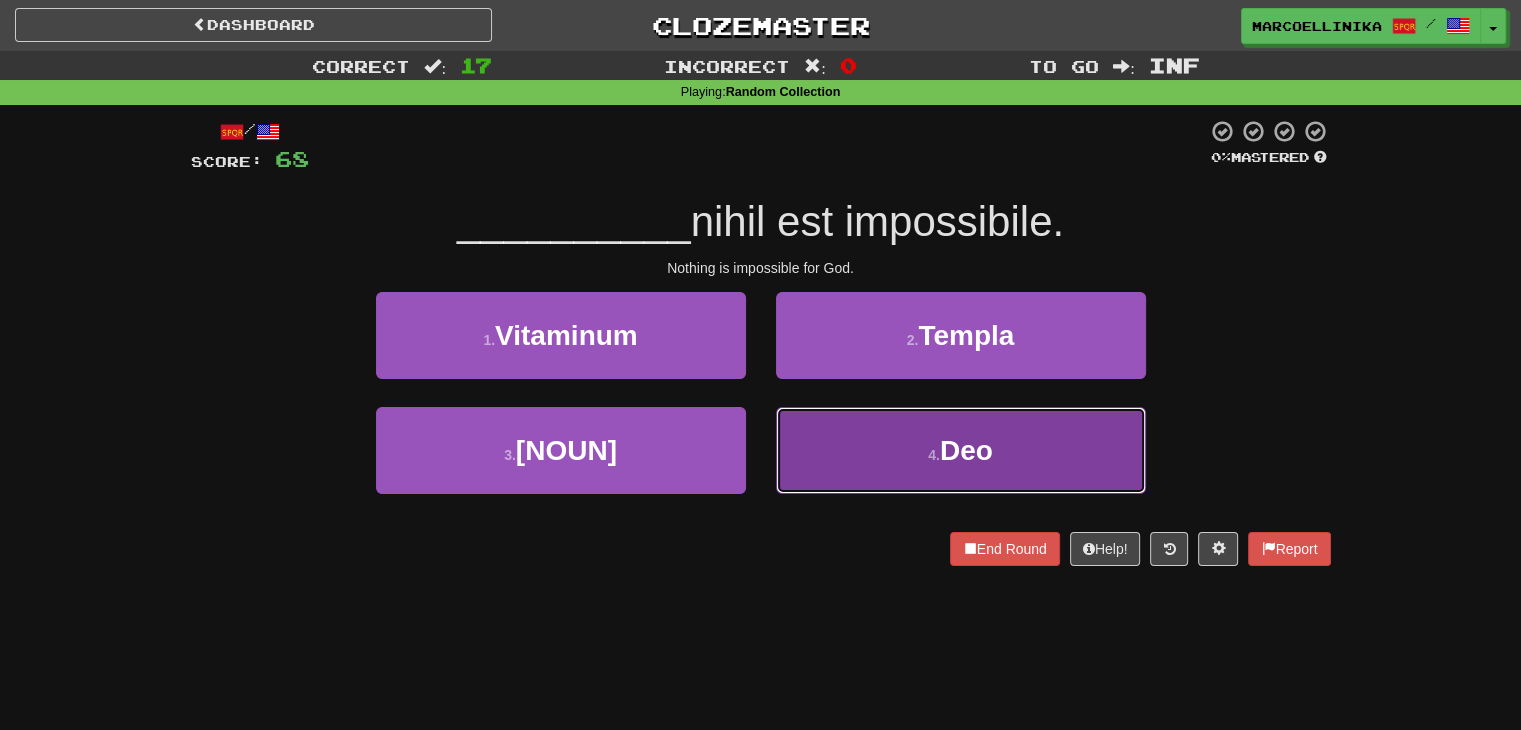 click on "4 . Deo" at bounding box center [961, 450] 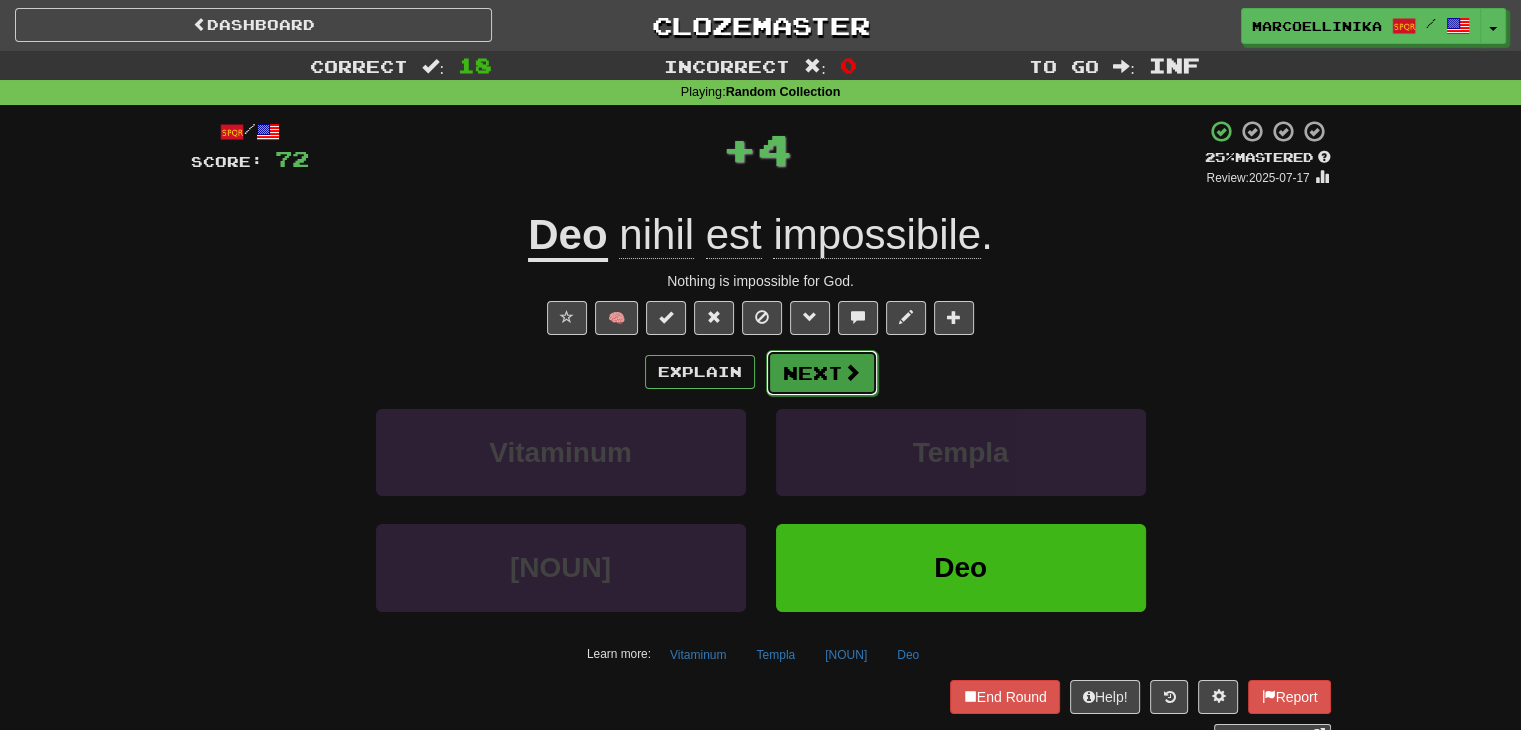 click on "Next" at bounding box center (822, 373) 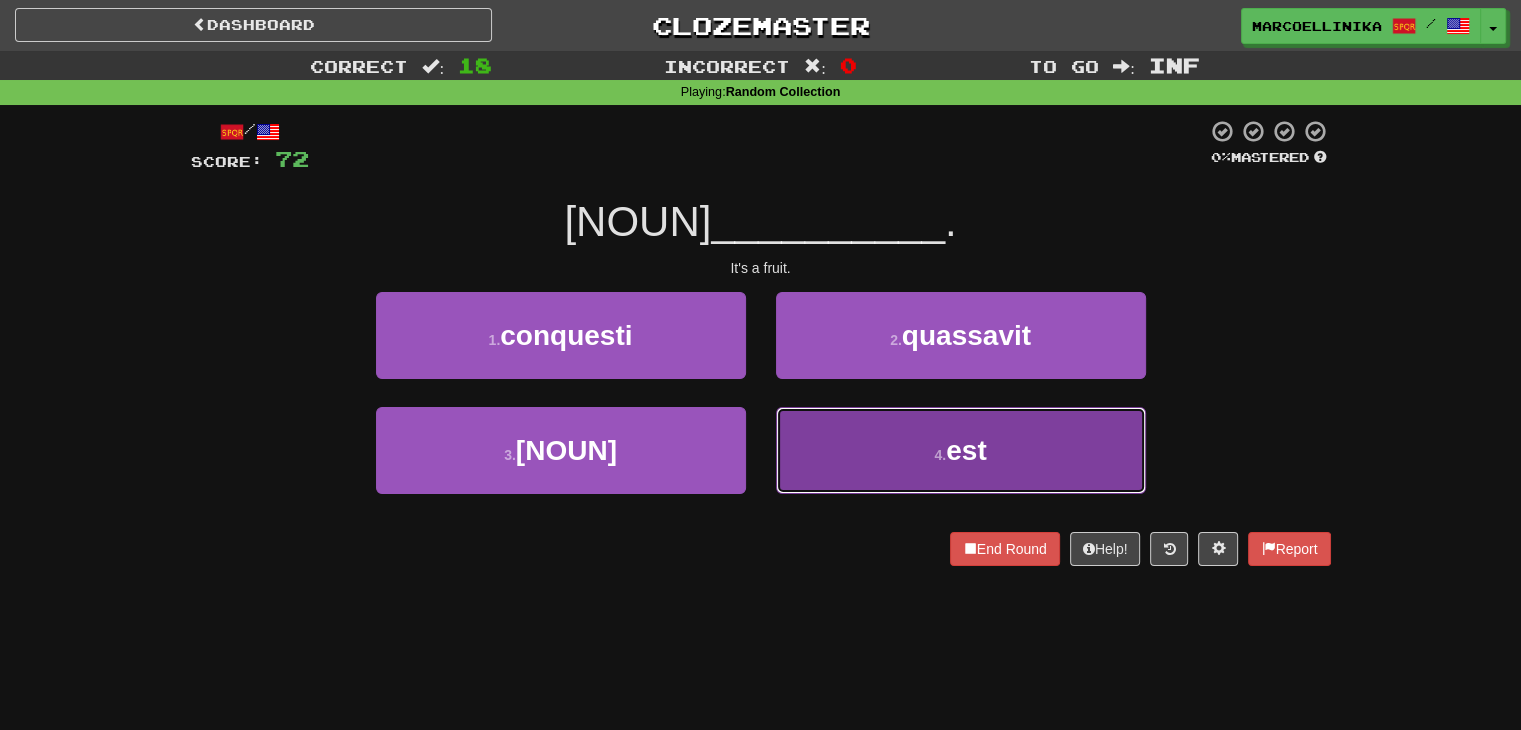 click on "4 .  est" at bounding box center (961, 450) 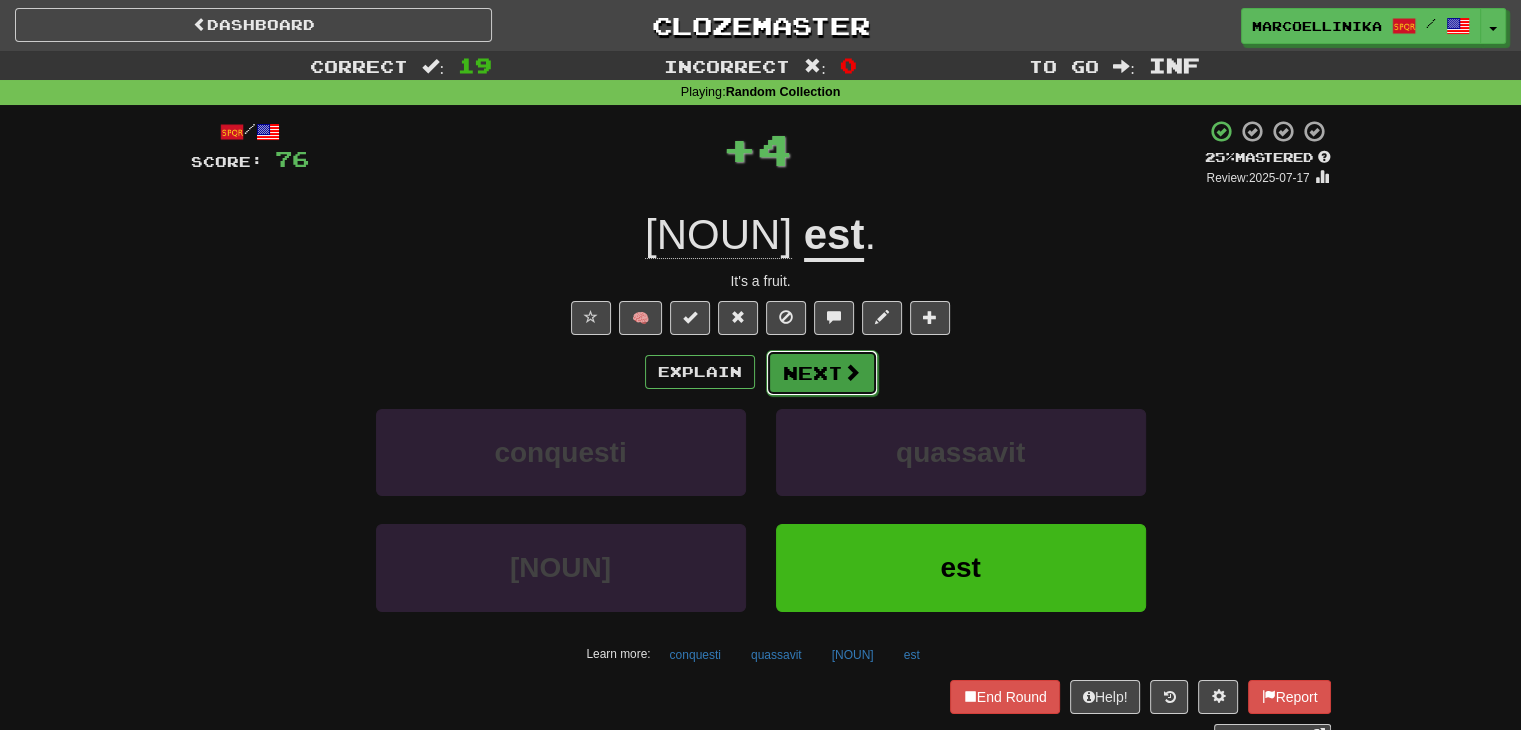 click on "Next" at bounding box center (822, 373) 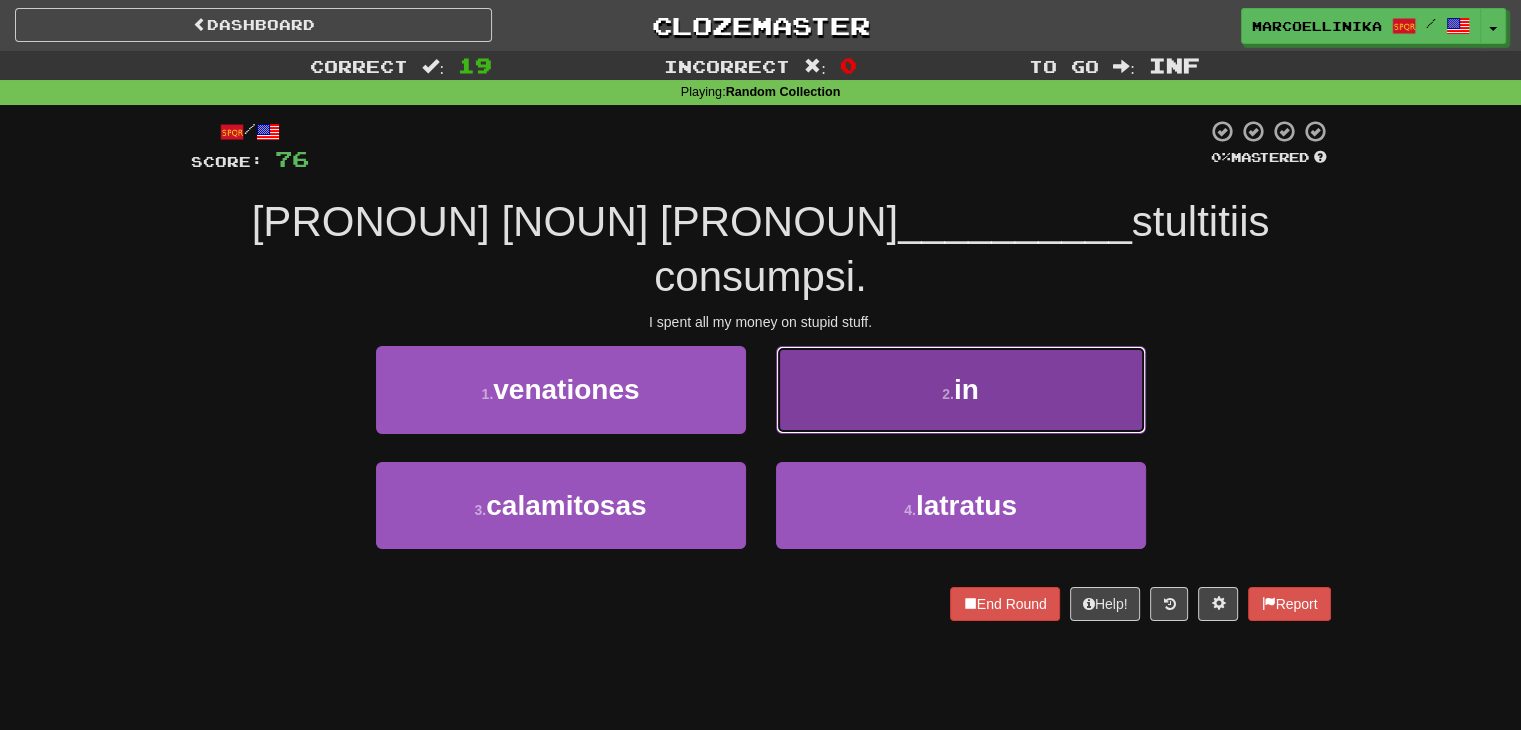 click on "2 .  in" at bounding box center [961, 389] 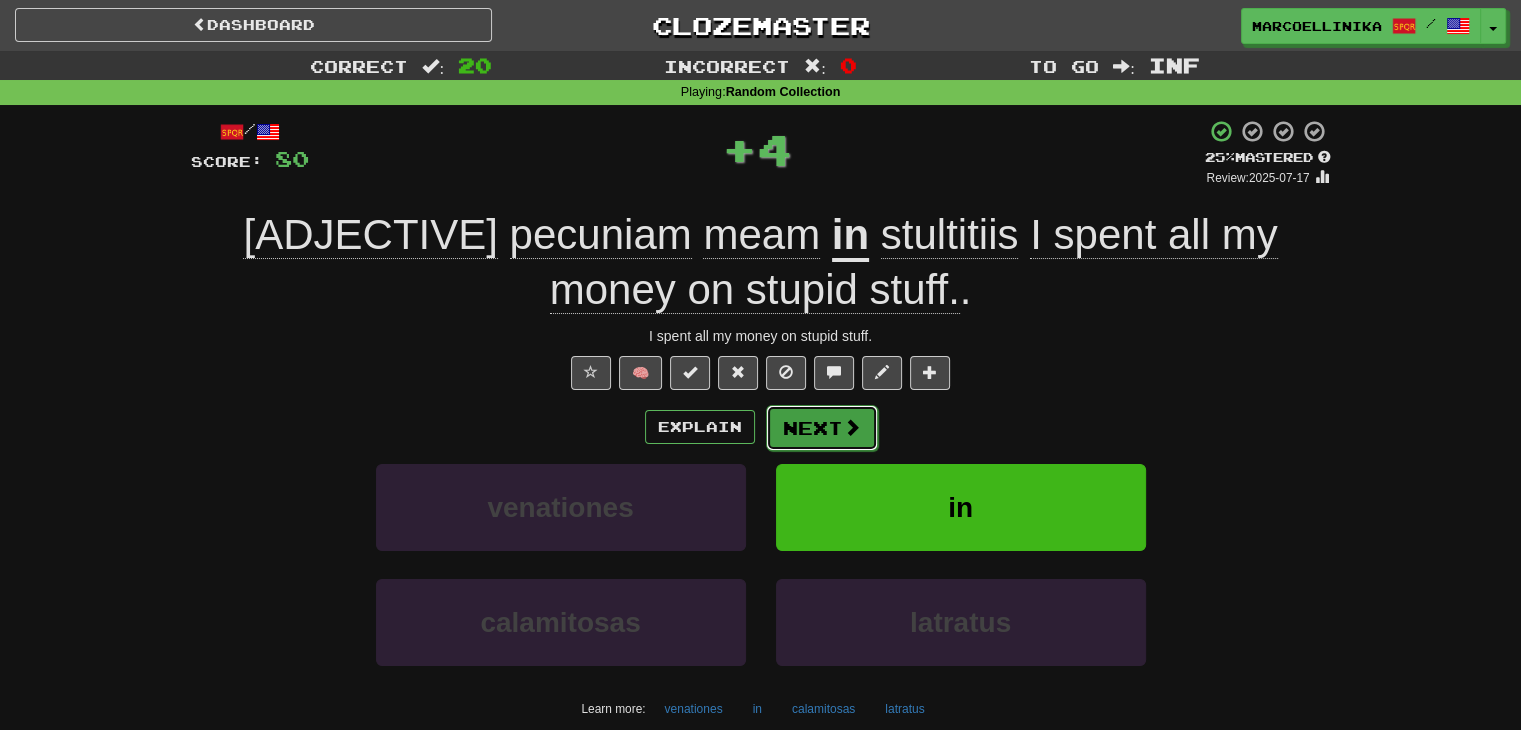 click on "Next" at bounding box center (822, 428) 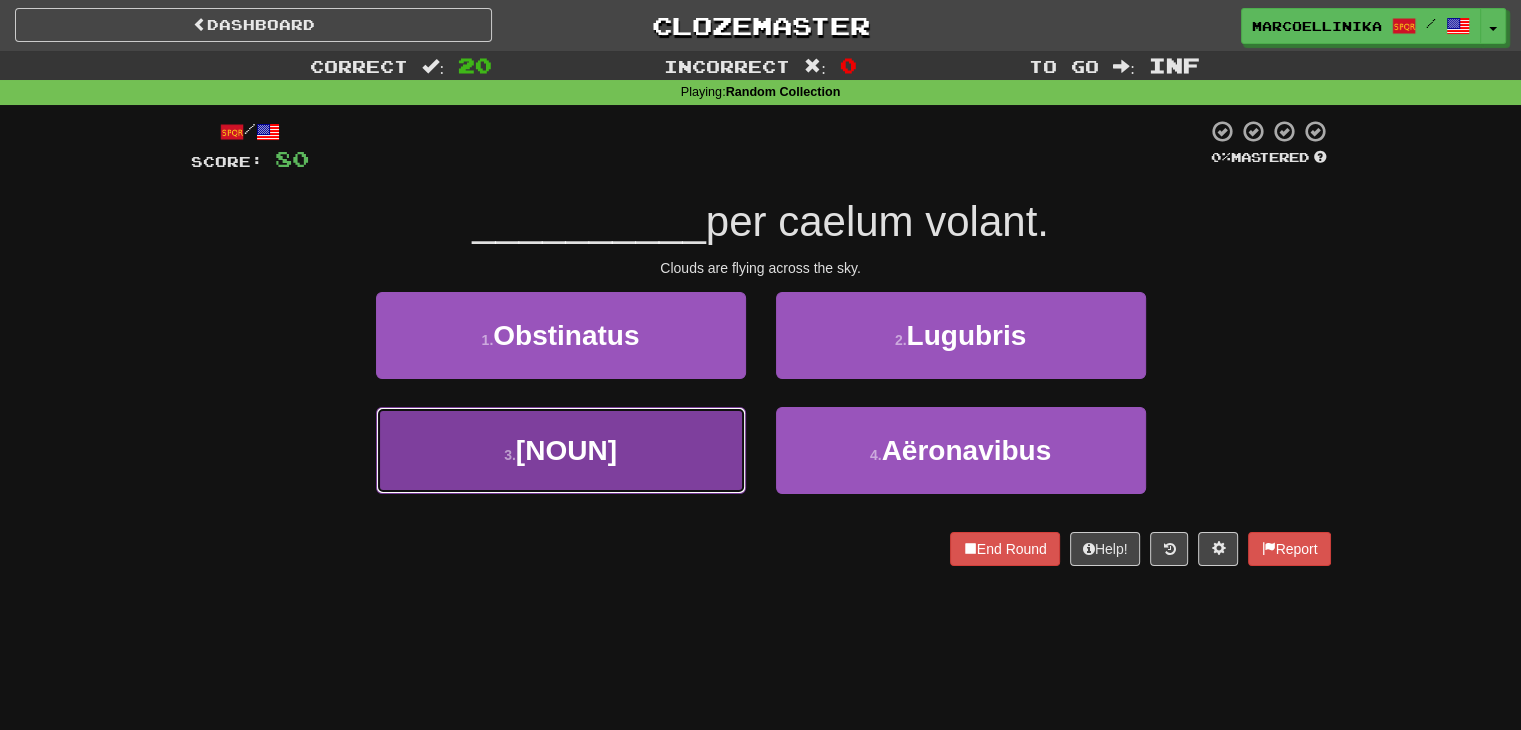 click on "3 .  Nubes" at bounding box center [561, 450] 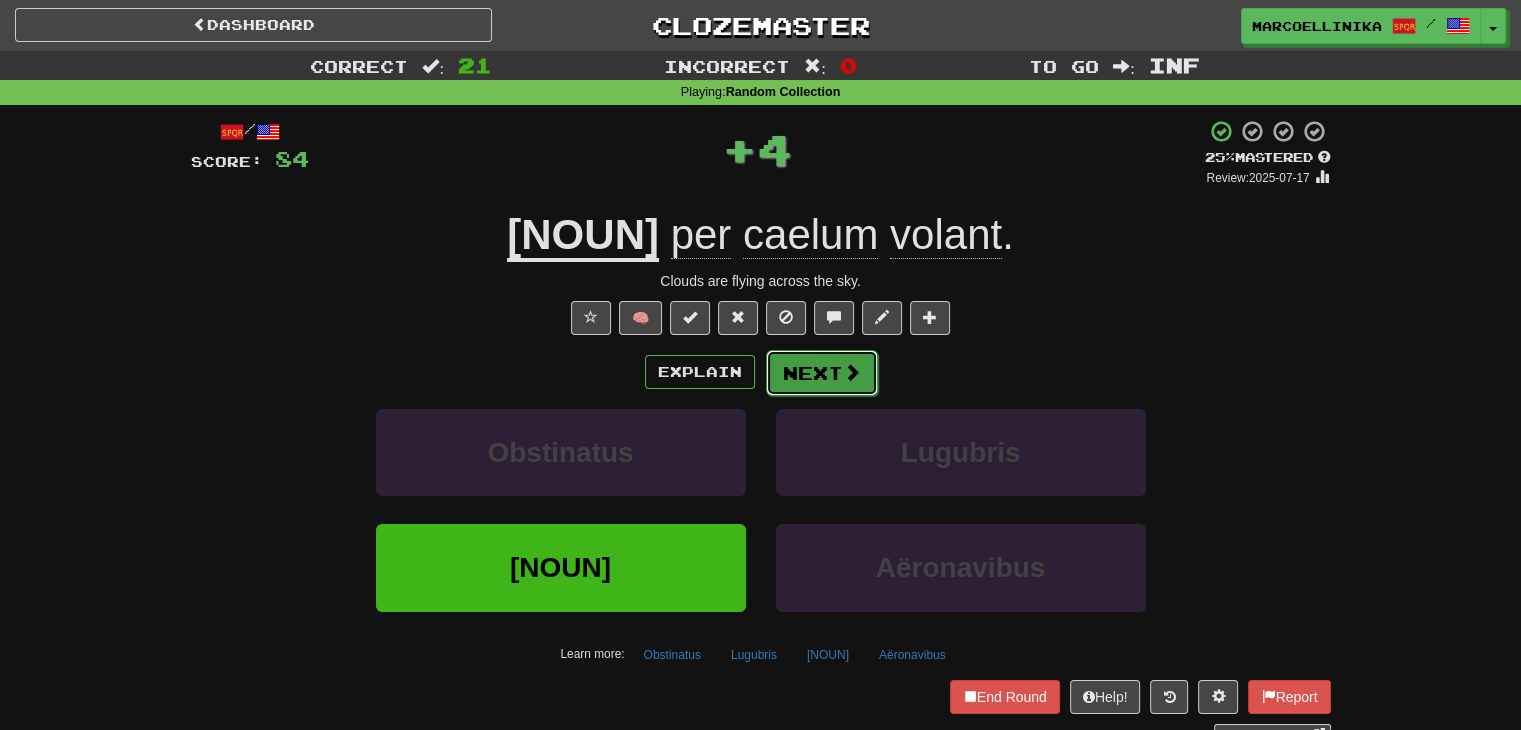 click on "Next" at bounding box center (822, 373) 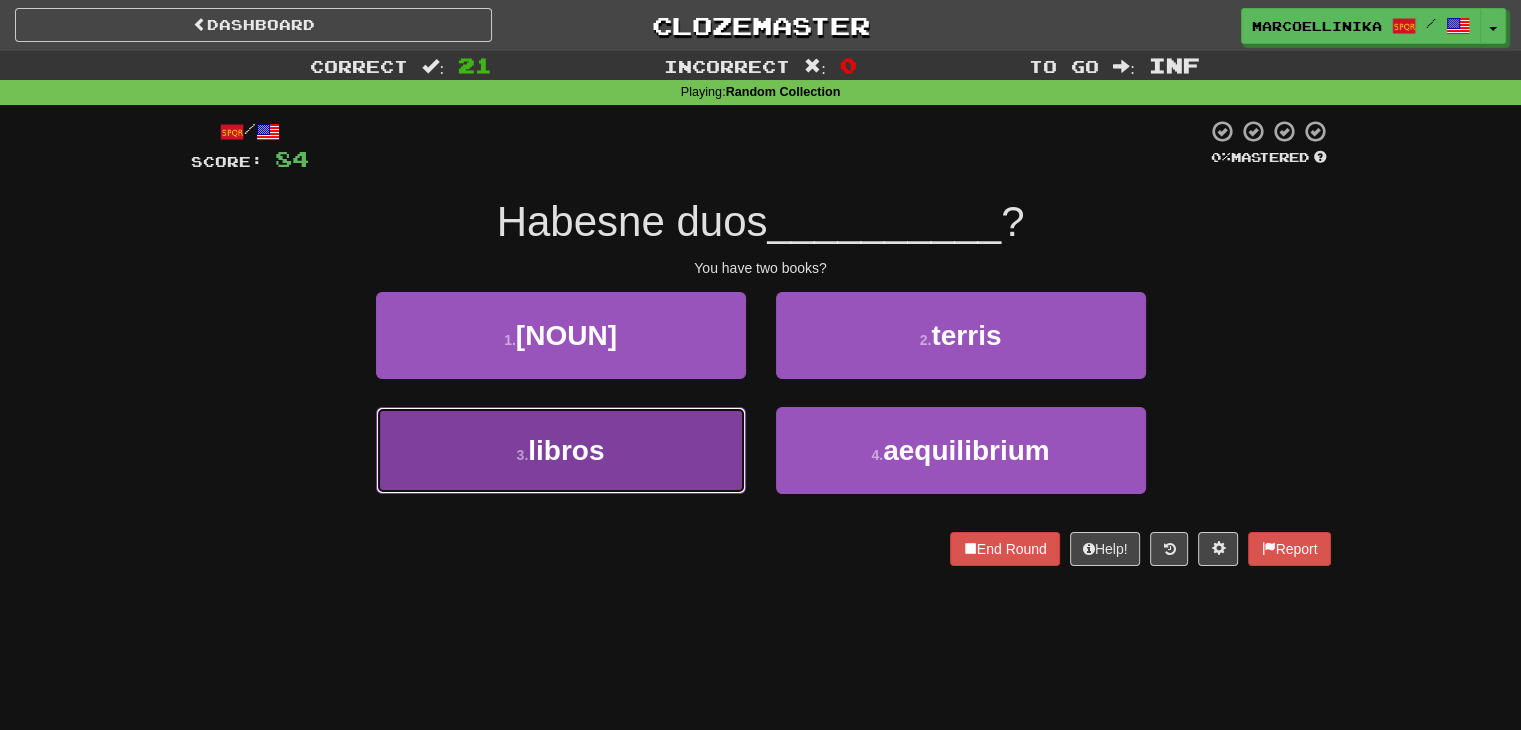 click on "[PRONOUN] [VERB] [ADVERB] [PRONOUN] [VERB]" at bounding box center (561, 450) 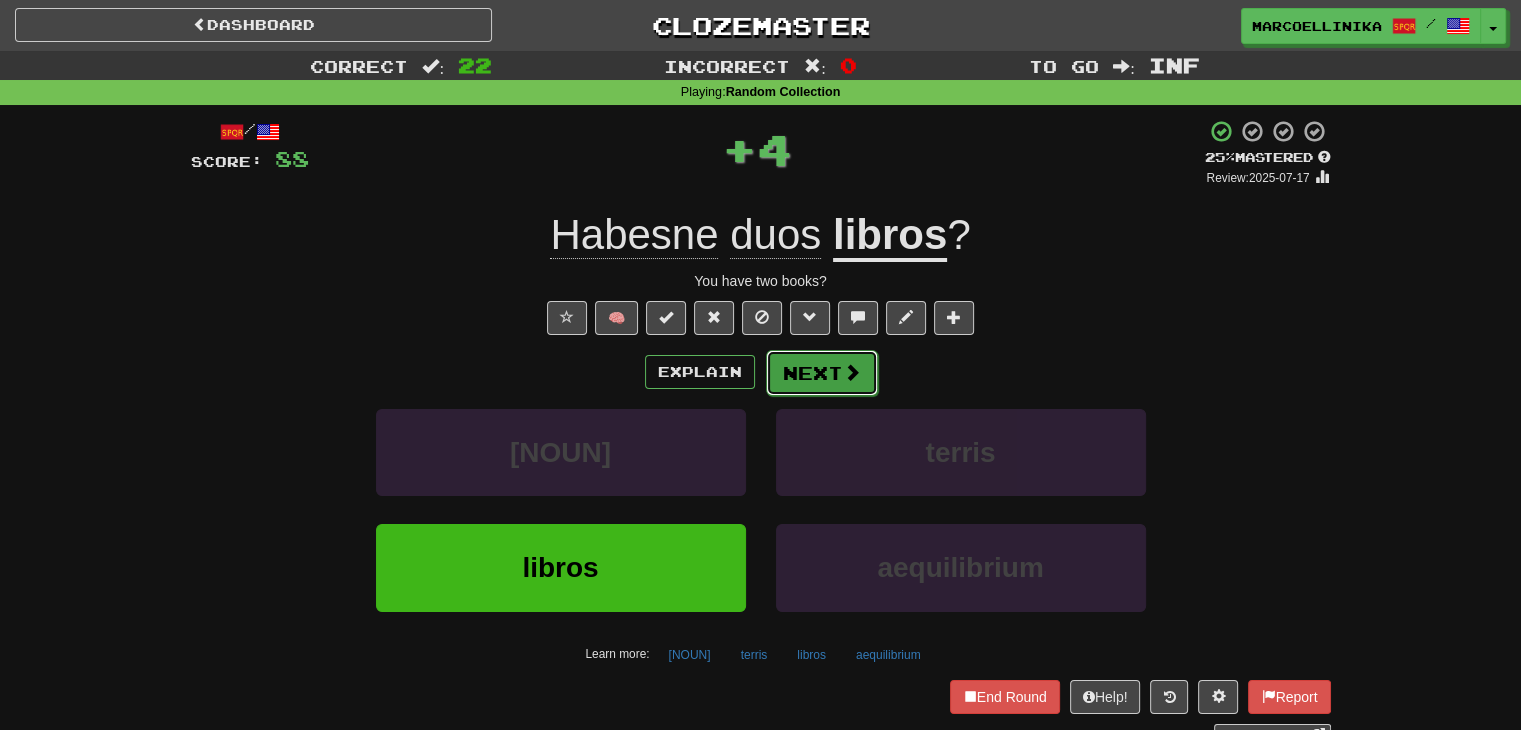 click on "Next" at bounding box center [822, 373] 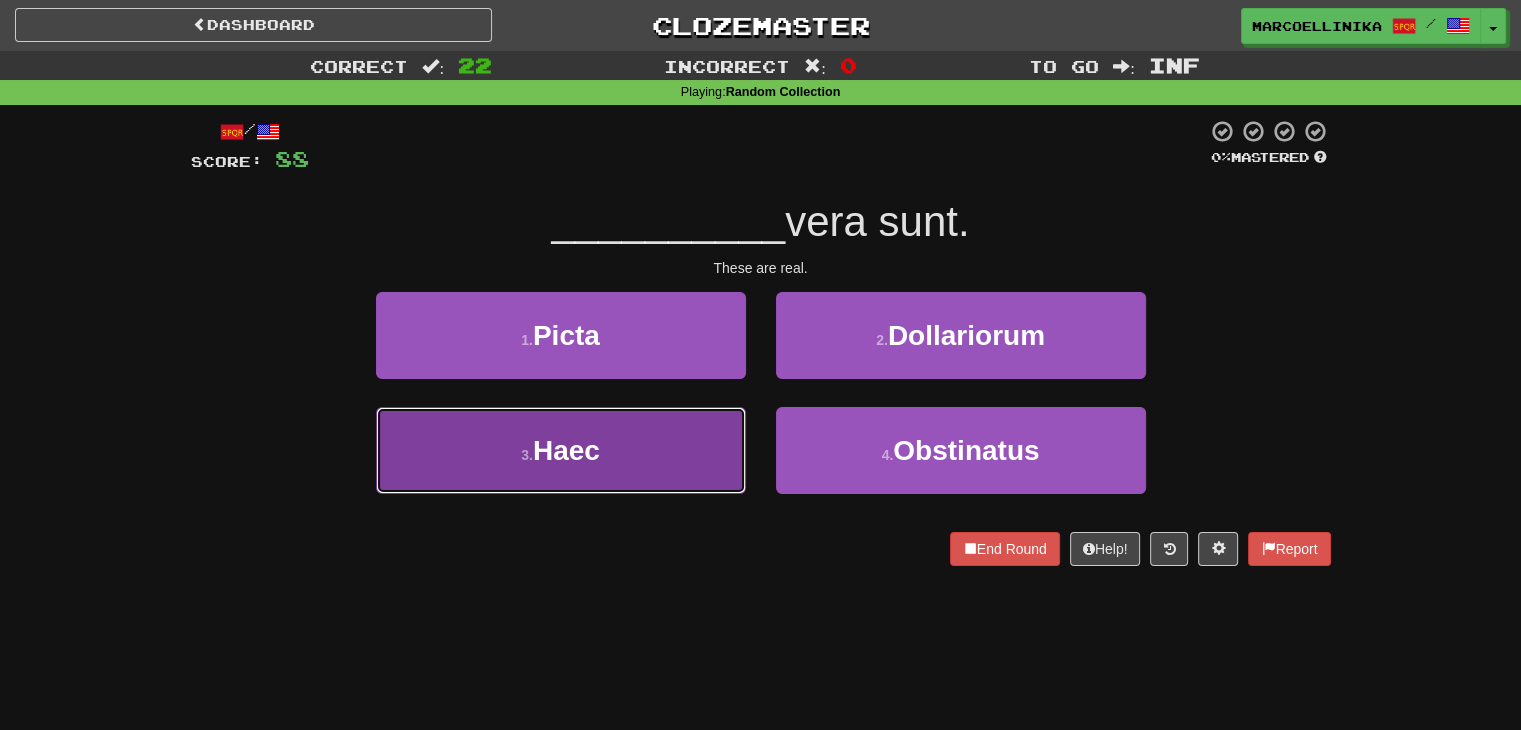 click on "3 . Haec" at bounding box center [561, 450] 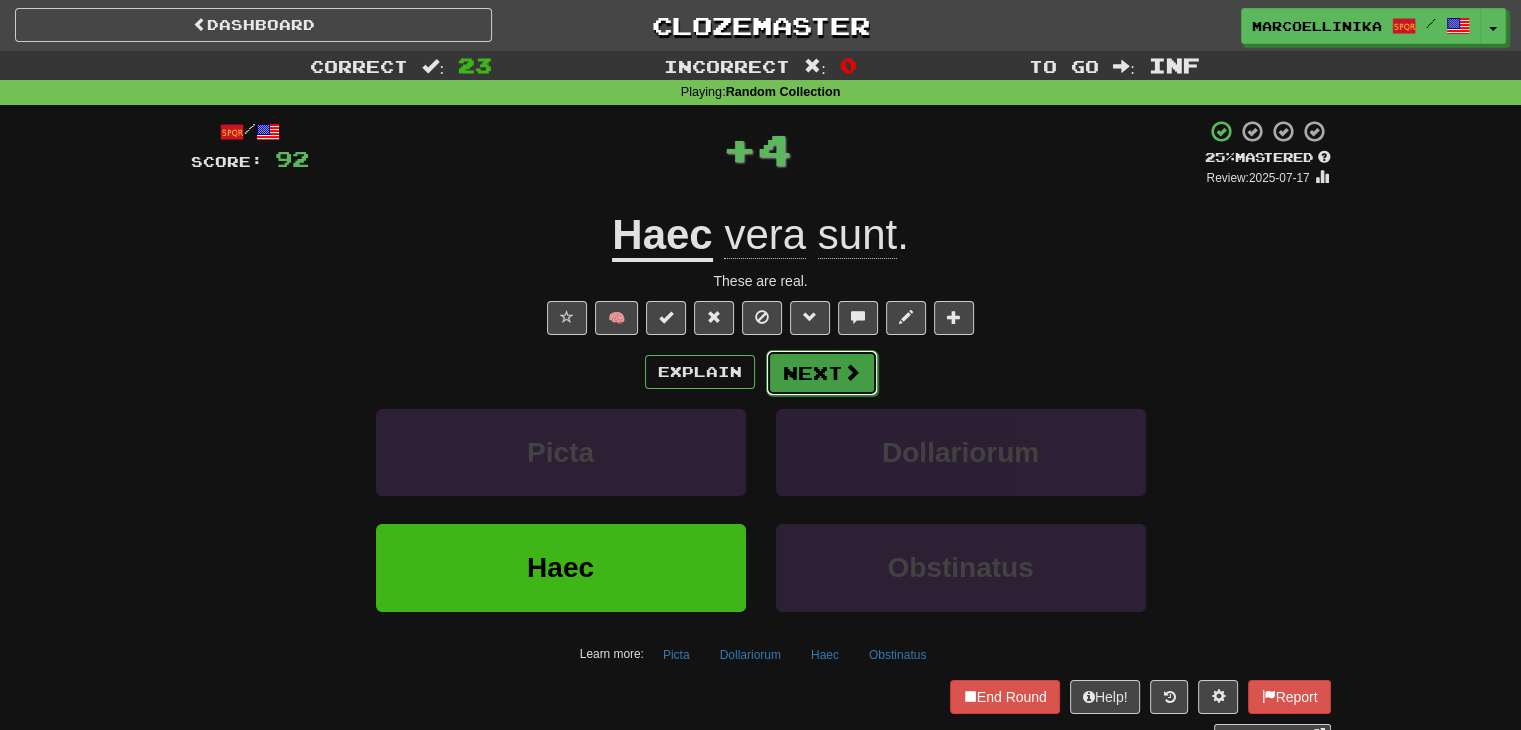 click on "Next" at bounding box center [822, 373] 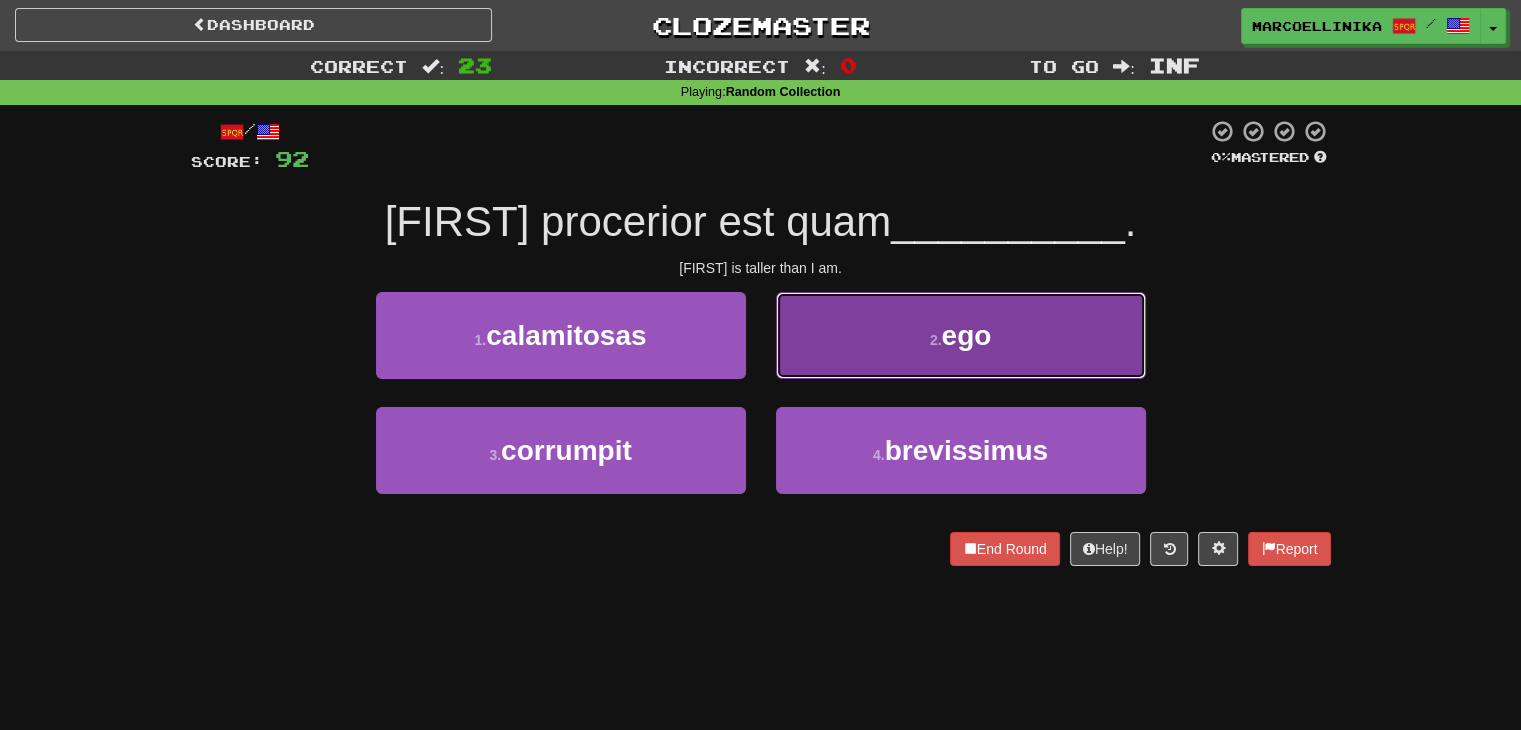 click on "2 . ego" at bounding box center (961, 335) 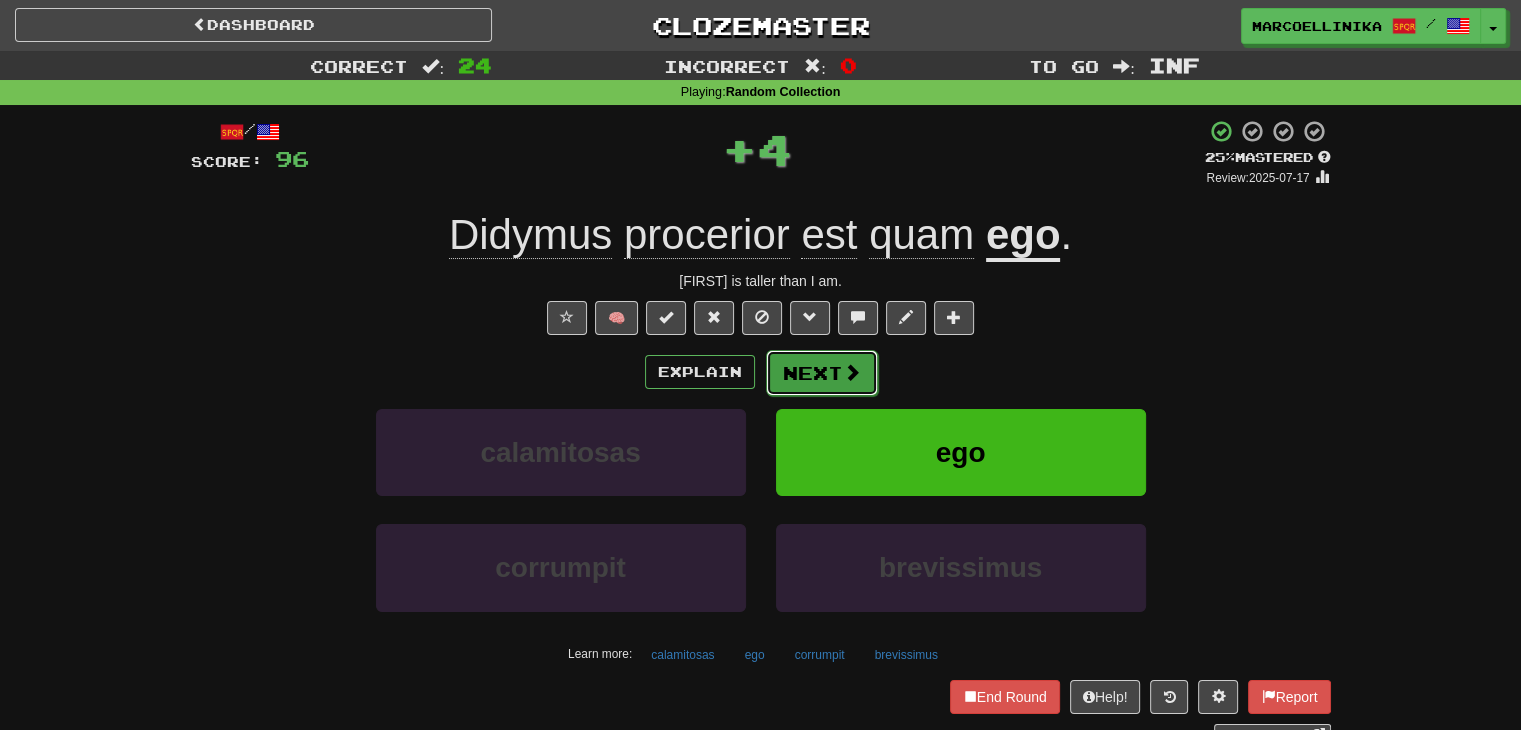 click on "Next" at bounding box center (822, 373) 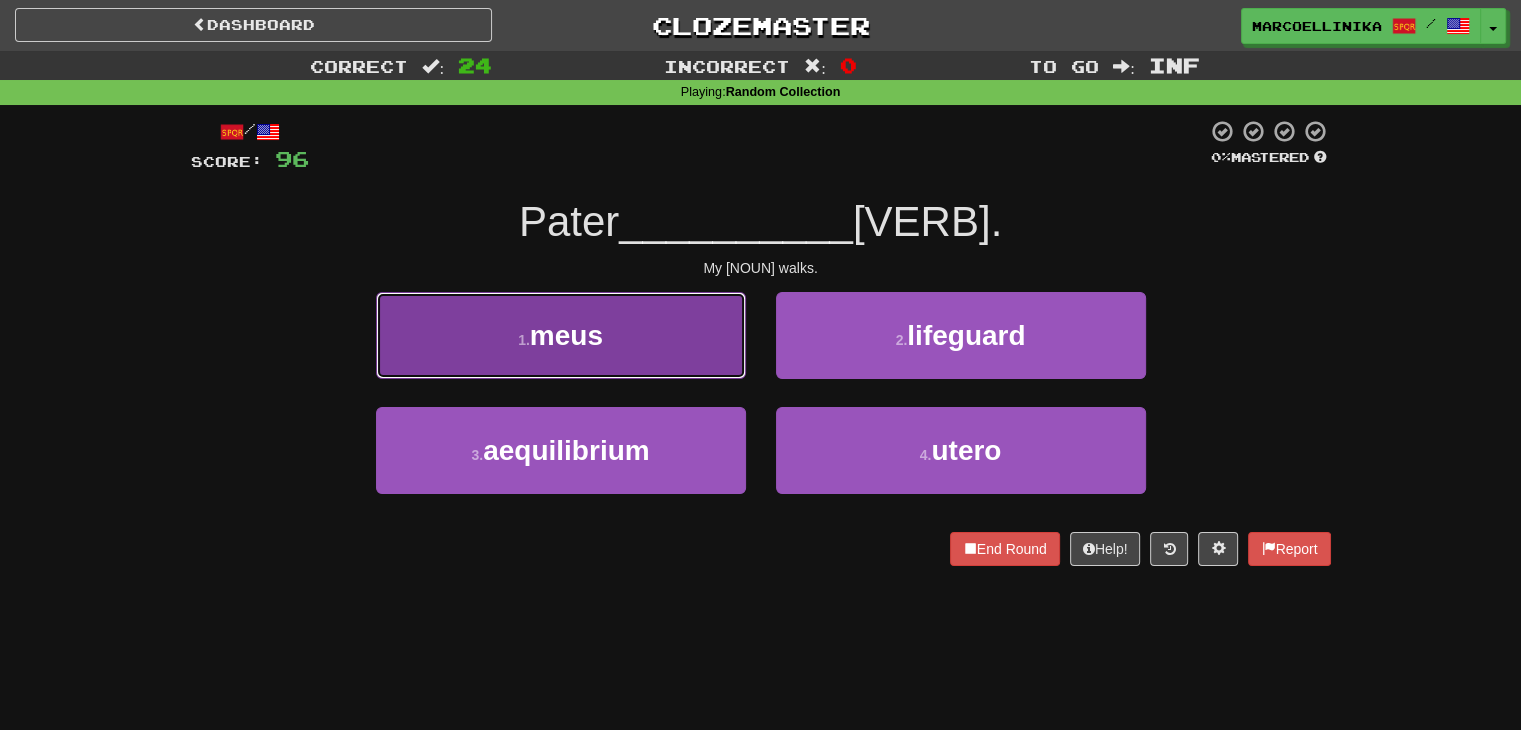 click on "[NUMBER] . [PRONOUN]" at bounding box center (561, 335) 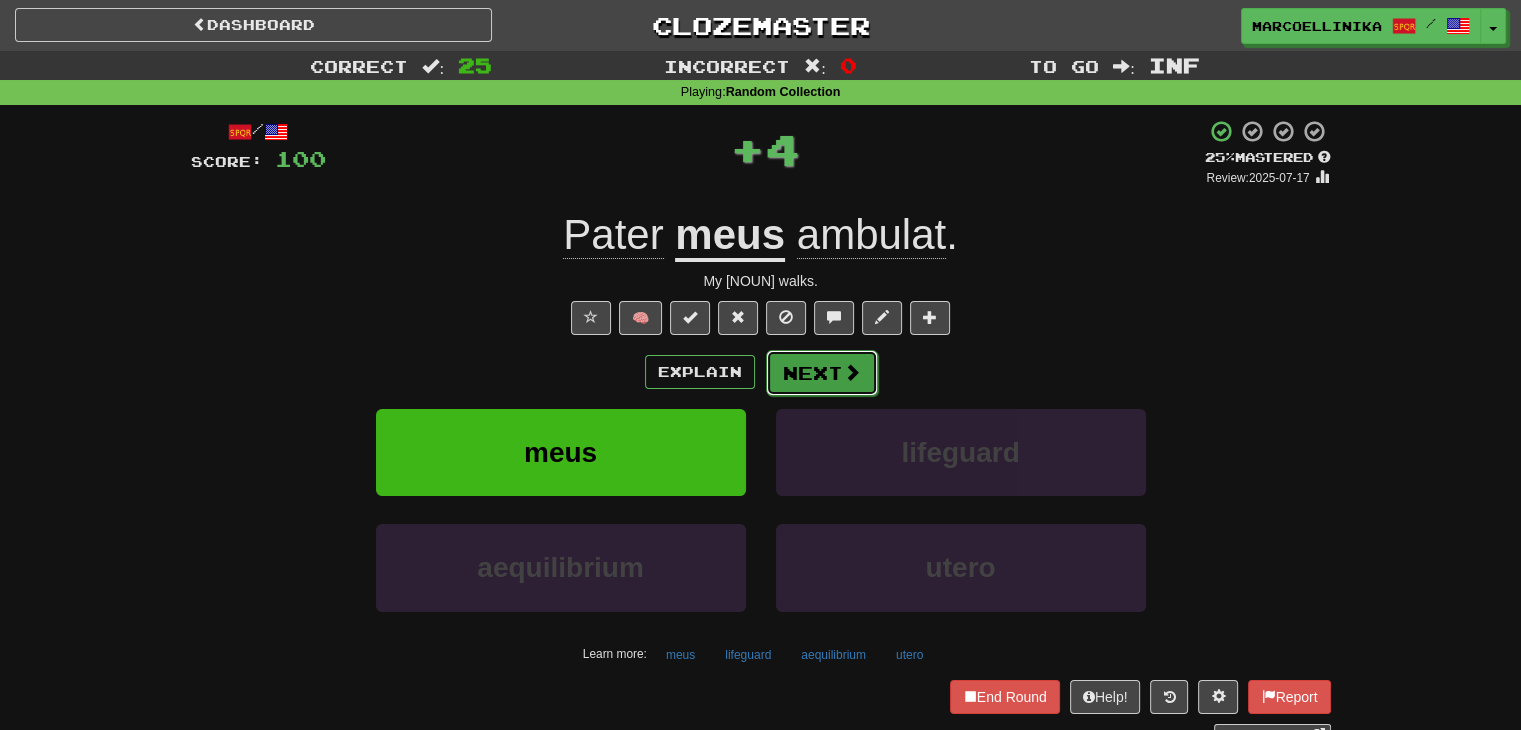 click on "Next" at bounding box center [822, 373] 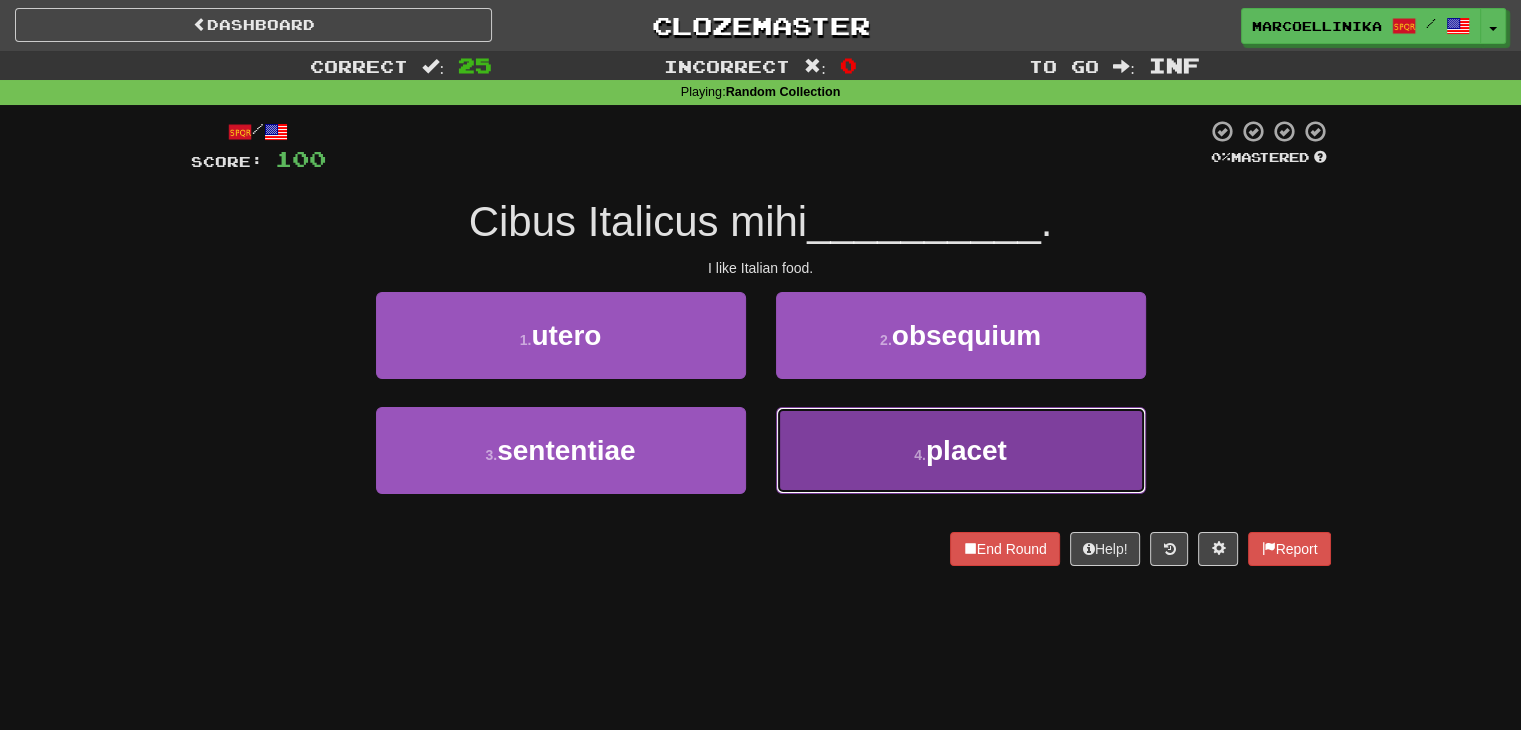 click on "4 .  placet" at bounding box center (961, 450) 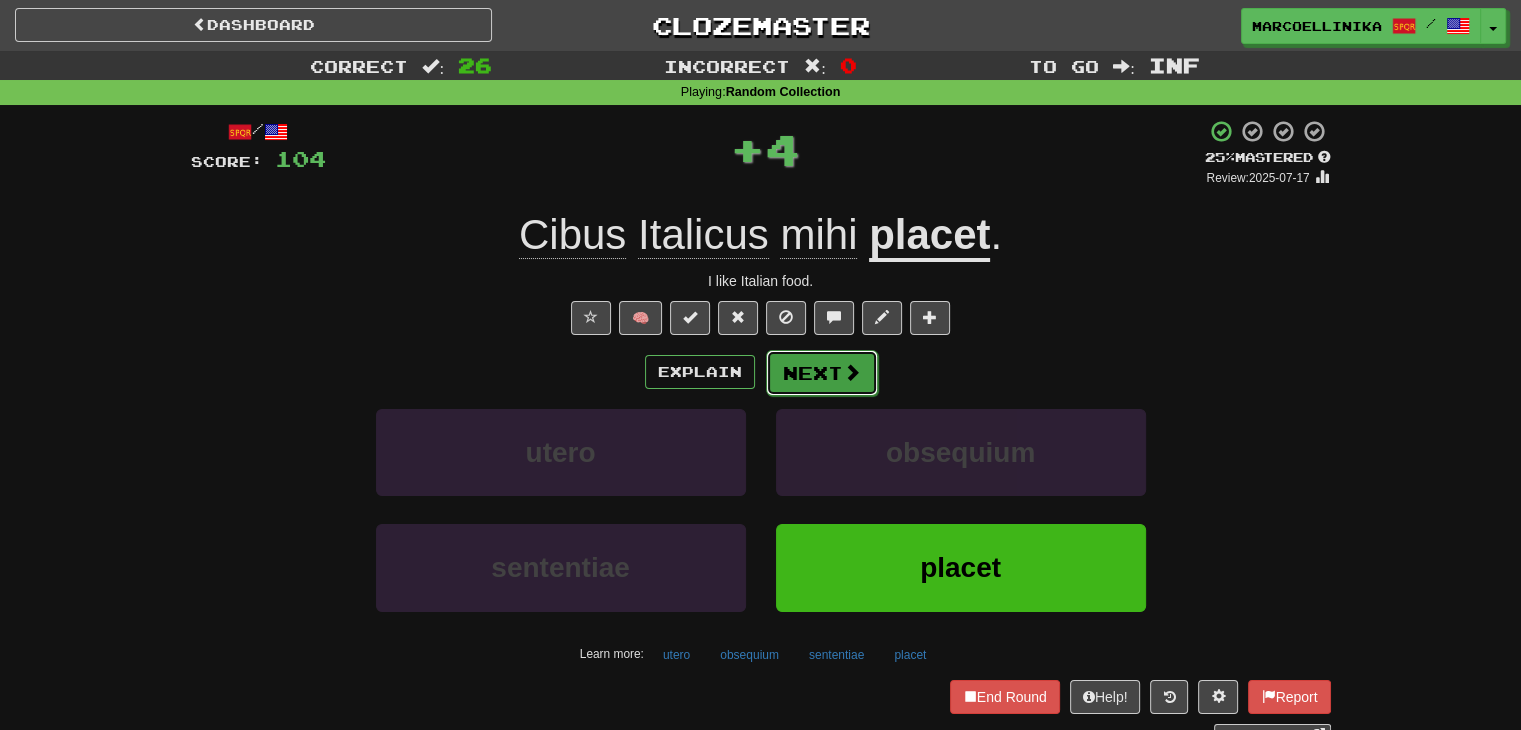 click on "Next" at bounding box center (822, 373) 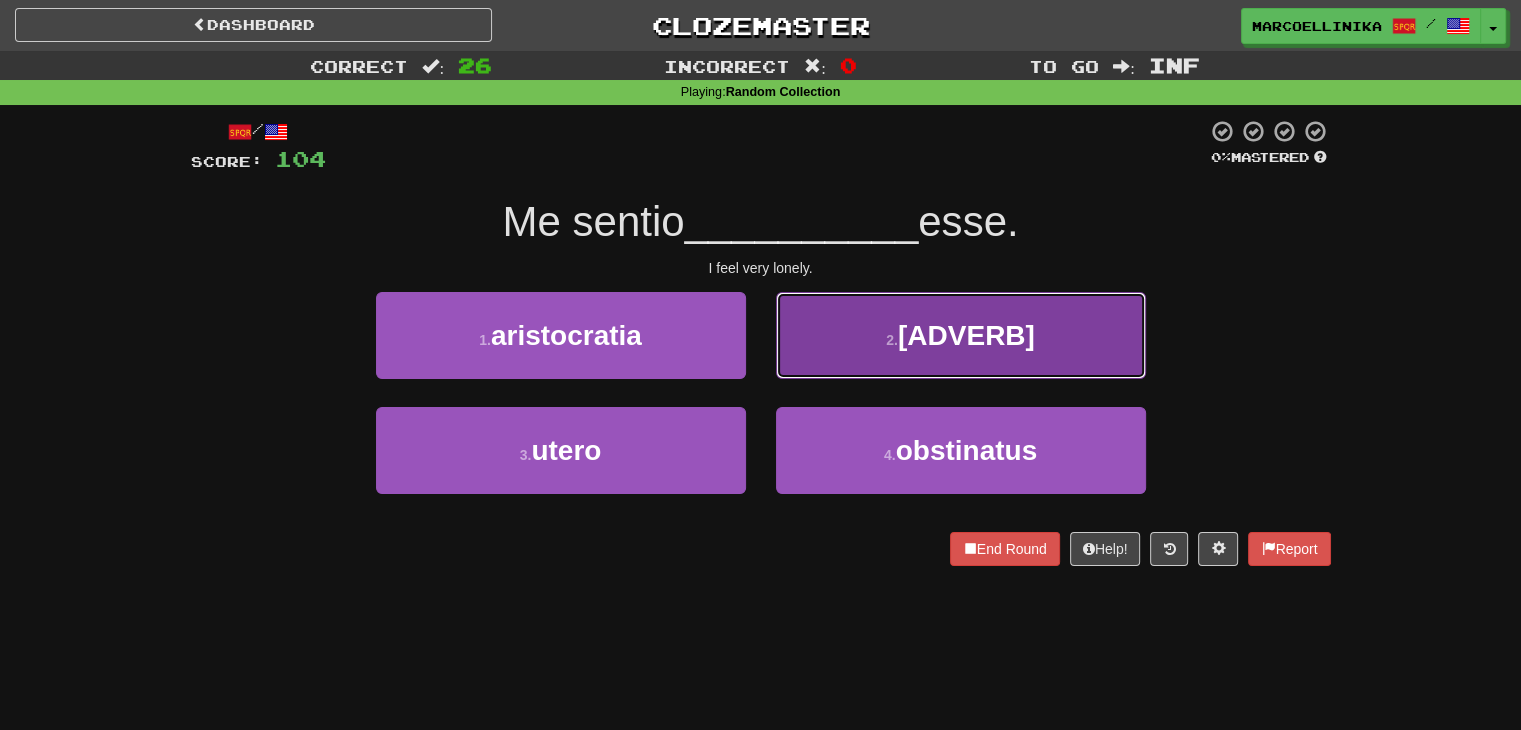 click on "2 .  persolum" at bounding box center (961, 335) 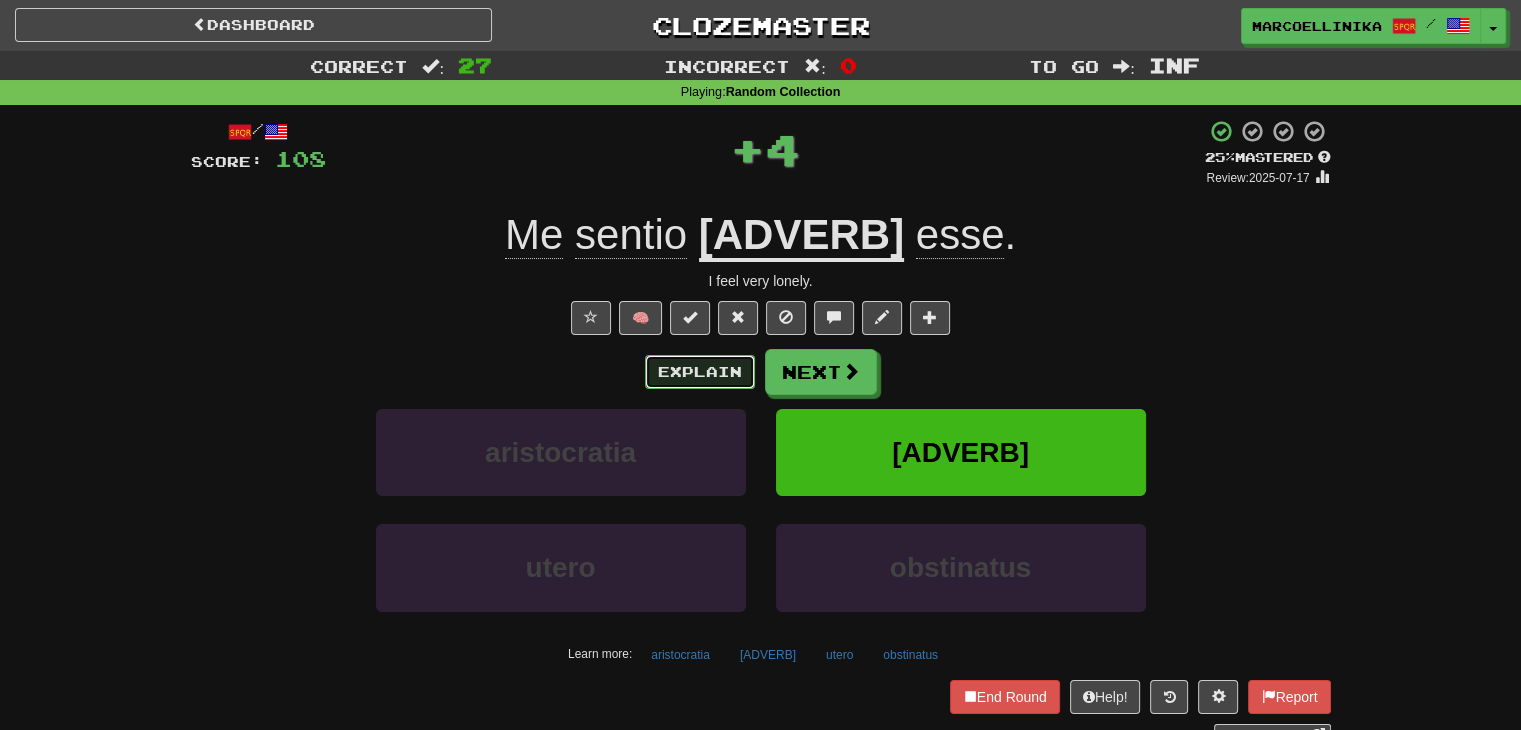 click on "Explain" at bounding box center [700, 372] 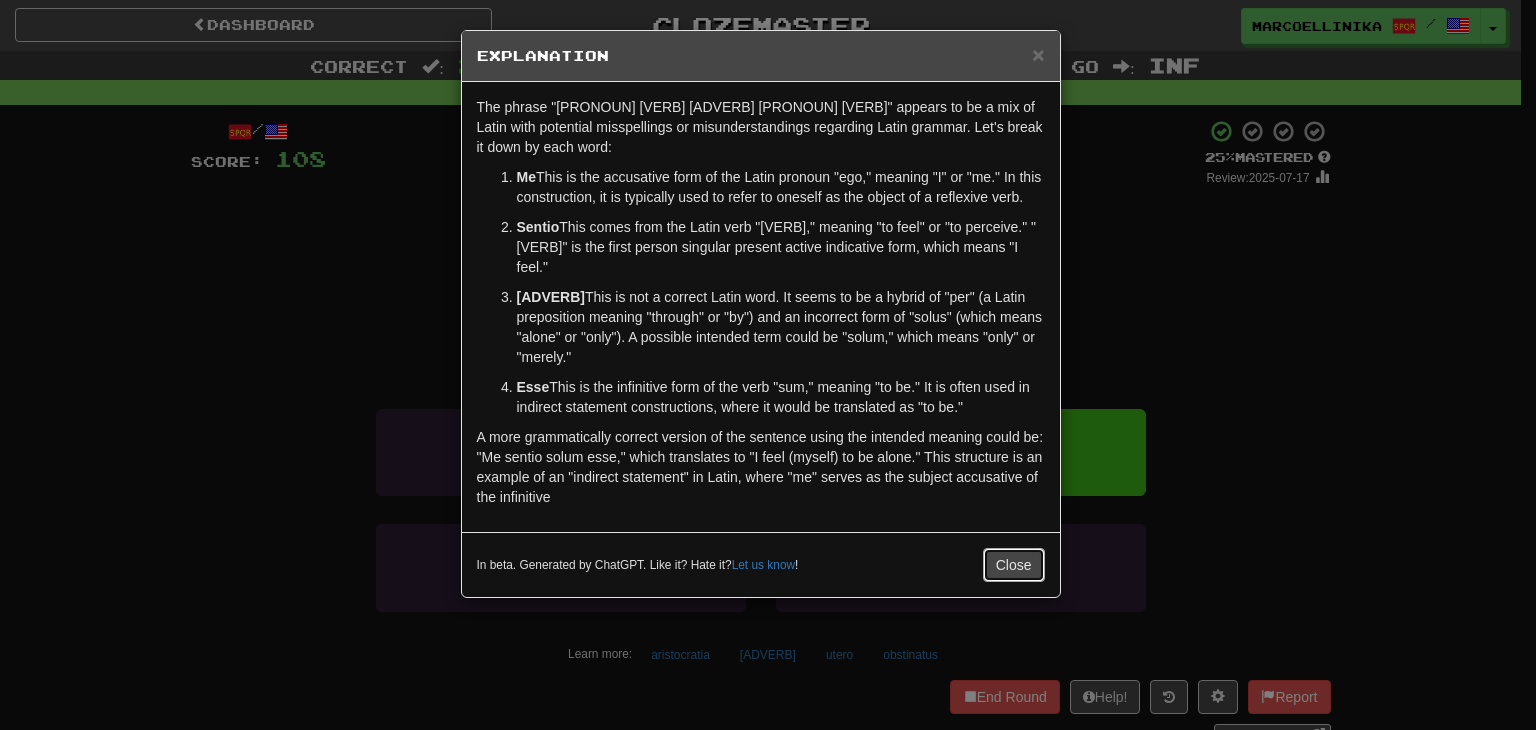 click on "Close" at bounding box center (1014, 565) 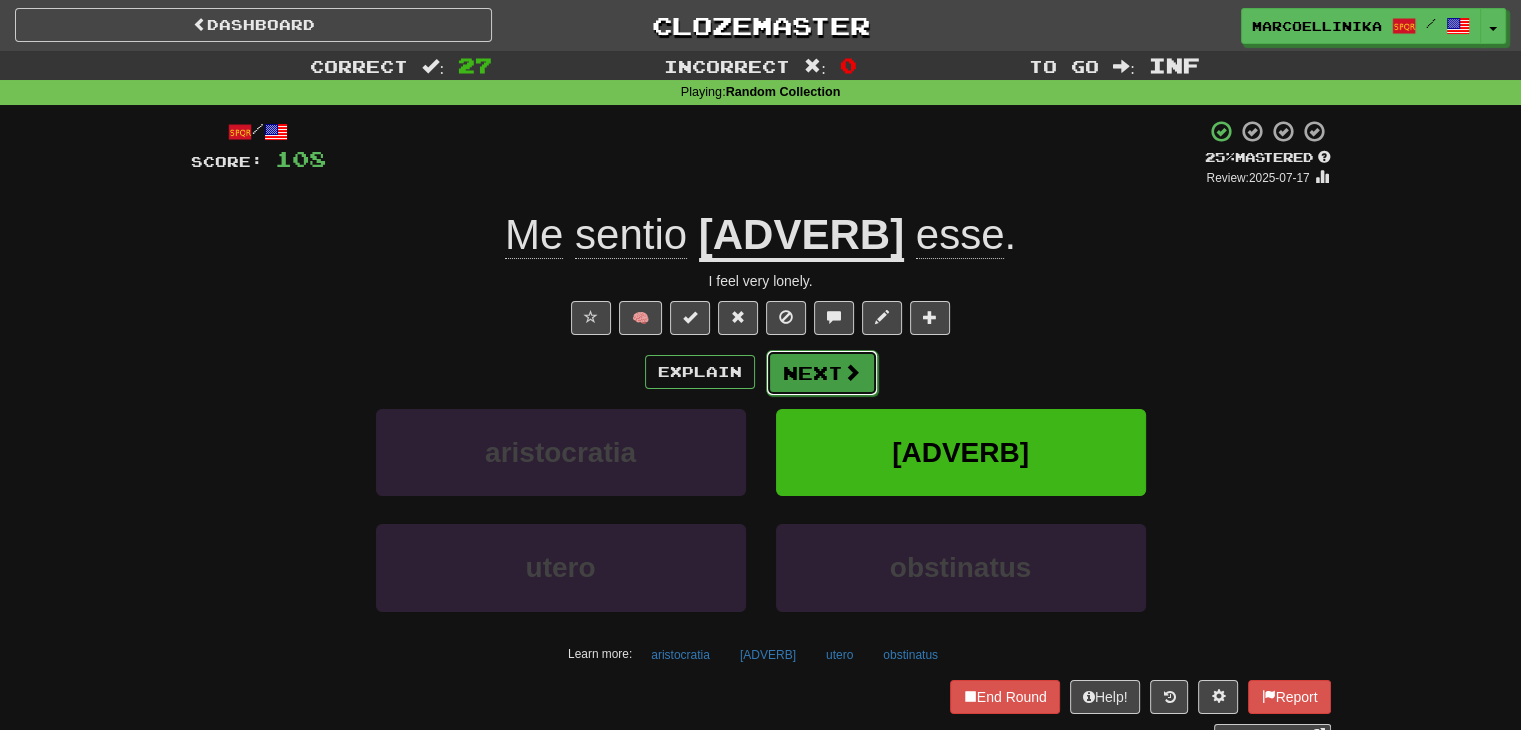 click on "Next" at bounding box center [822, 373] 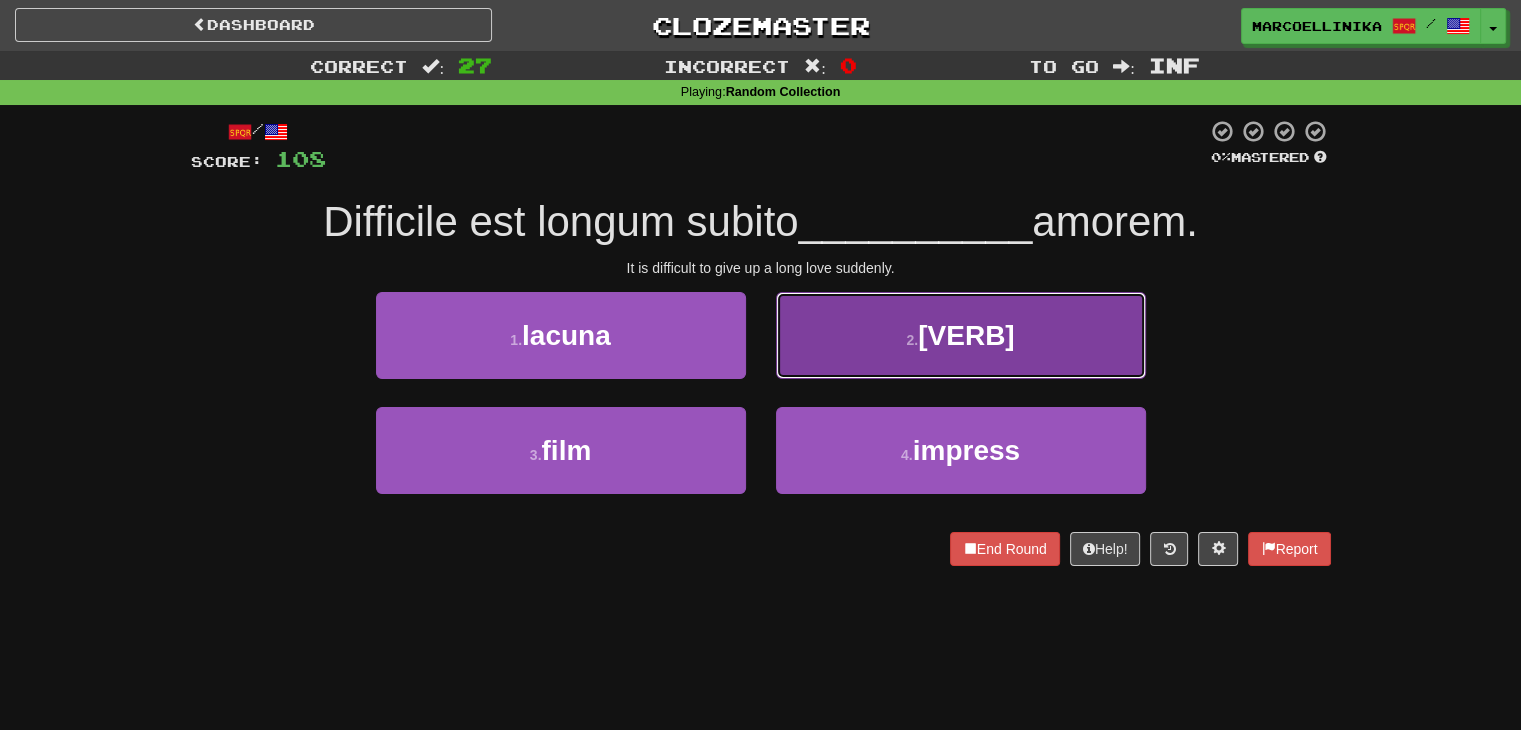 click on "[NUMBER] . [VERB]" at bounding box center [961, 335] 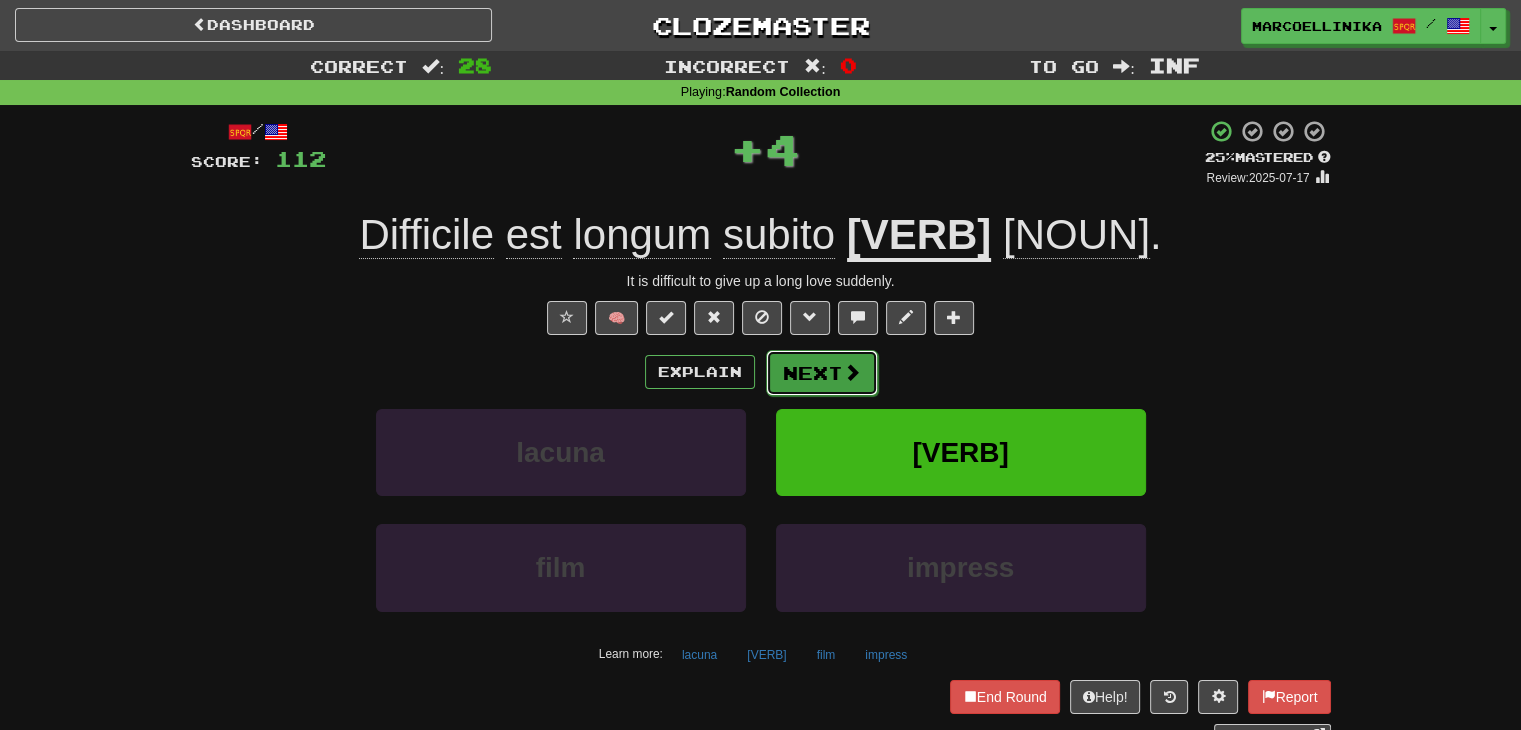 click on "Next" at bounding box center [822, 373] 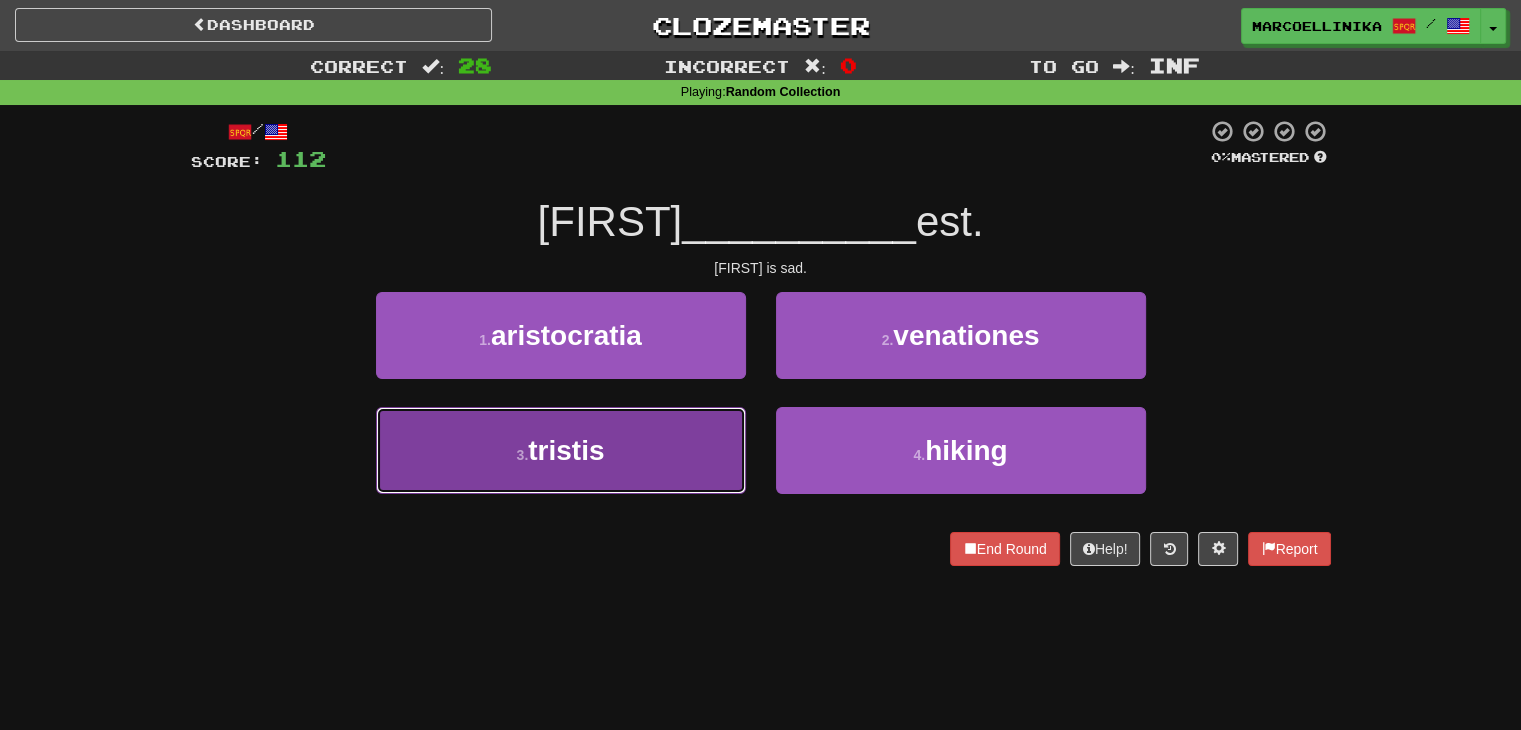 click on "3 .  tristis" at bounding box center [561, 450] 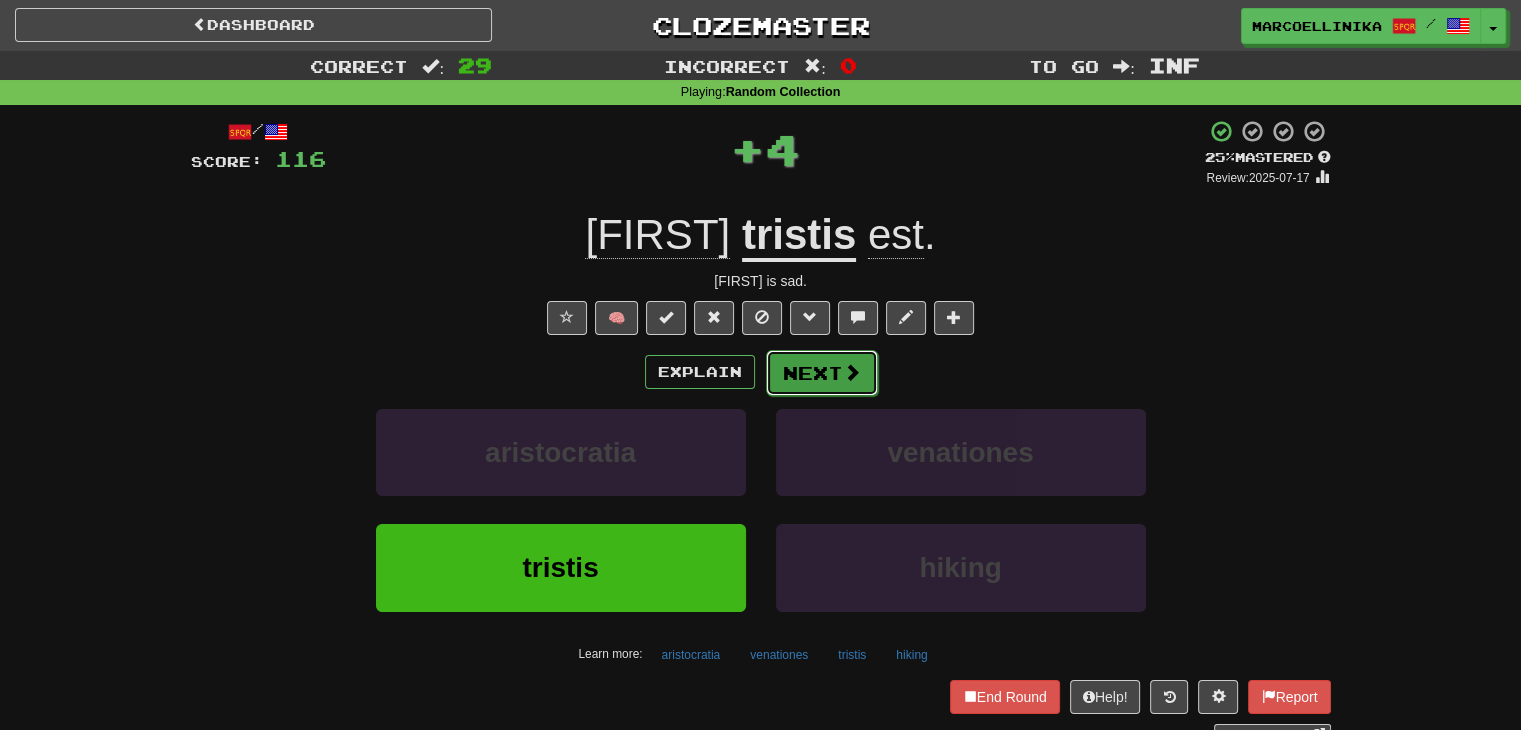 click on "Next" at bounding box center [822, 373] 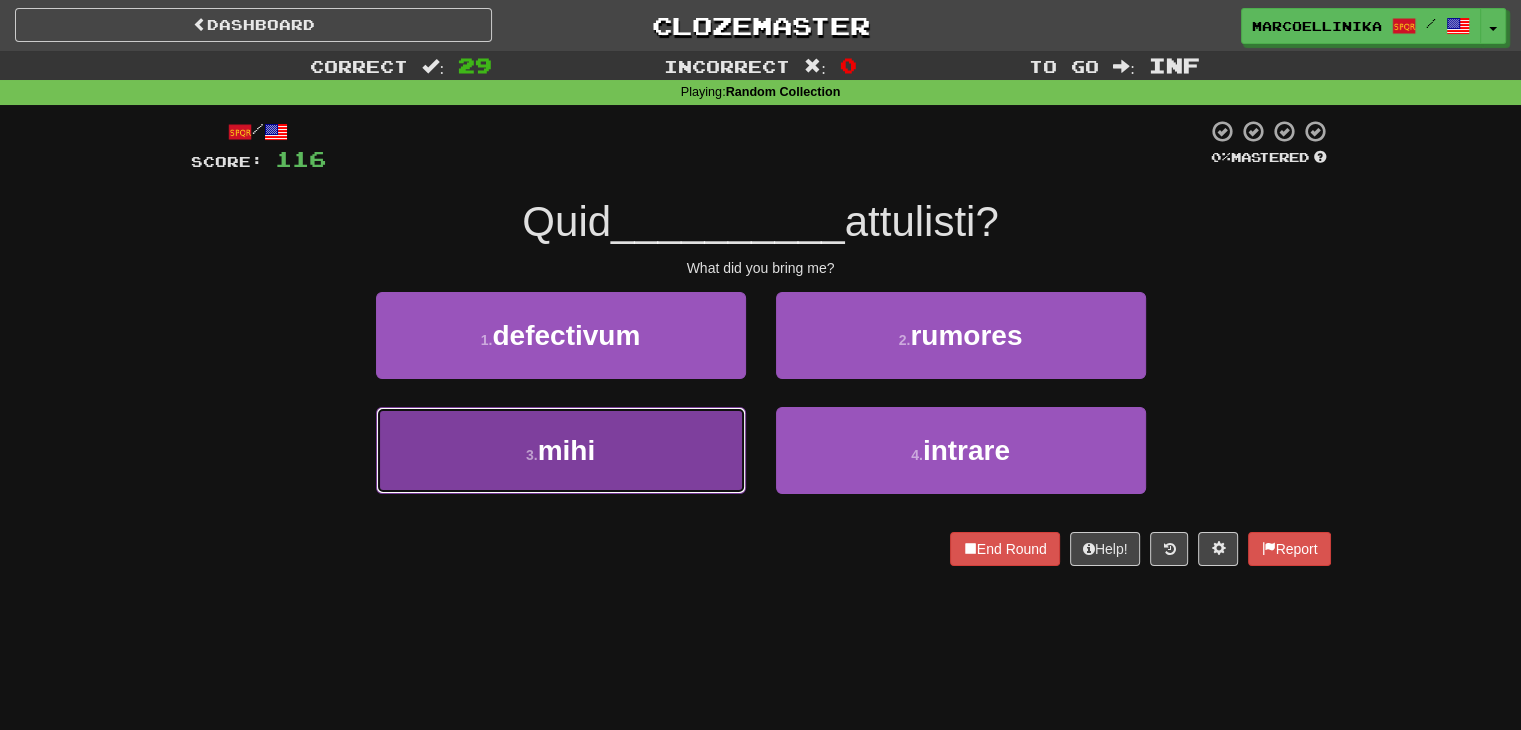 click on "3 .  mihi" at bounding box center [561, 450] 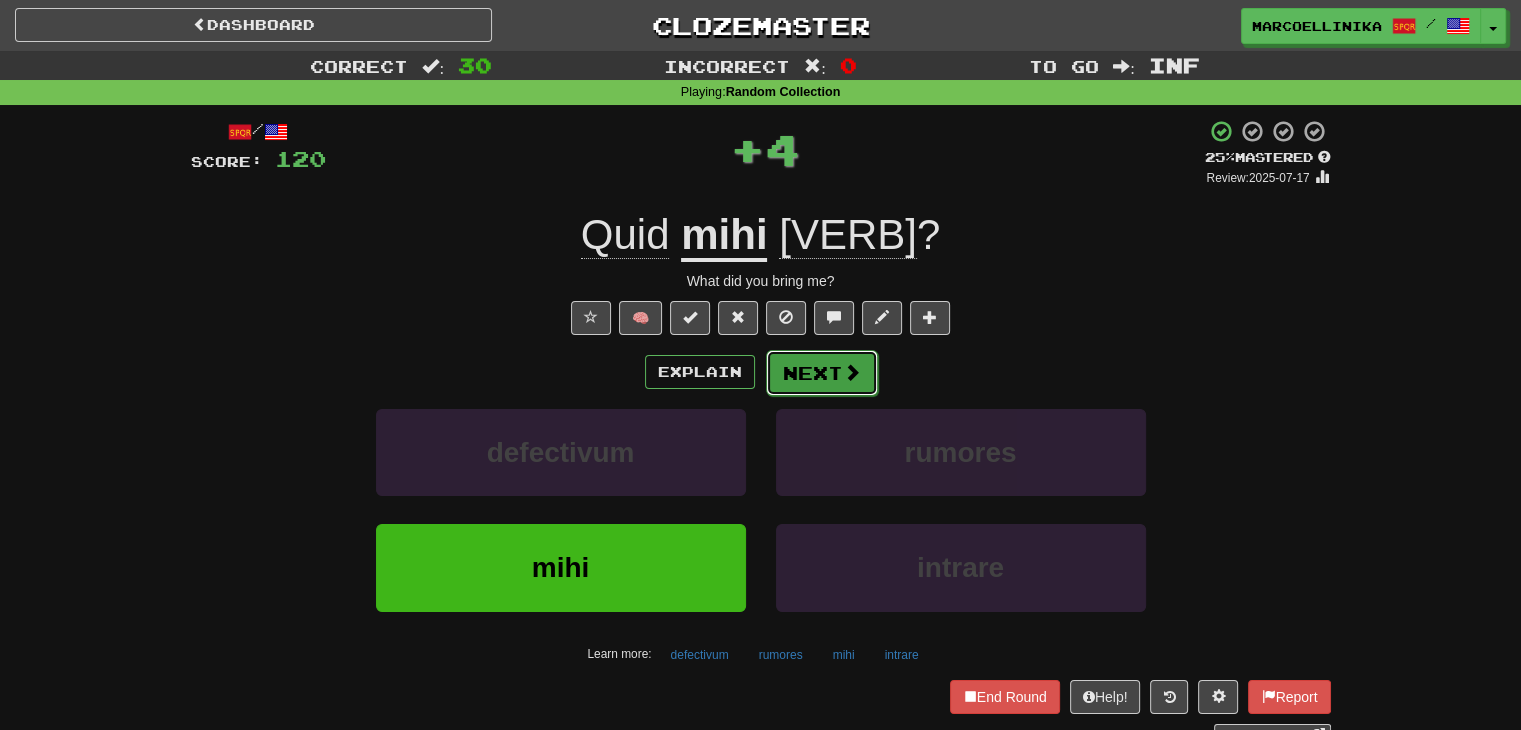 click on "Next" at bounding box center [822, 373] 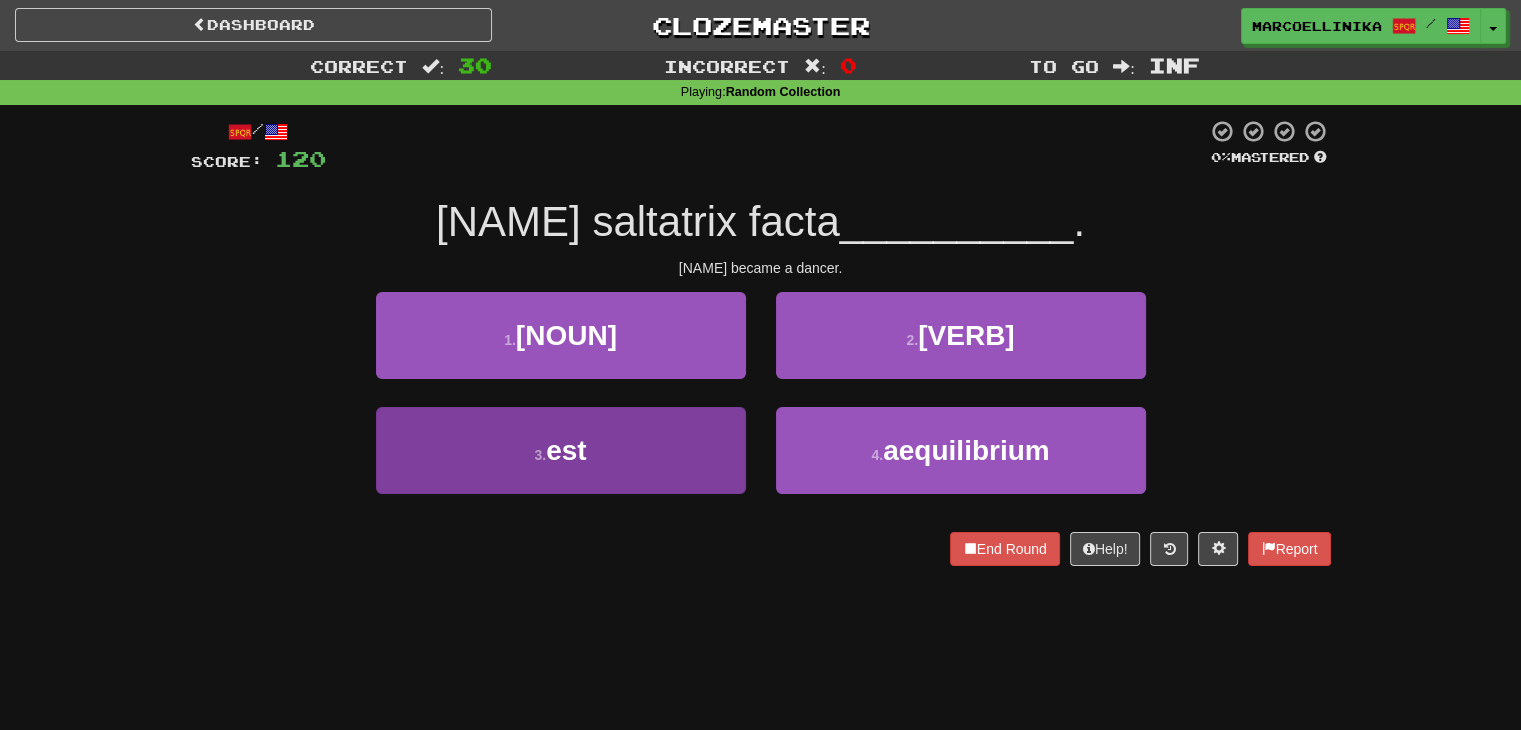 drag, startPoint x: 612, startPoint y: 393, endPoint x: 642, endPoint y: 429, distance: 46.8615 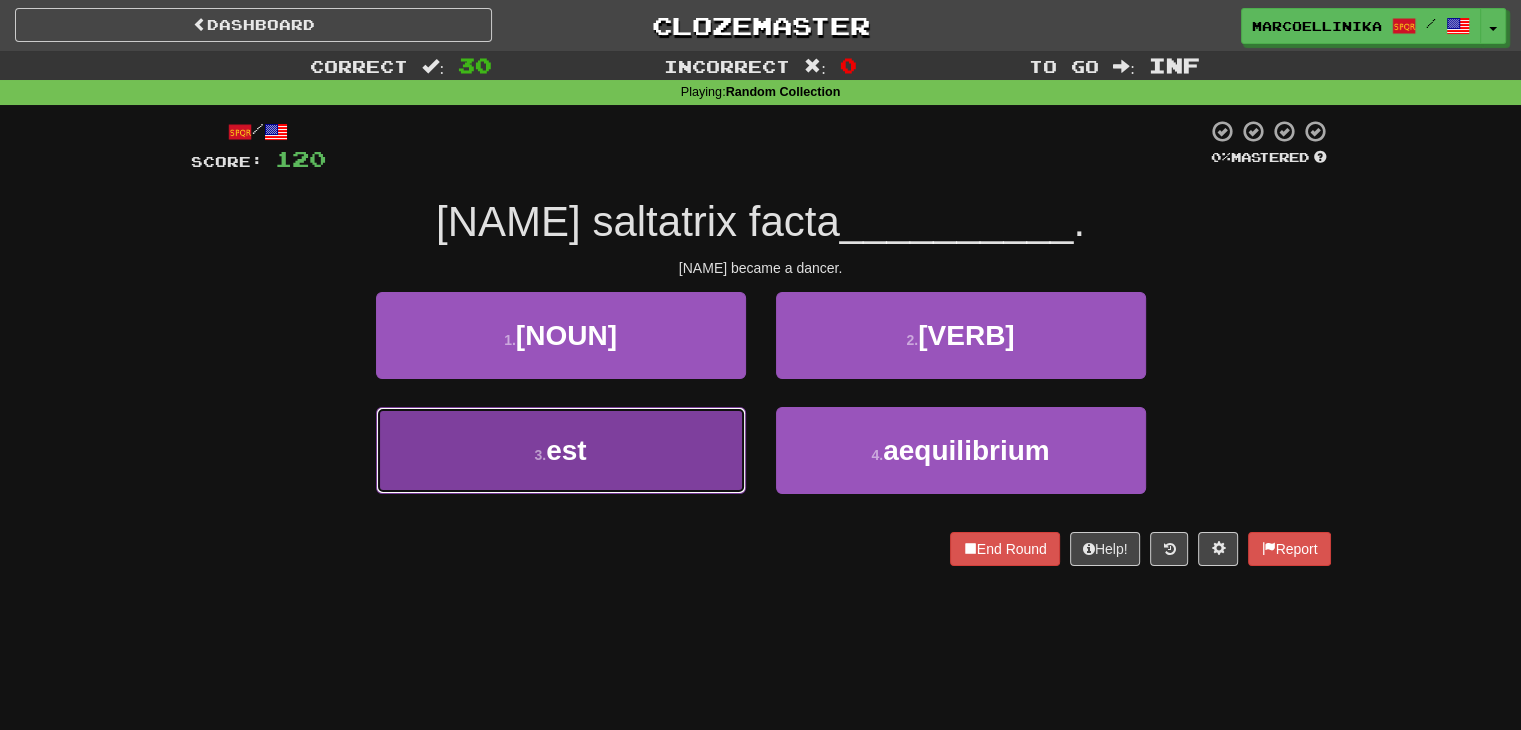 click on "3 .  est" at bounding box center [561, 450] 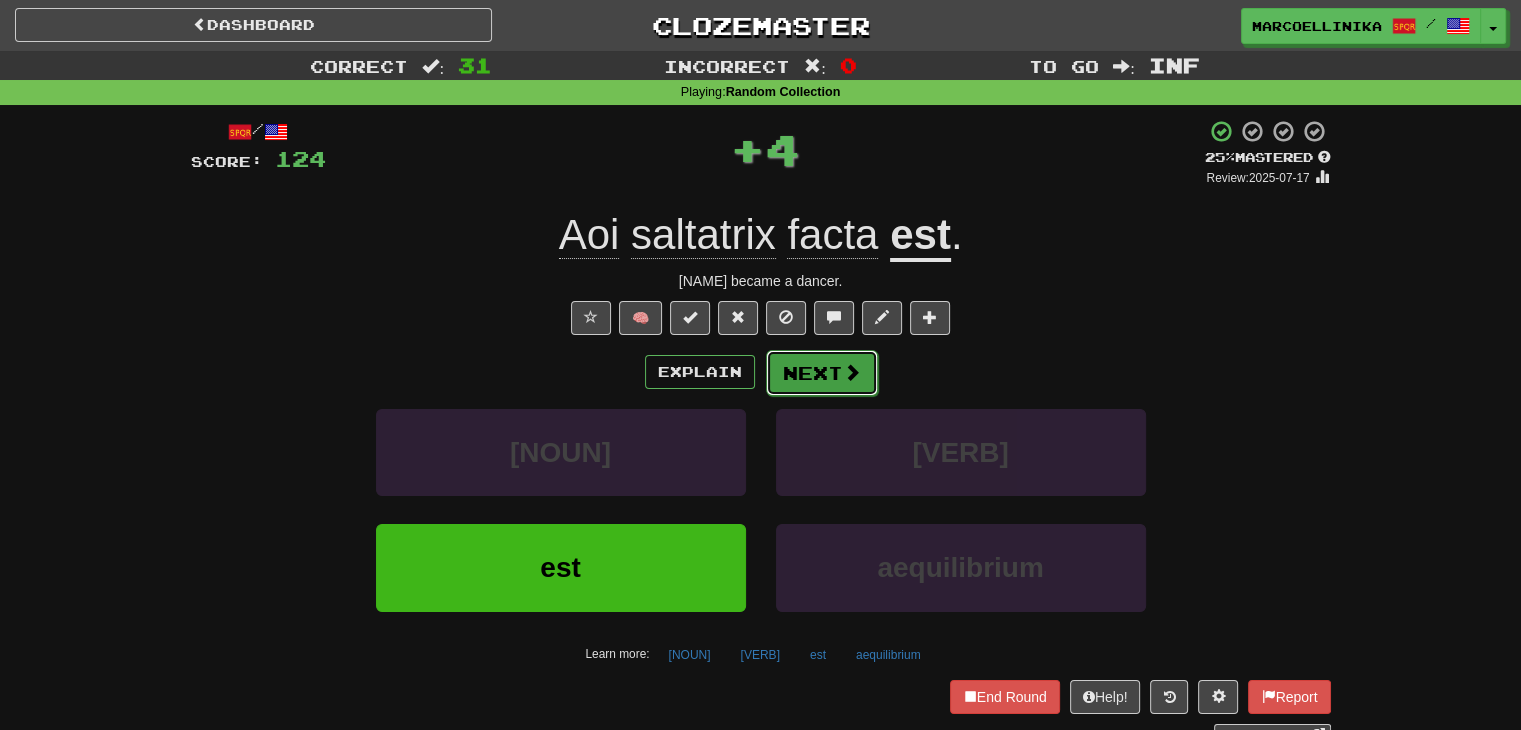 click on "Next" at bounding box center (822, 373) 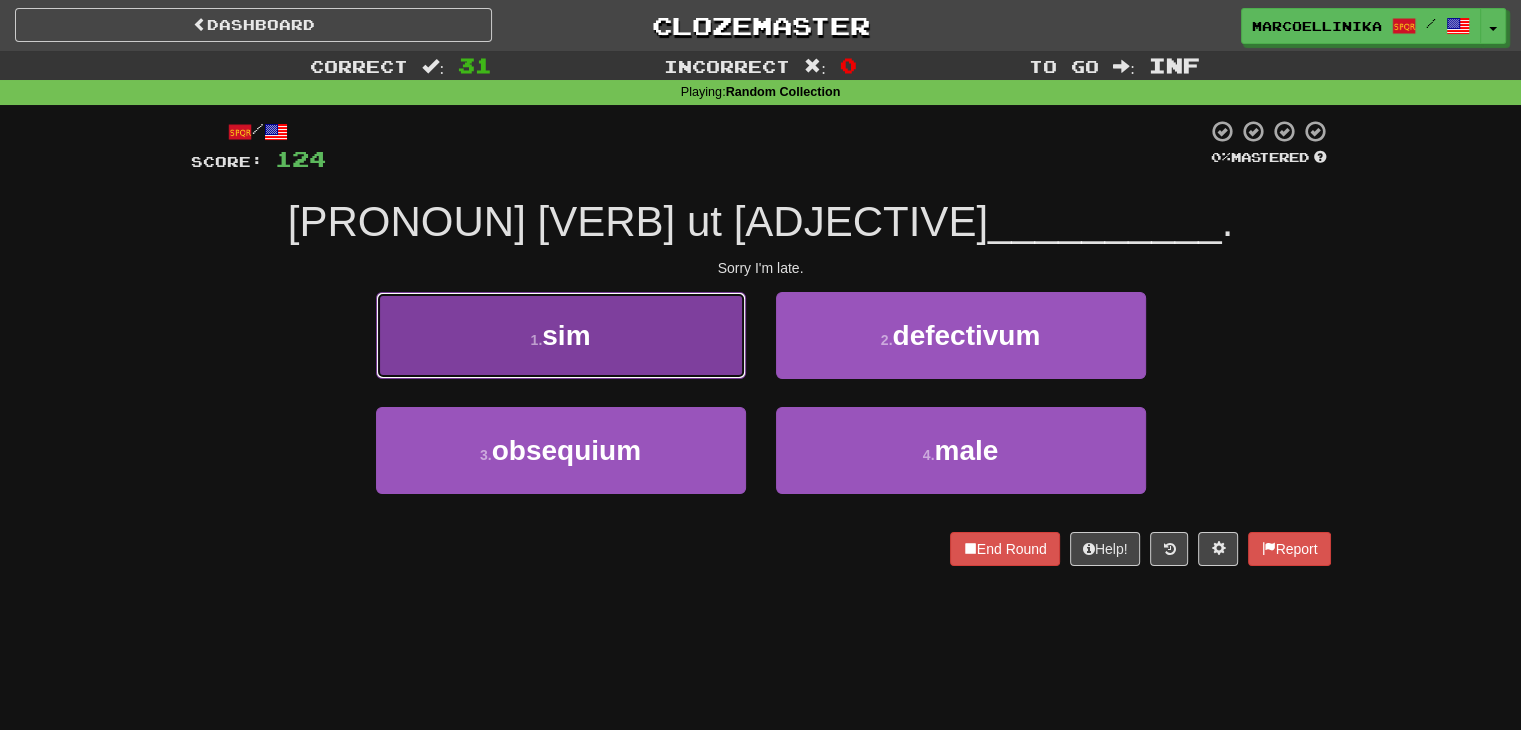 click on "1 . sim" at bounding box center (561, 335) 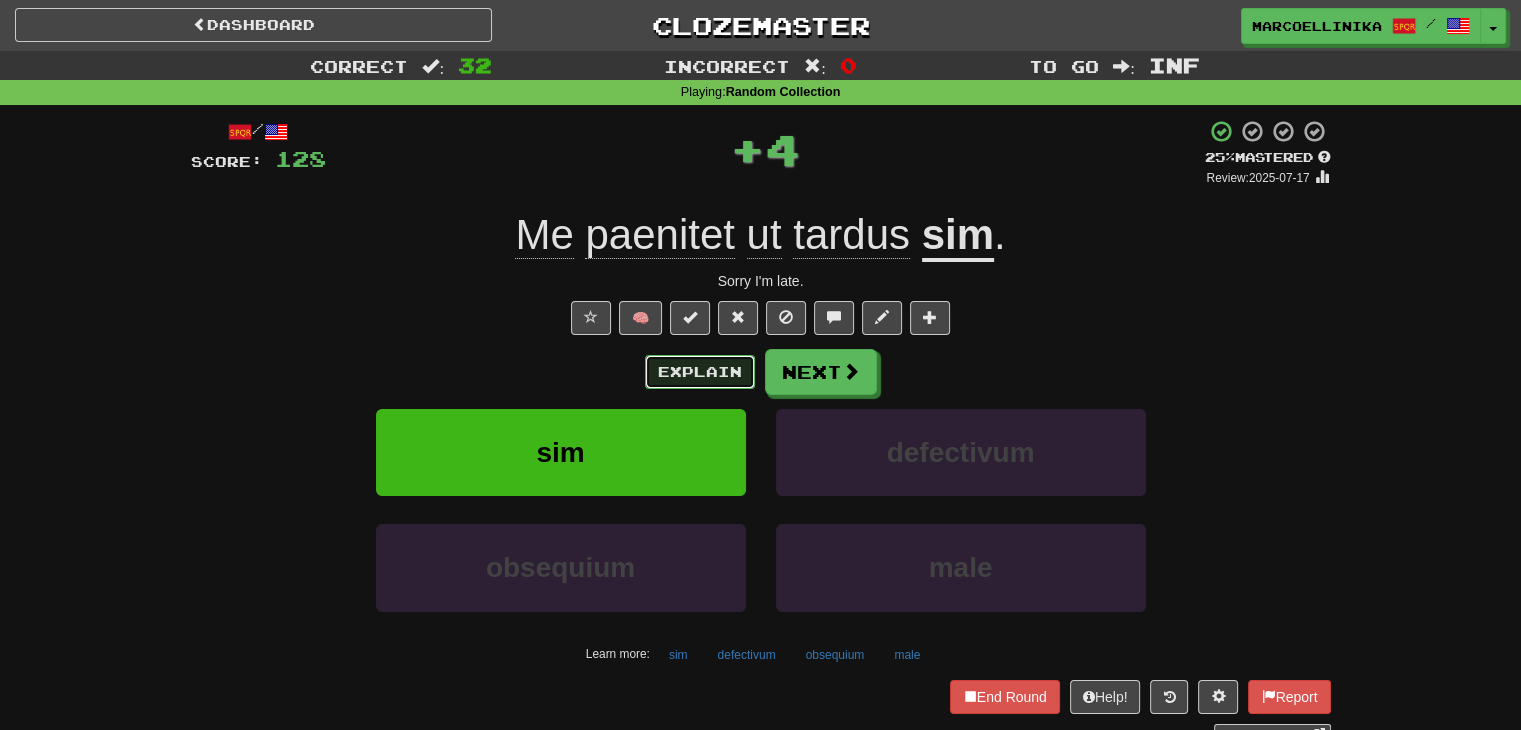 click on "Explain" at bounding box center [700, 372] 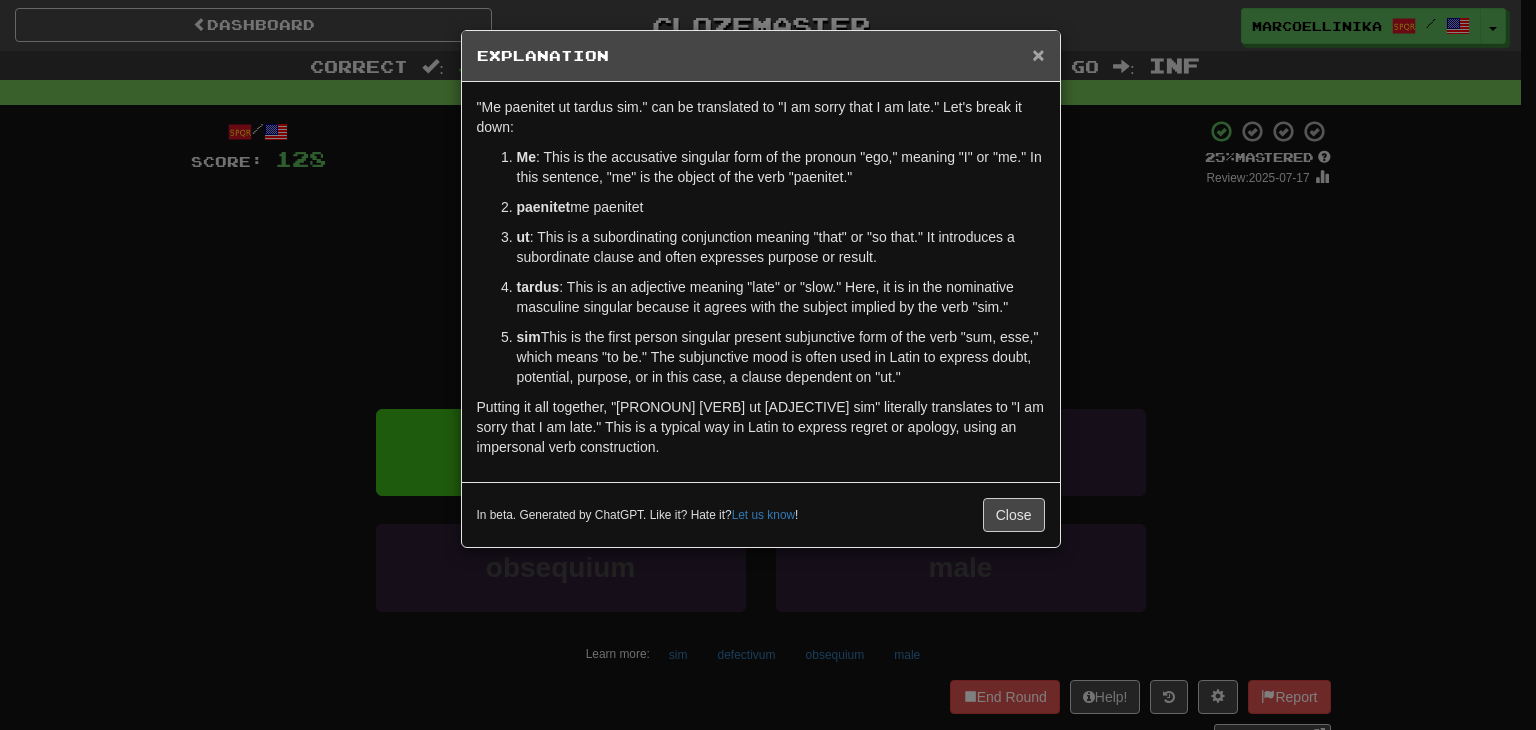click on "×" at bounding box center [1038, 54] 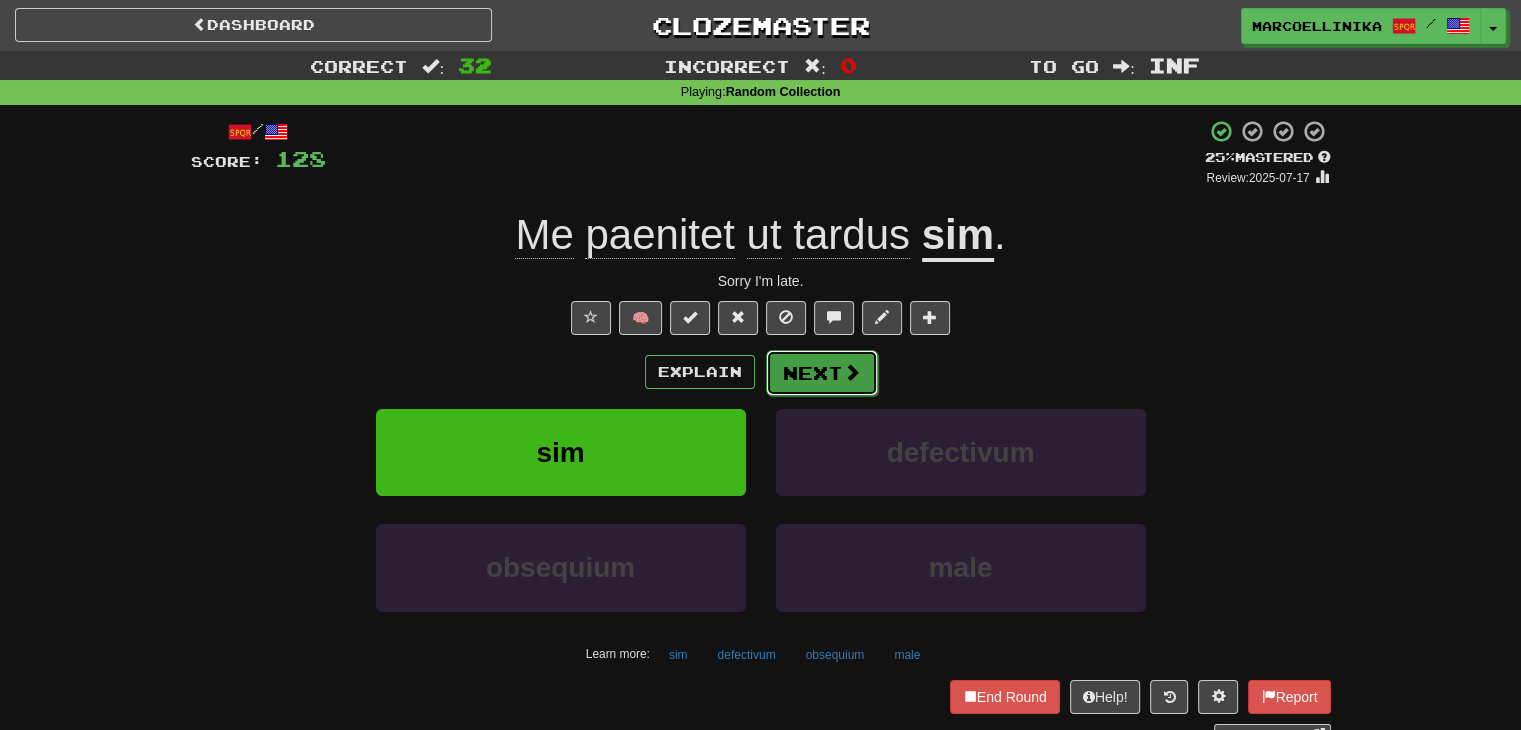 click on "Next" at bounding box center (822, 373) 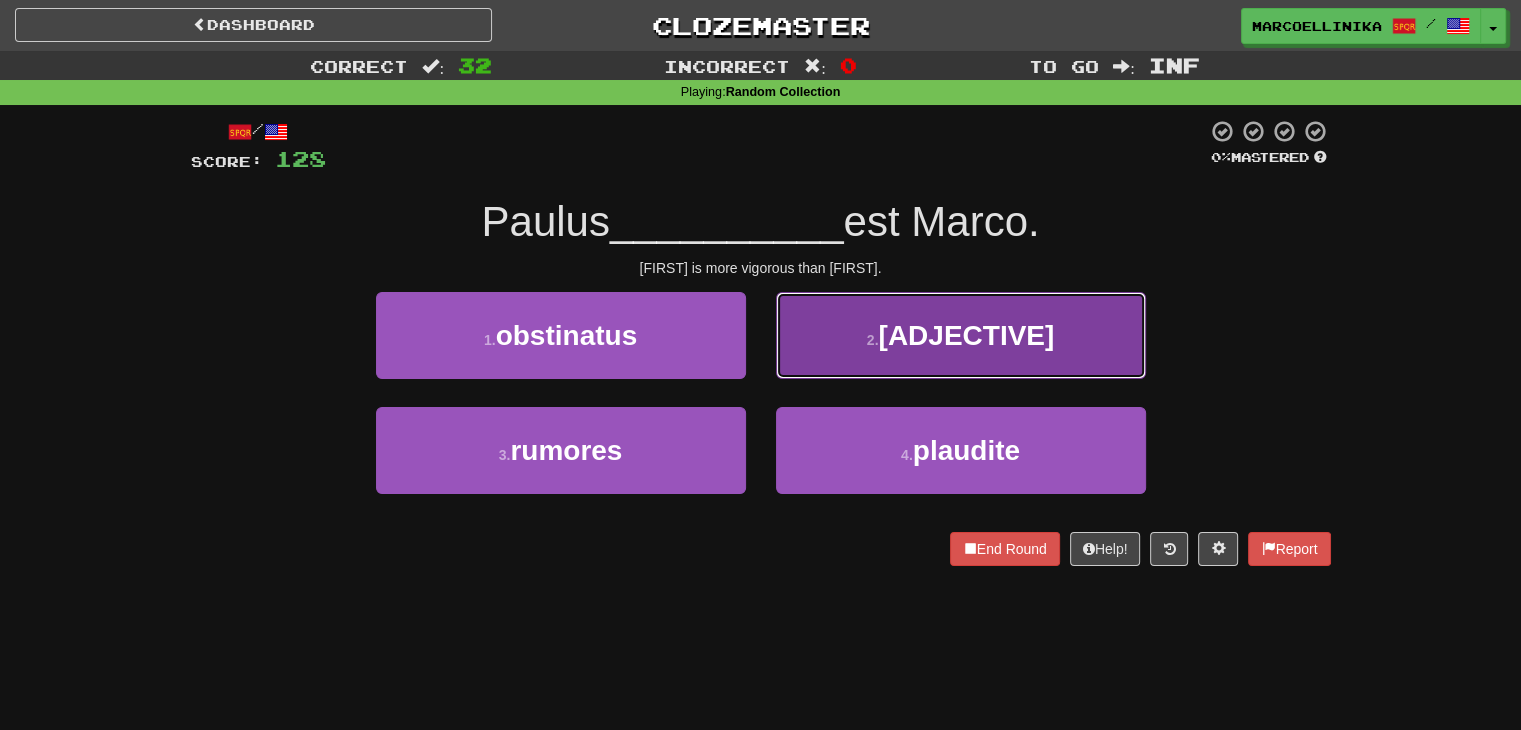 click on "[ADJECTIVE]" at bounding box center [966, 335] 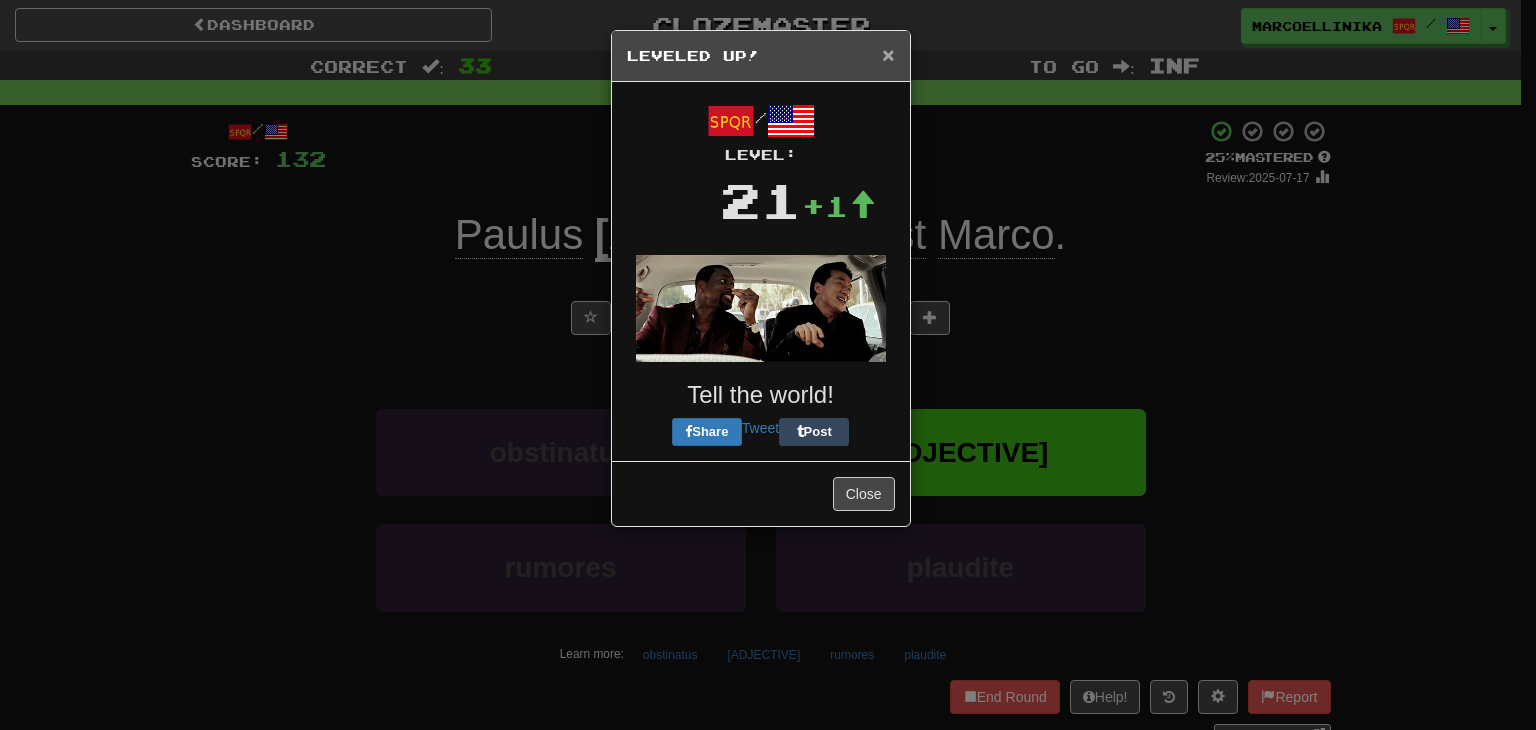 click on "×" at bounding box center (888, 54) 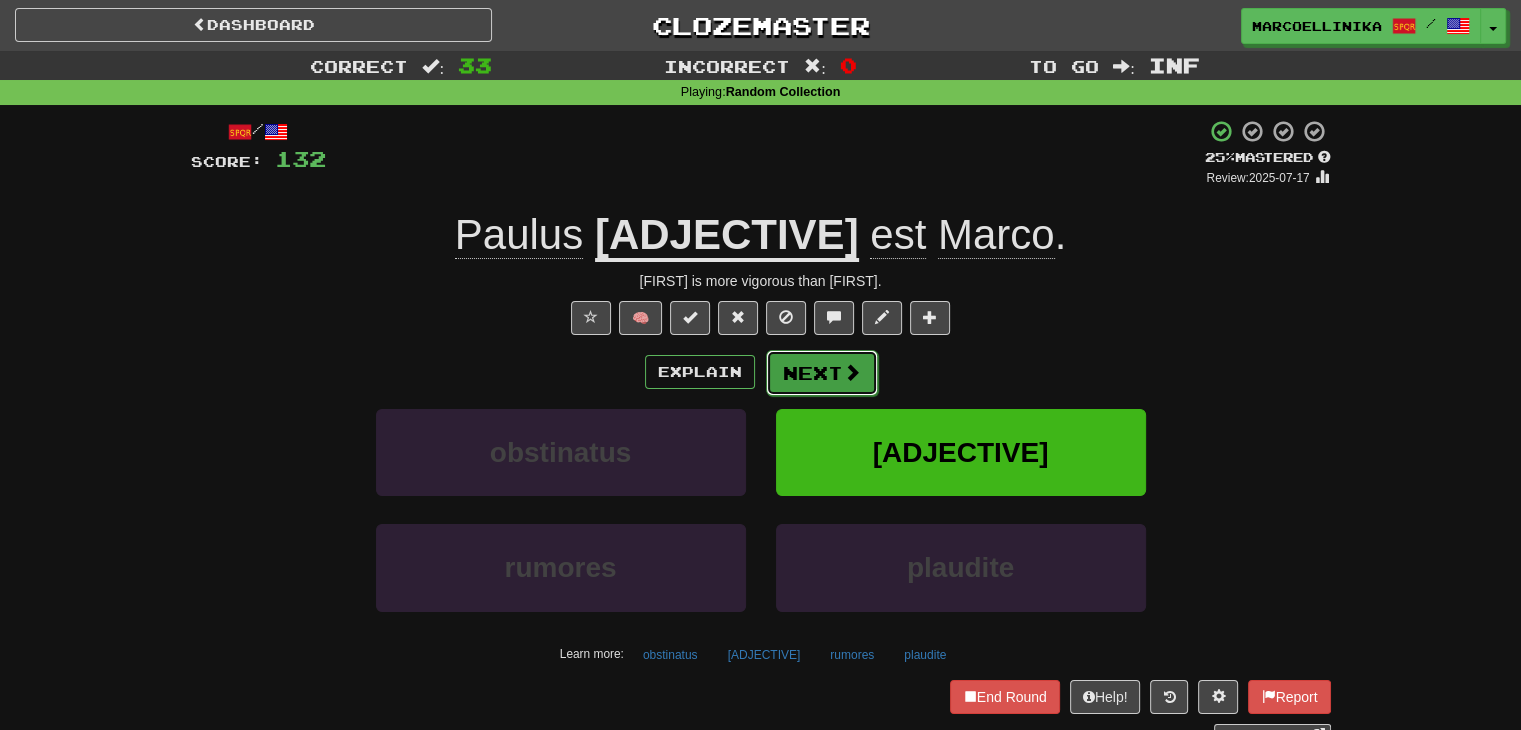 click on "Next" at bounding box center [822, 373] 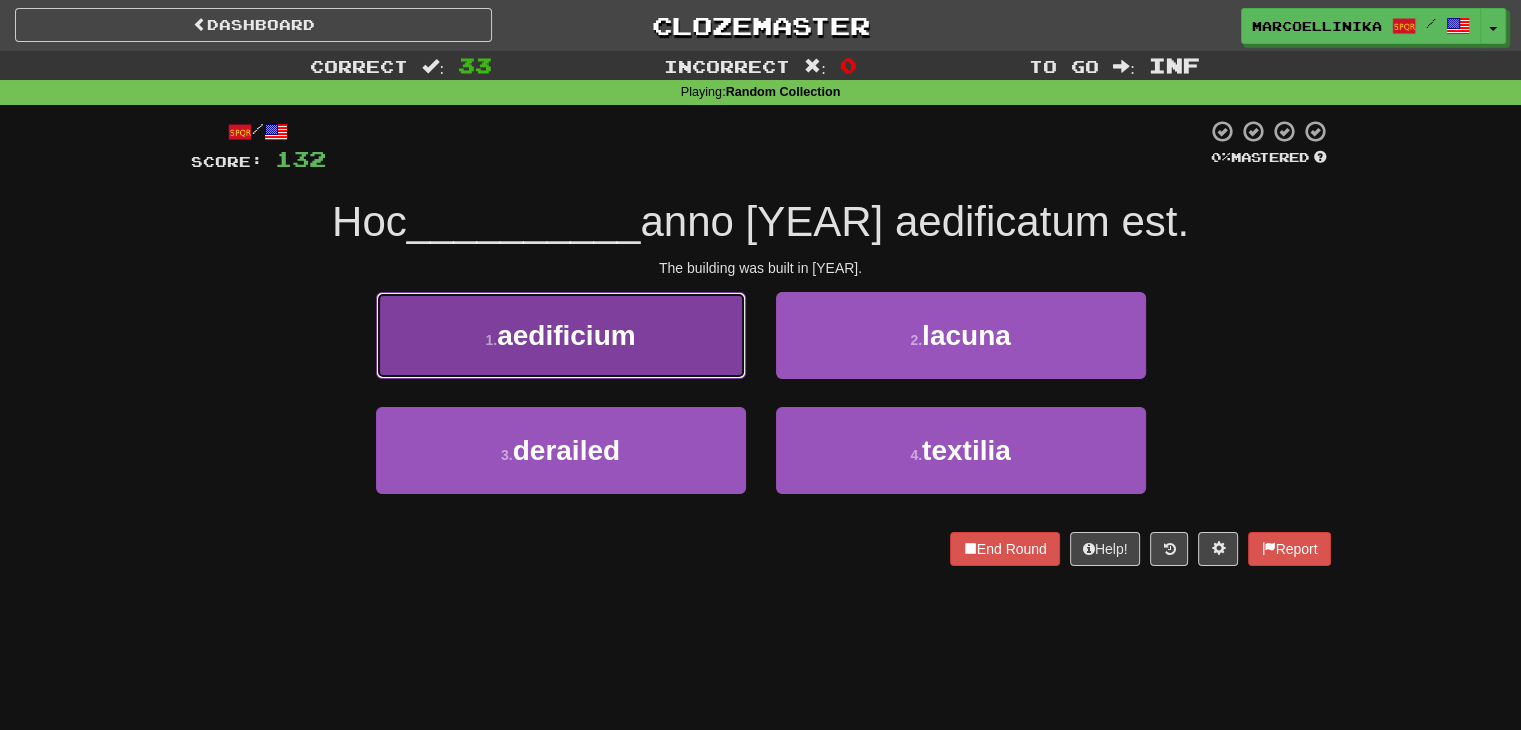 click on "1 . aedificium" at bounding box center (561, 335) 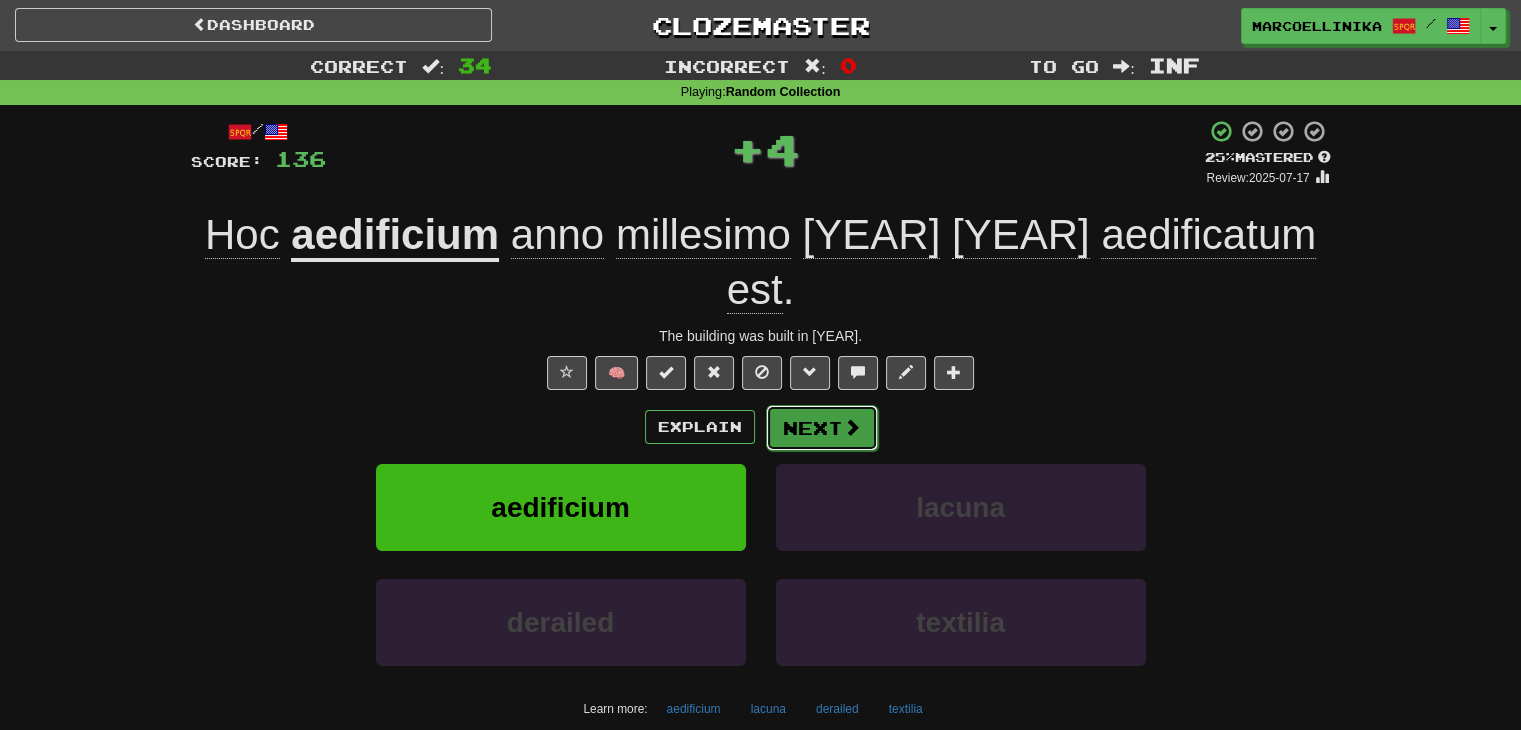 click on "Next" at bounding box center [822, 428] 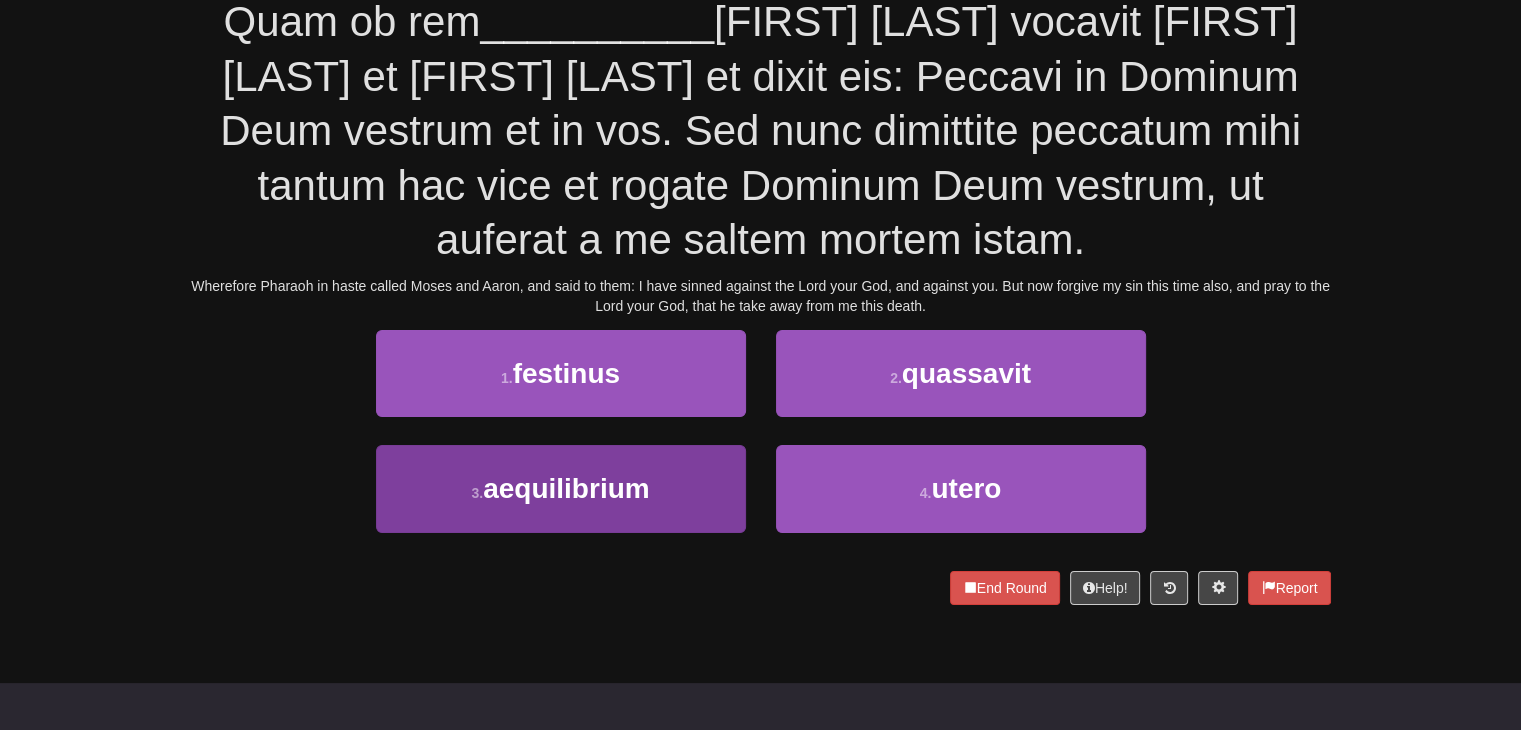 scroll, scrollTop: 100, scrollLeft: 0, axis: vertical 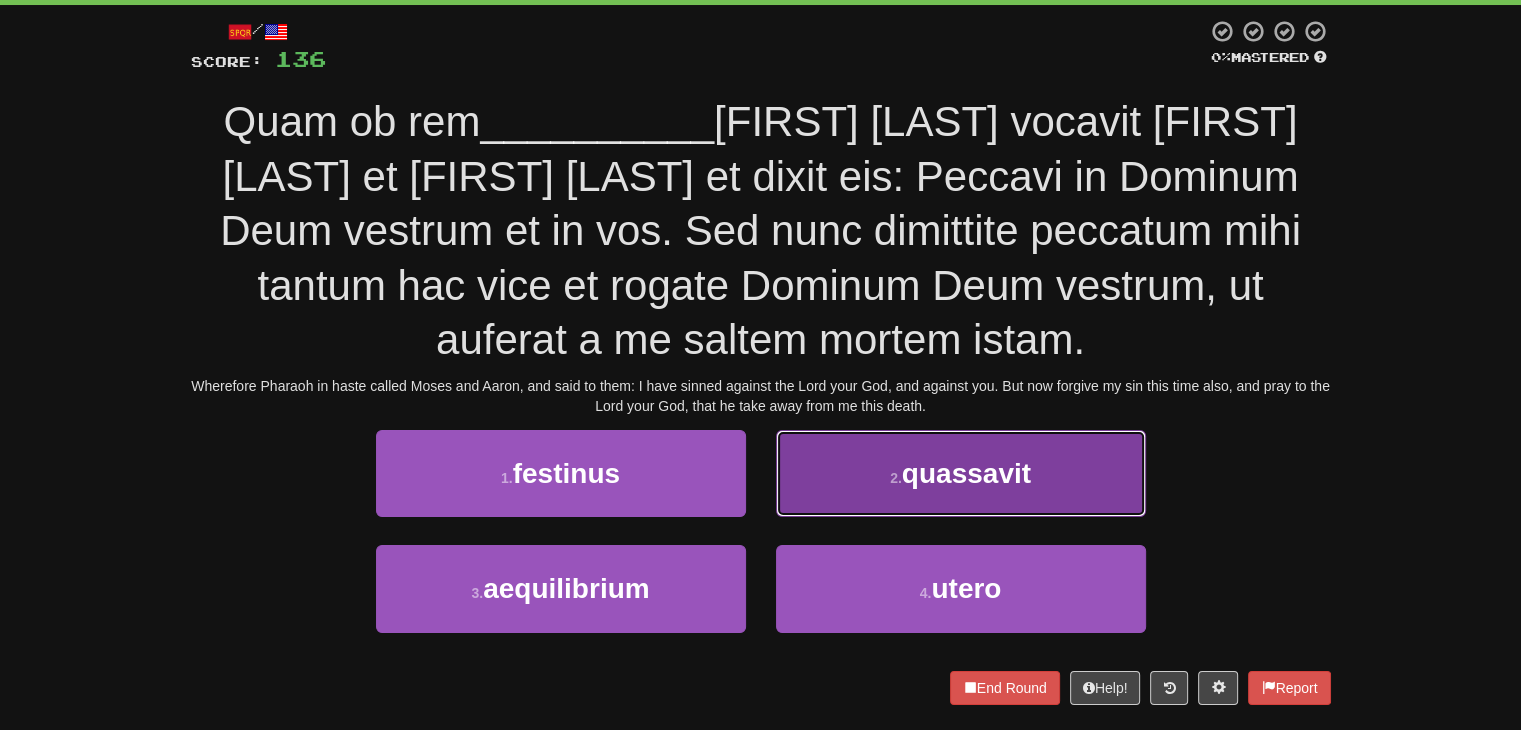 click on "2 . quassavit" at bounding box center (961, 473) 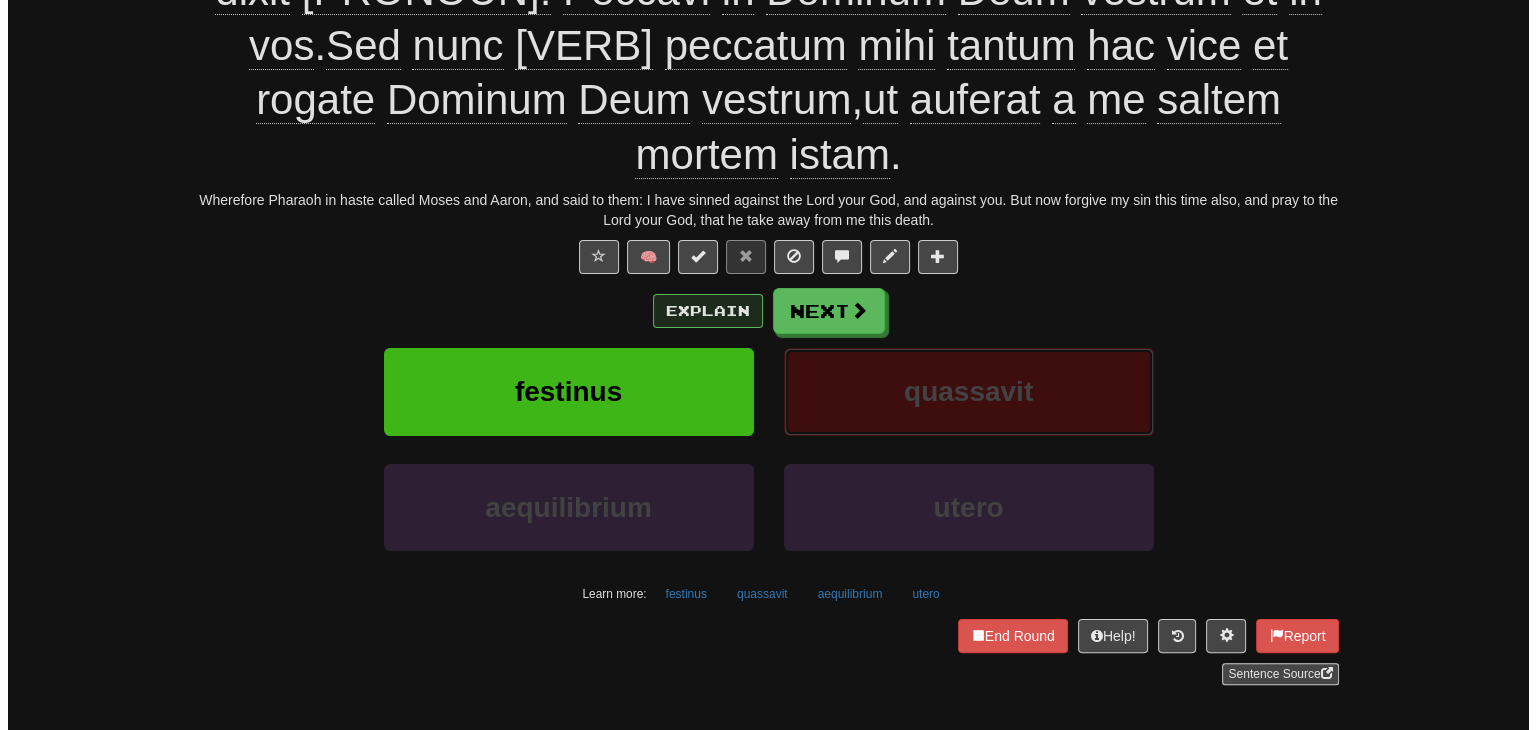 scroll, scrollTop: 300, scrollLeft: 0, axis: vertical 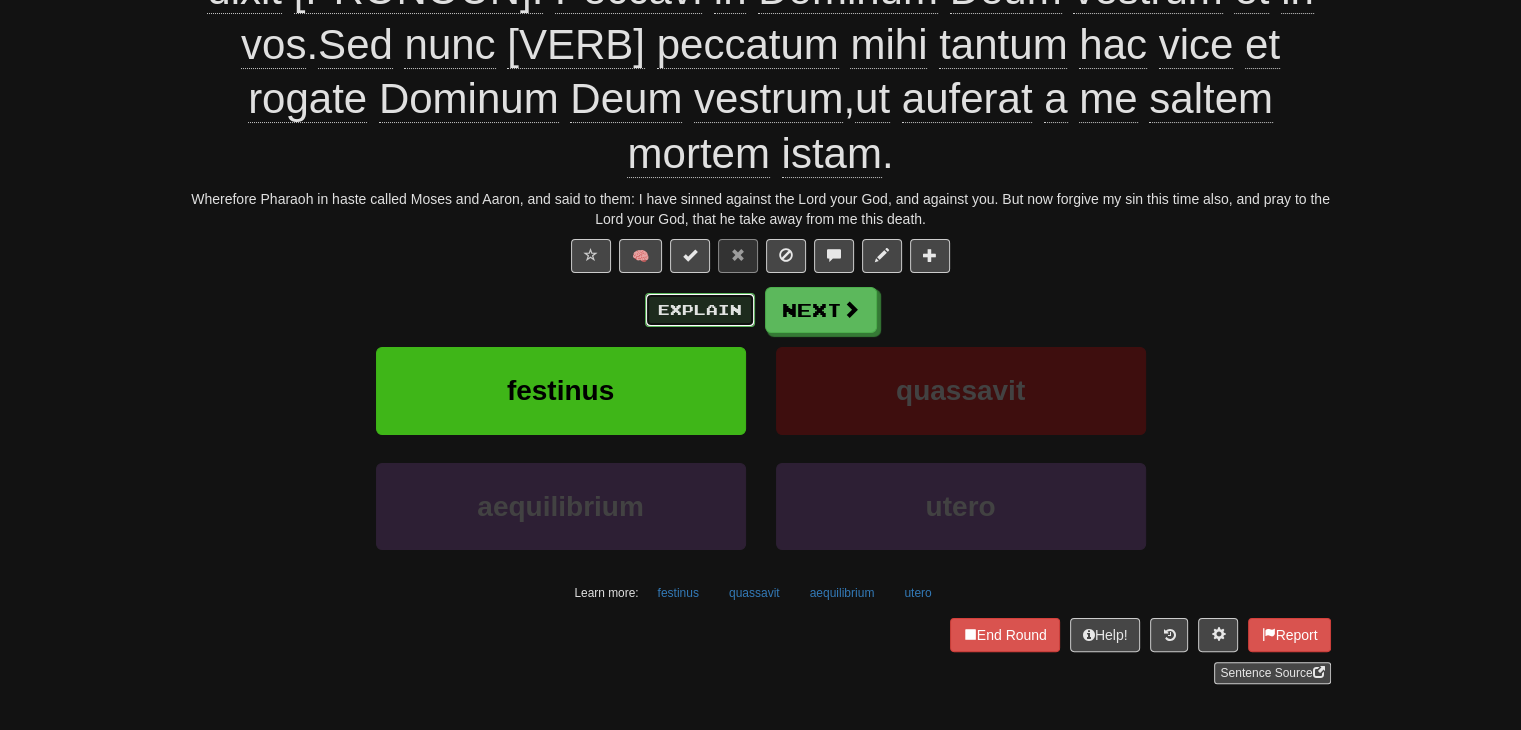 click on "Explain" at bounding box center [700, 310] 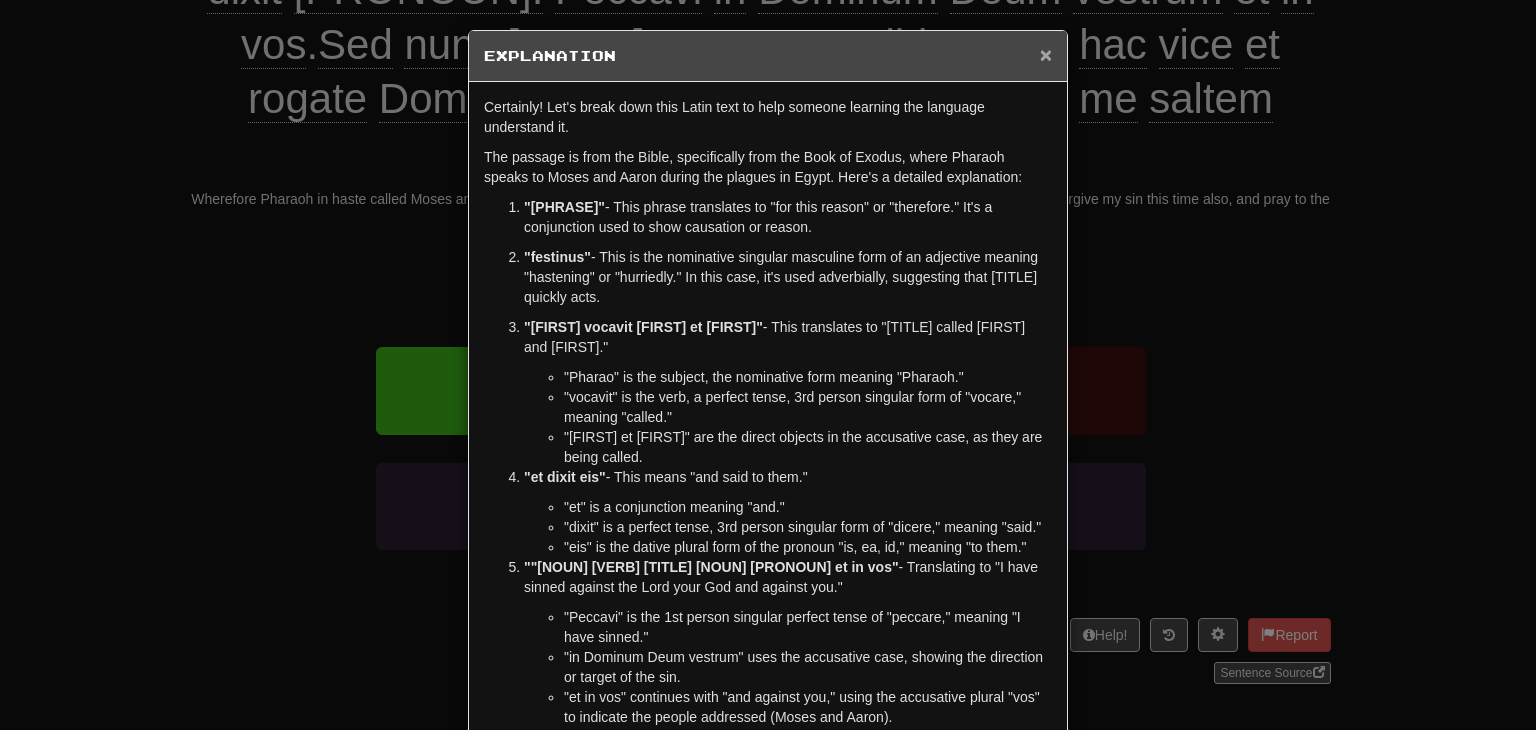 click on "×" at bounding box center [1046, 54] 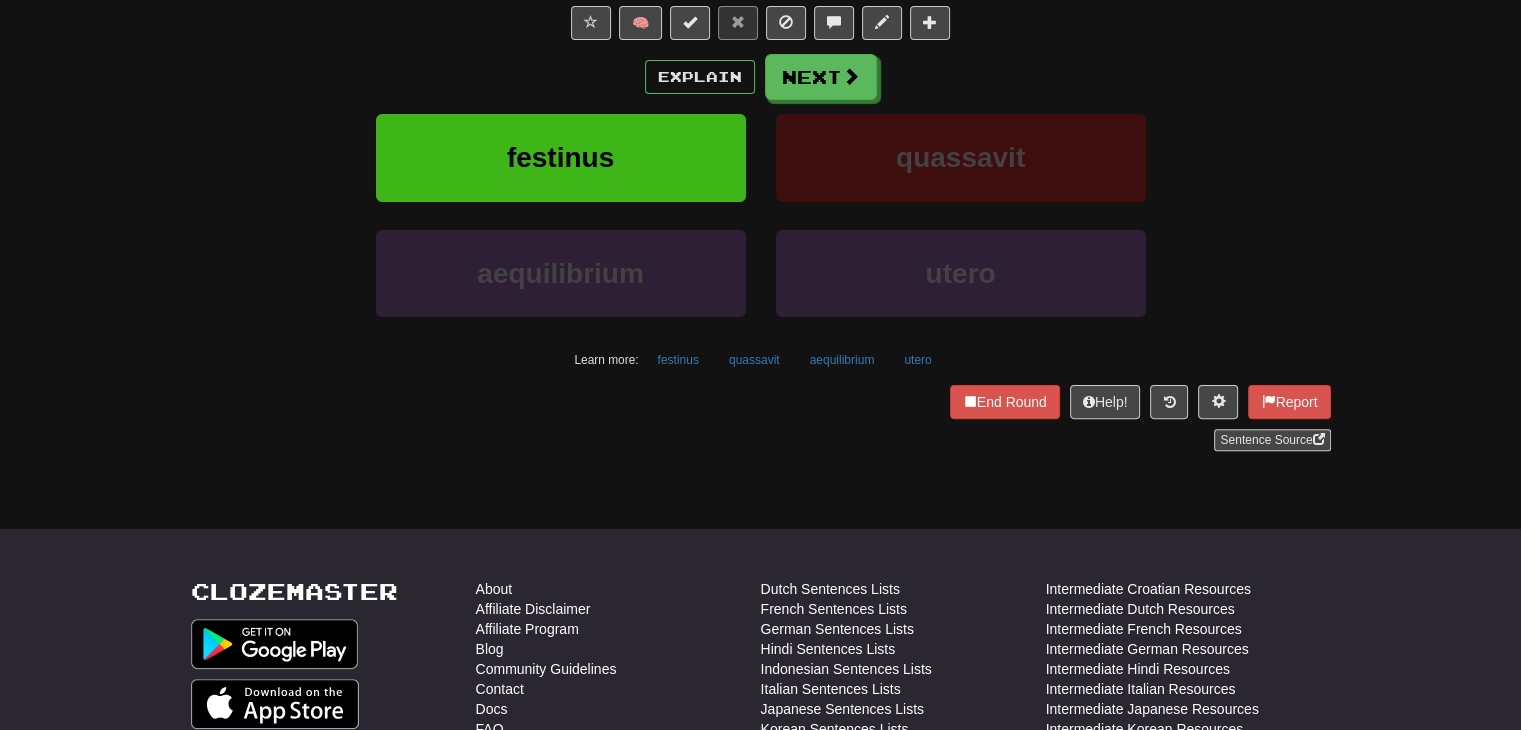 scroll, scrollTop: 400, scrollLeft: 0, axis: vertical 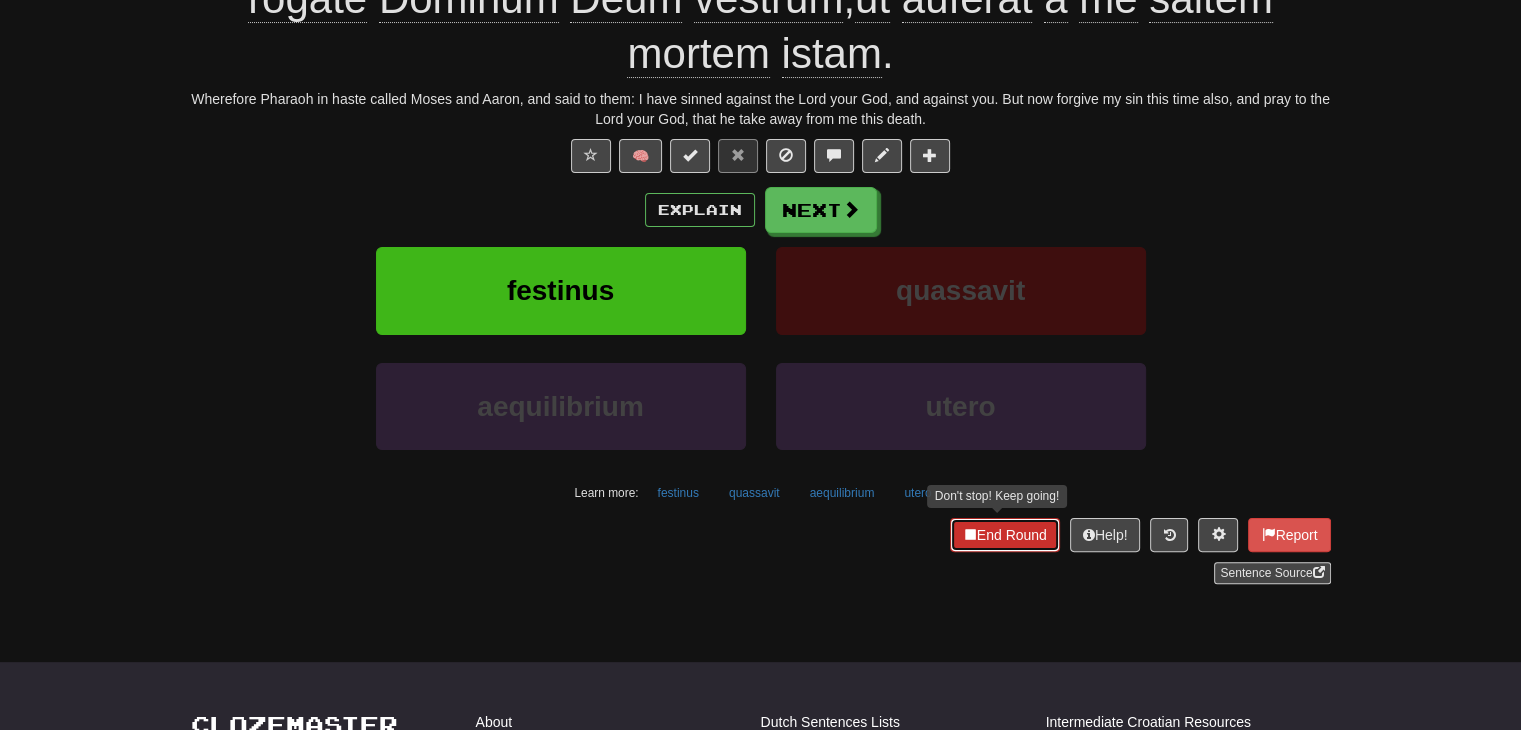click on "End Round" at bounding box center [1005, 535] 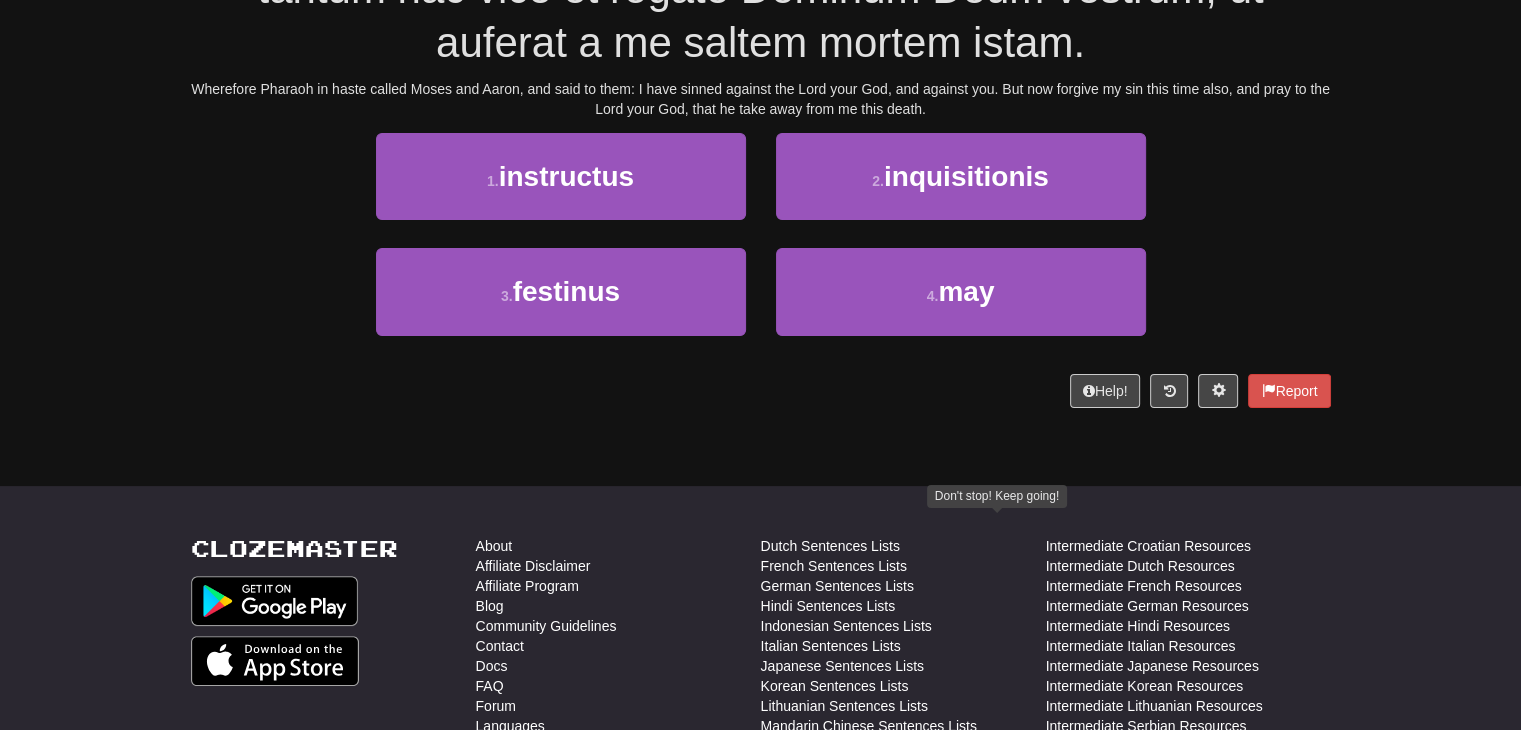 scroll, scrollTop: 389, scrollLeft: 0, axis: vertical 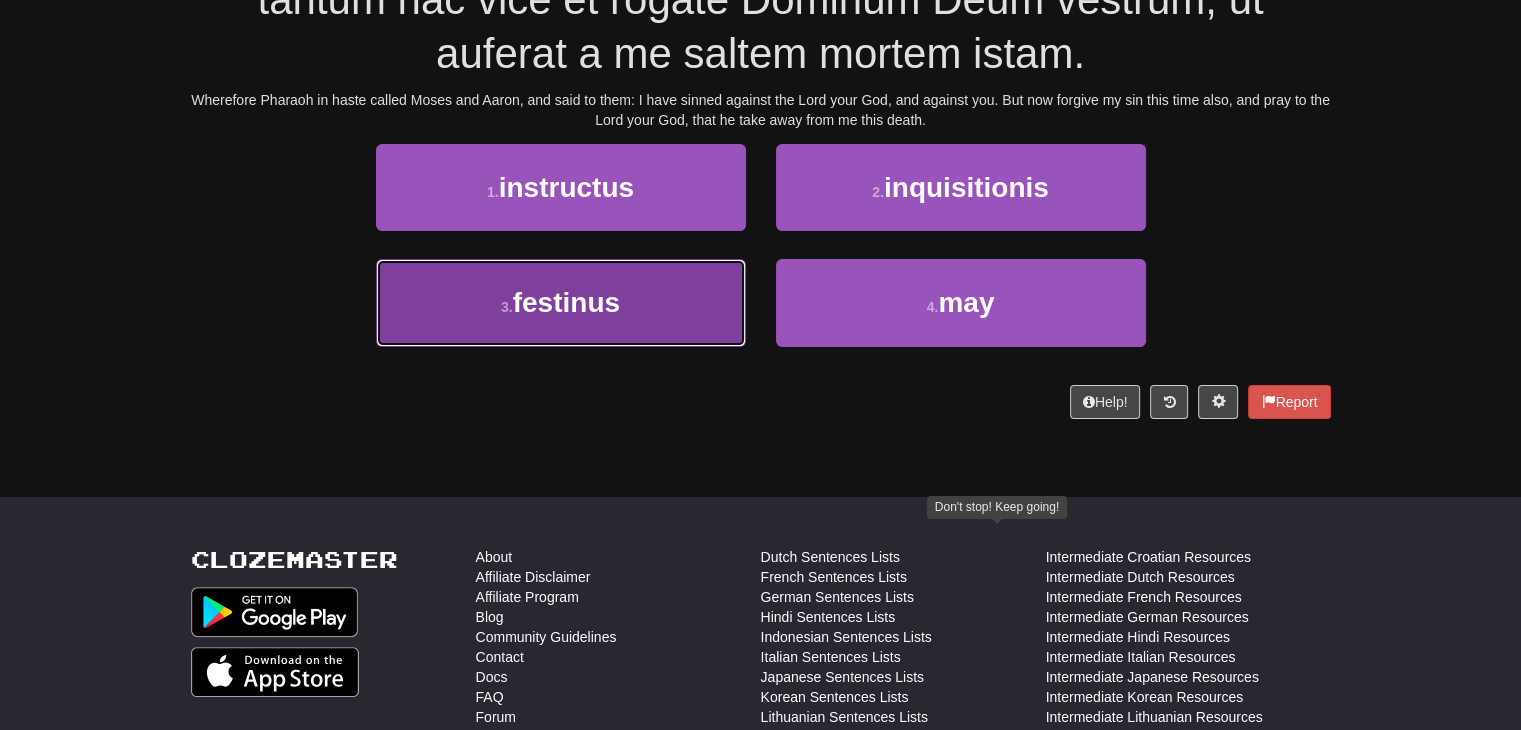 click on "3 . festinus" at bounding box center (561, 302) 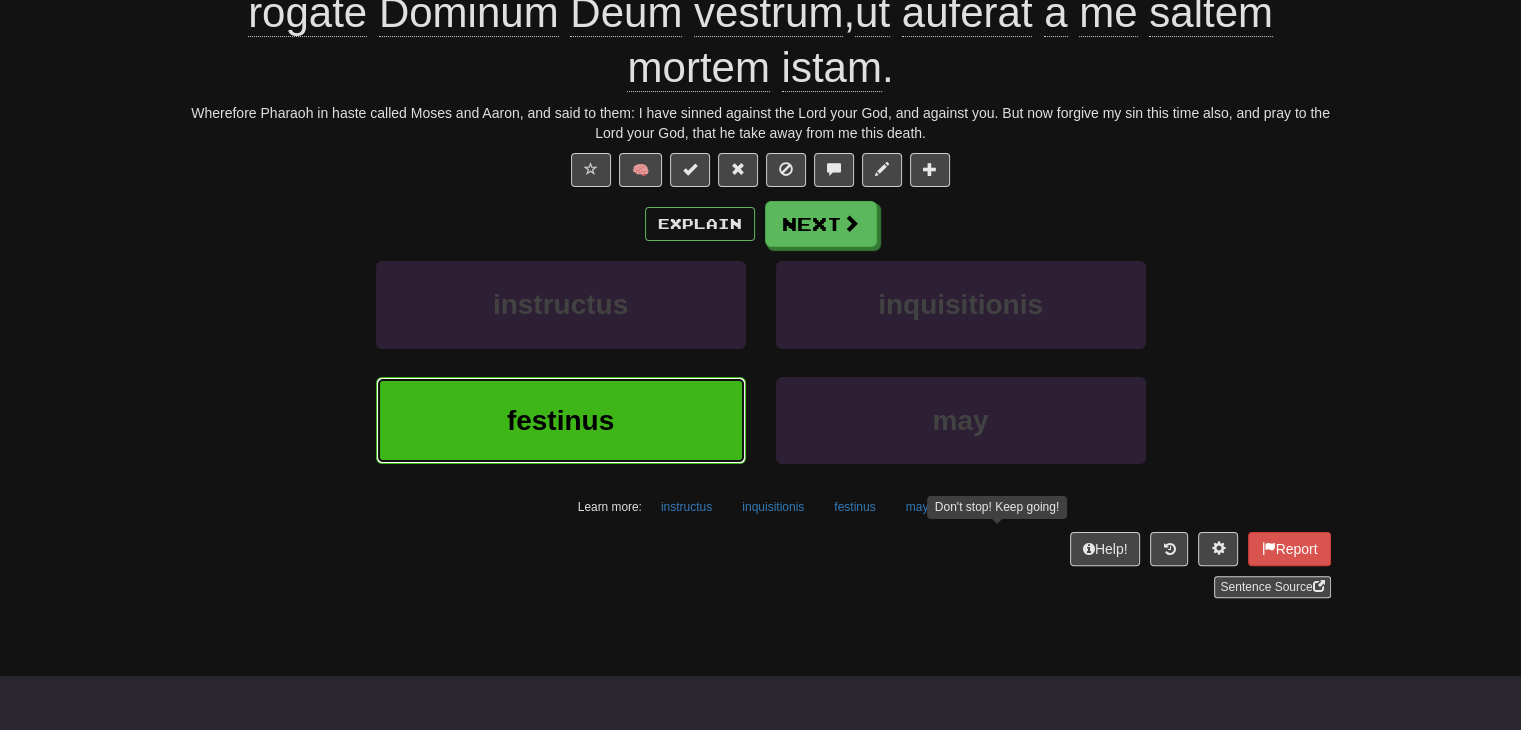 scroll, scrollTop: 402, scrollLeft: 0, axis: vertical 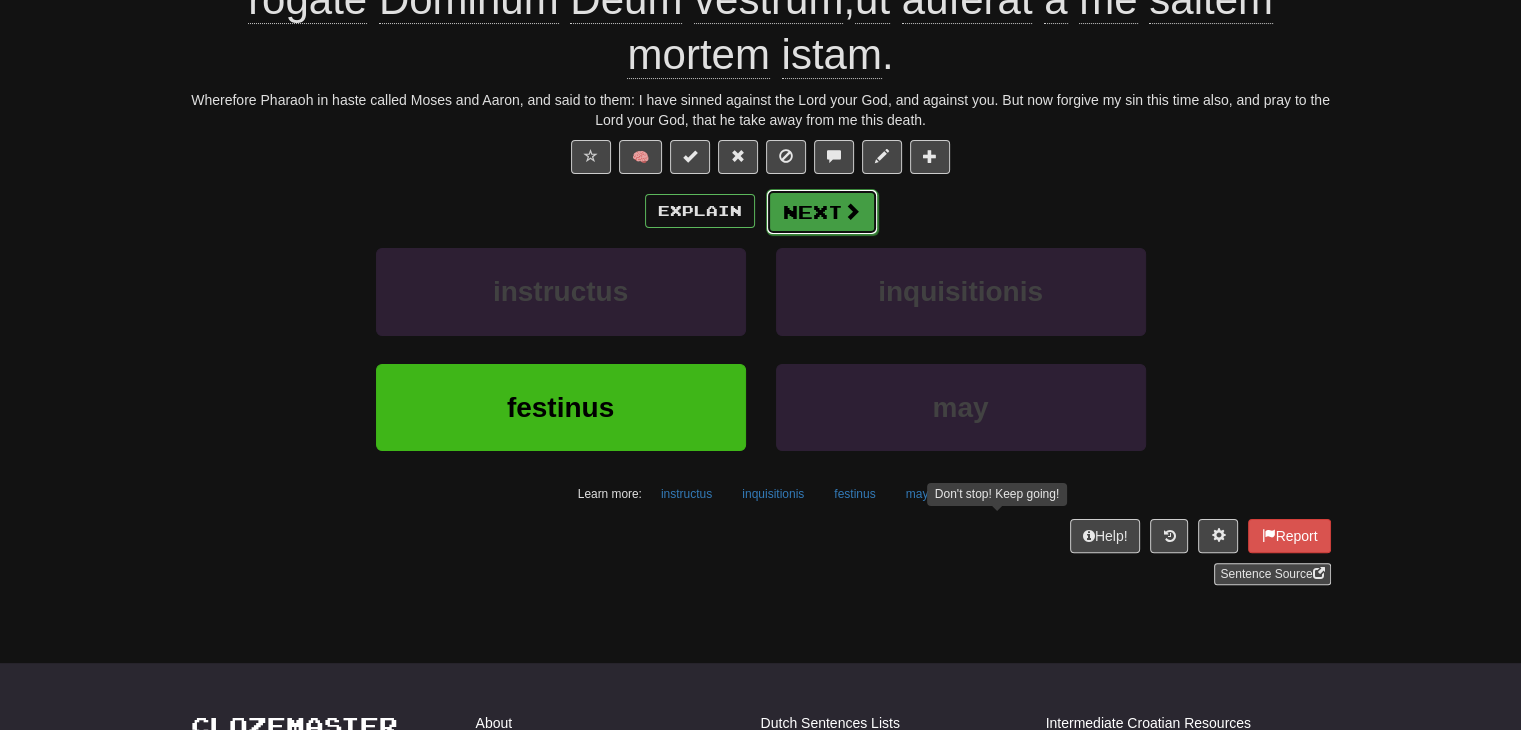 click on "Next" at bounding box center [822, 212] 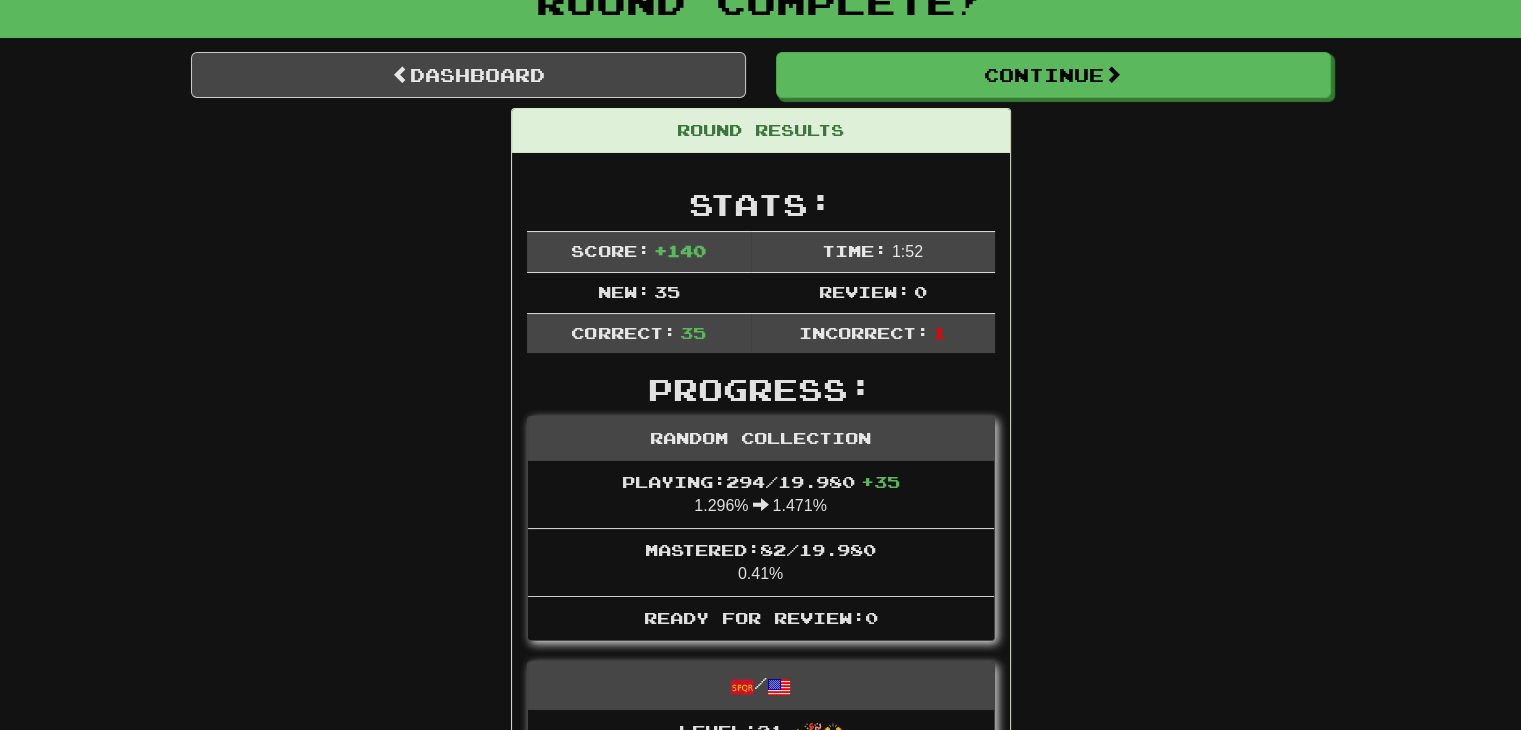 scroll, scrollTop: 0, scrollLeft: 0, axis: both 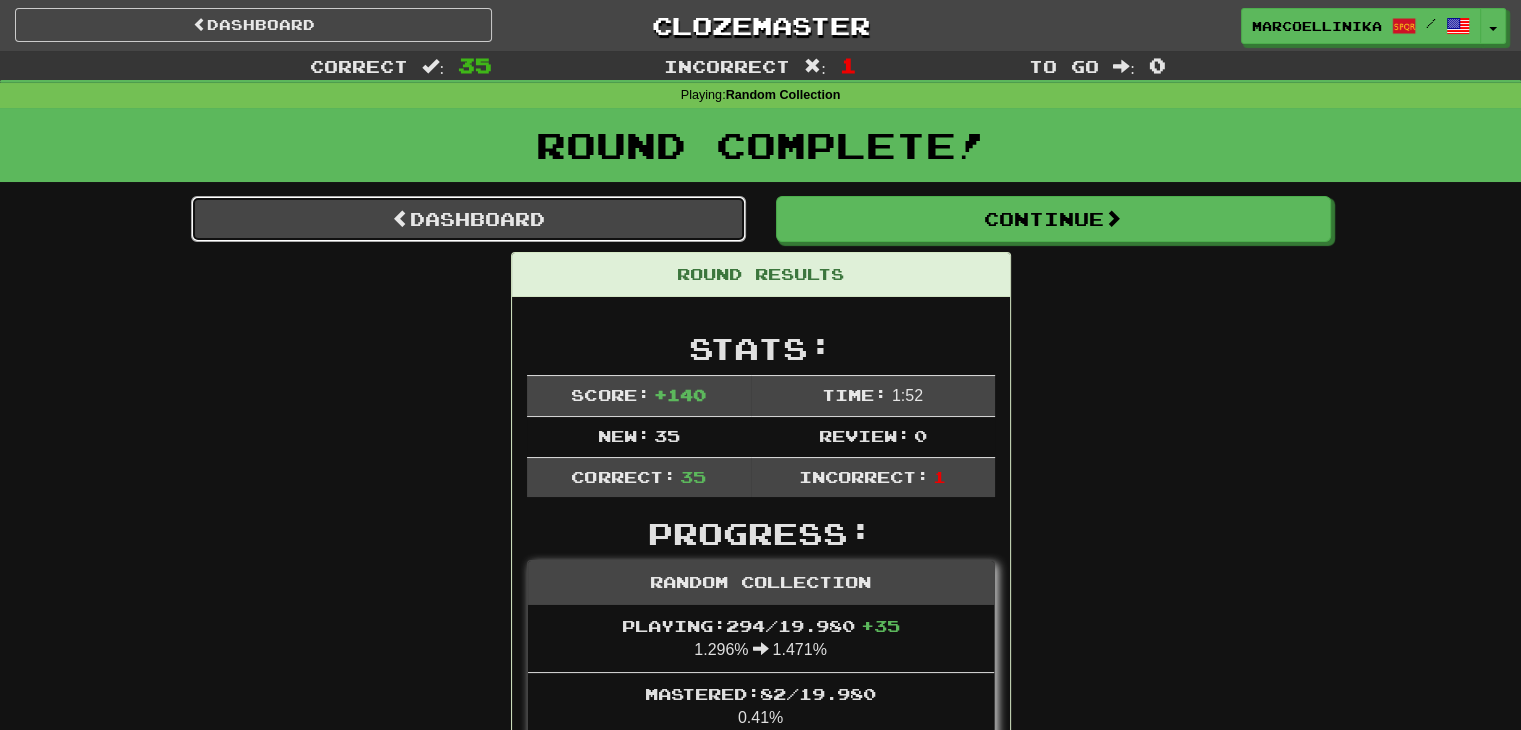 click on "Dashboard" at bounding box center [468, 219] 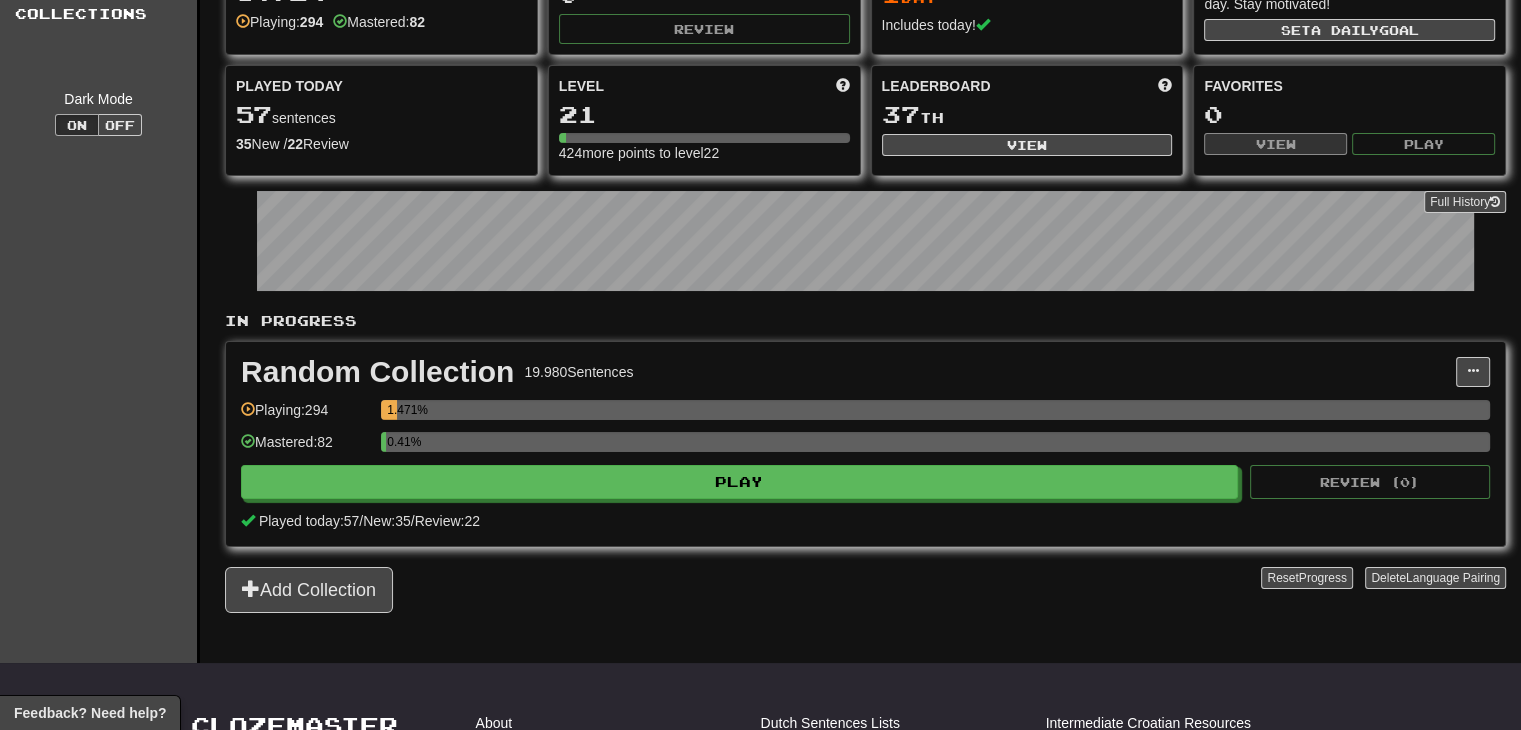 scroll, scrollTop: 300, scrollLeft: 0, axis: vertical 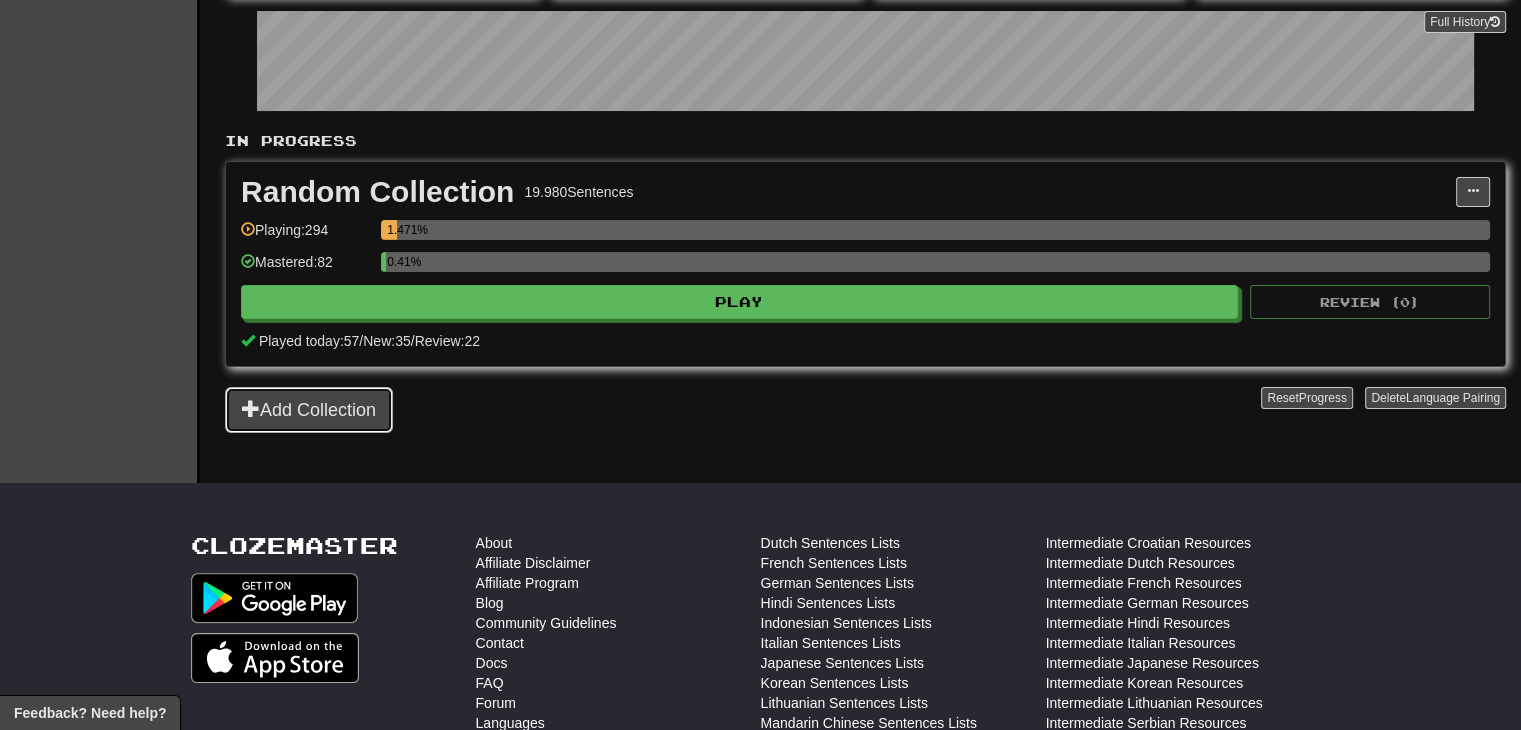 click on "Add Collection" 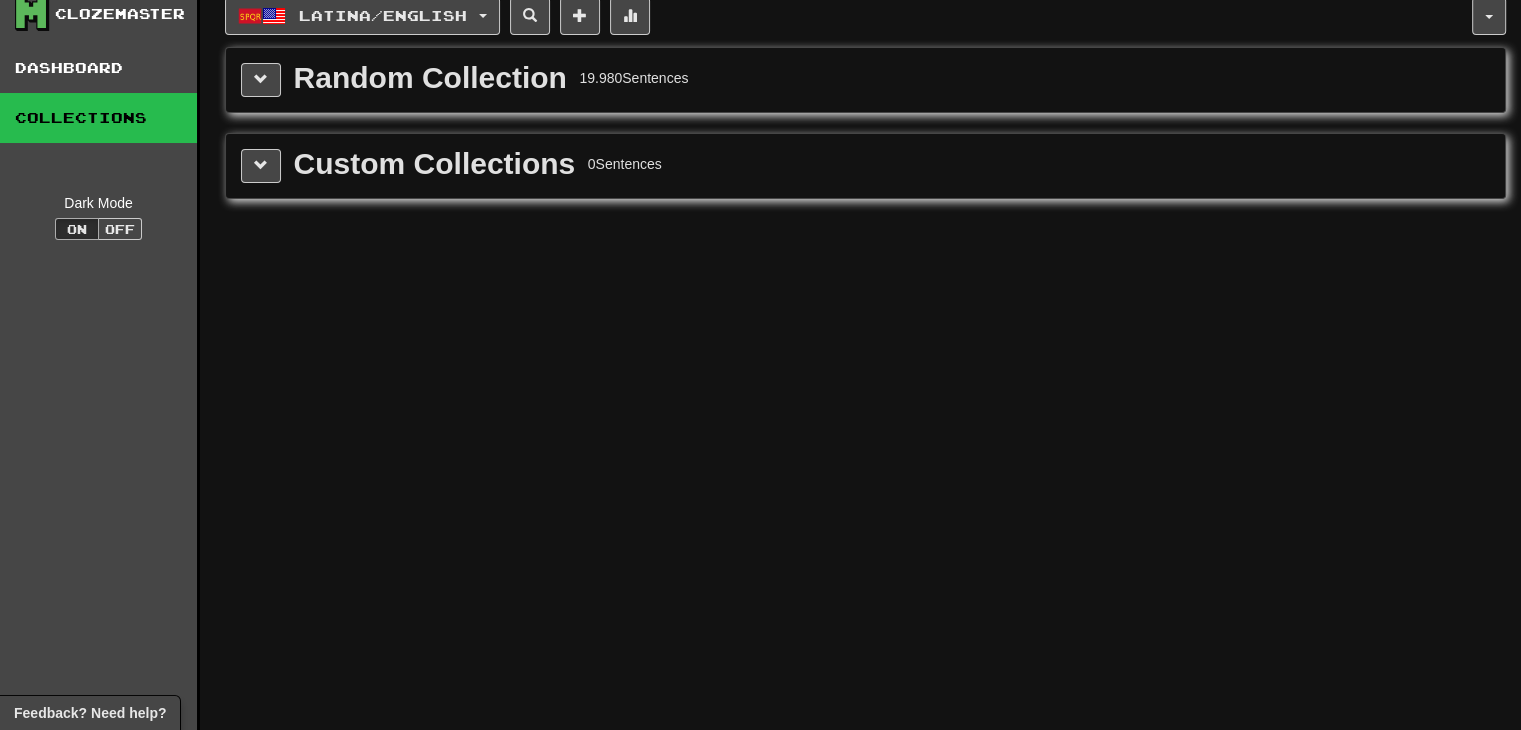 scroll, scrollTop: 0, scrollLeft: 0, axis: both 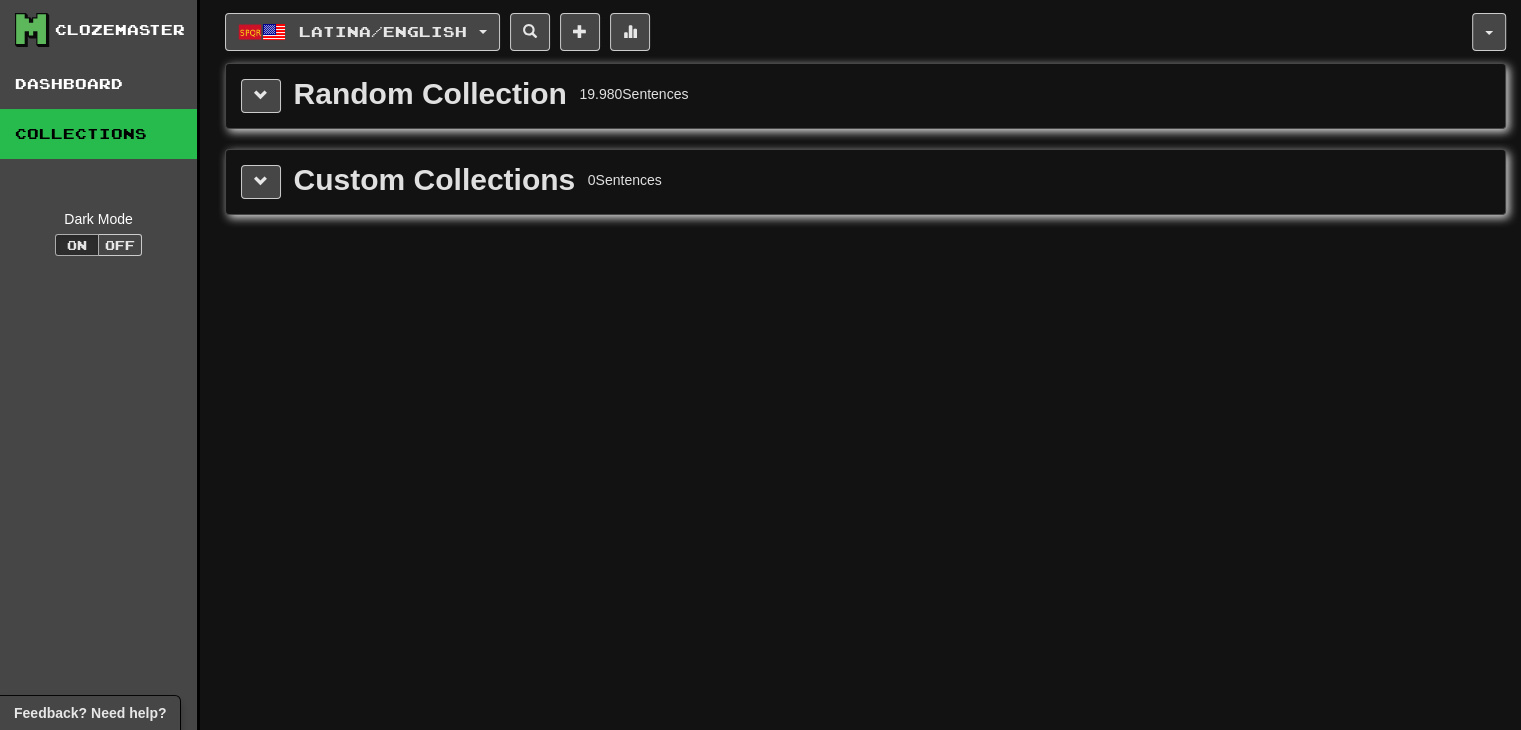 click on "Collections" 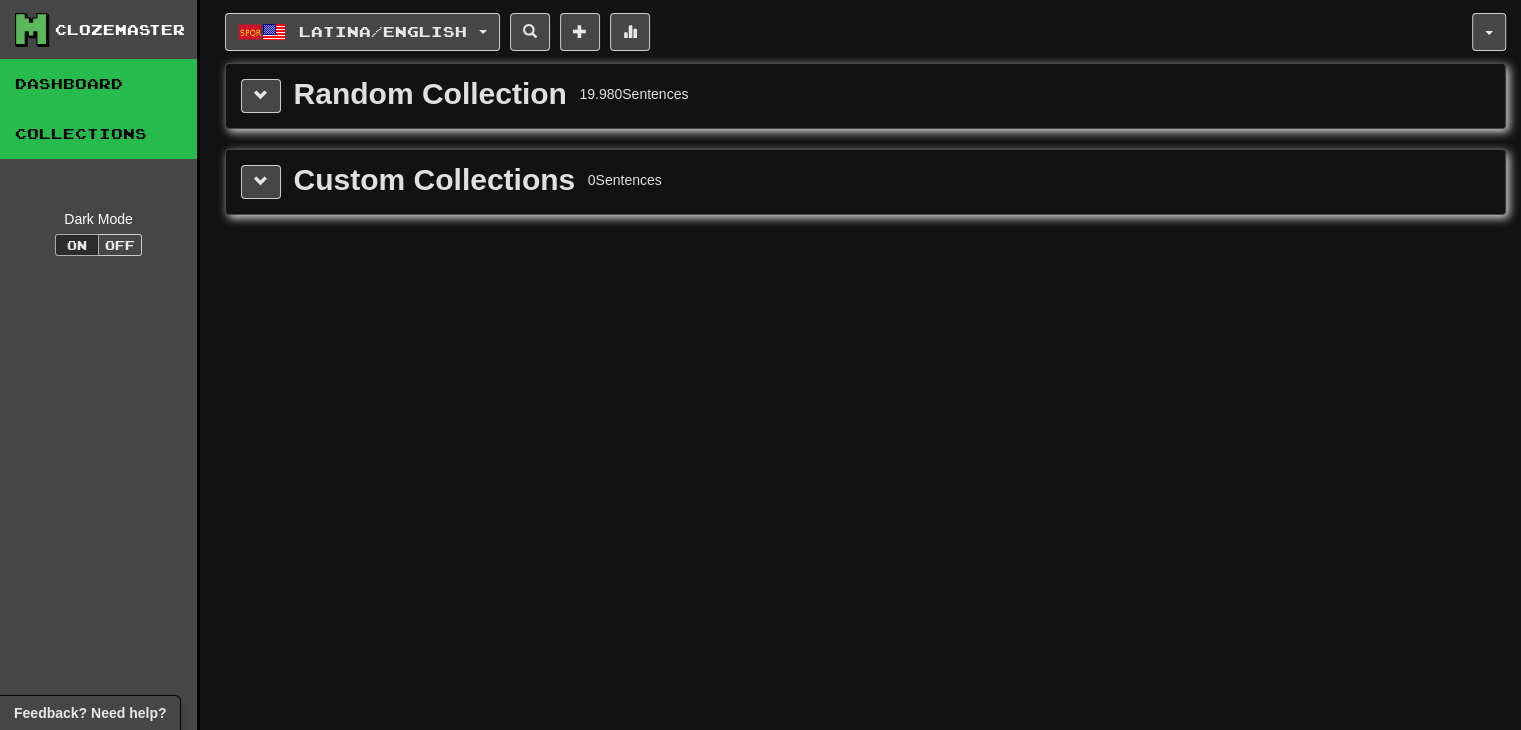 click on "Dashboard" 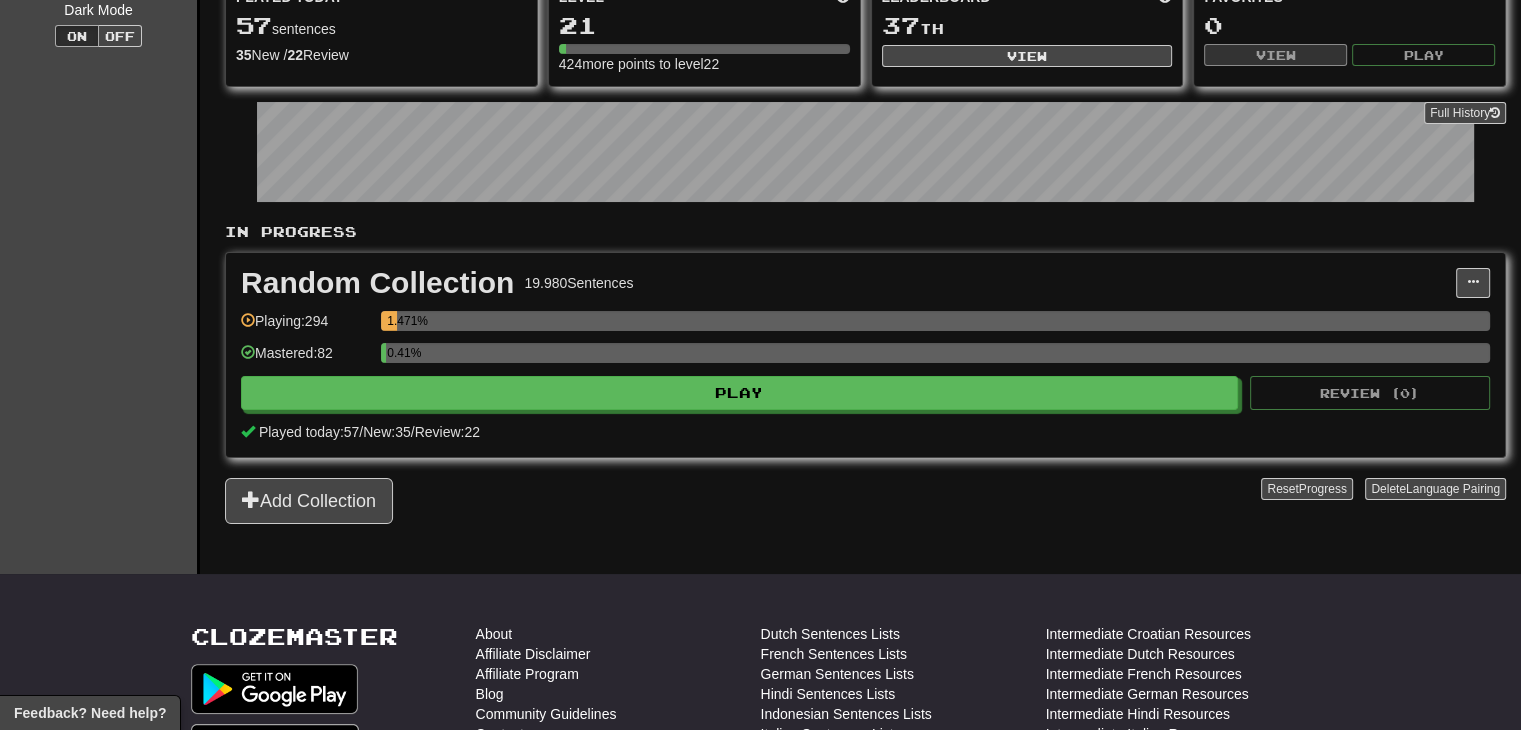 scroll, scrollTop: 0, scrollLeft: 0, axis: both 